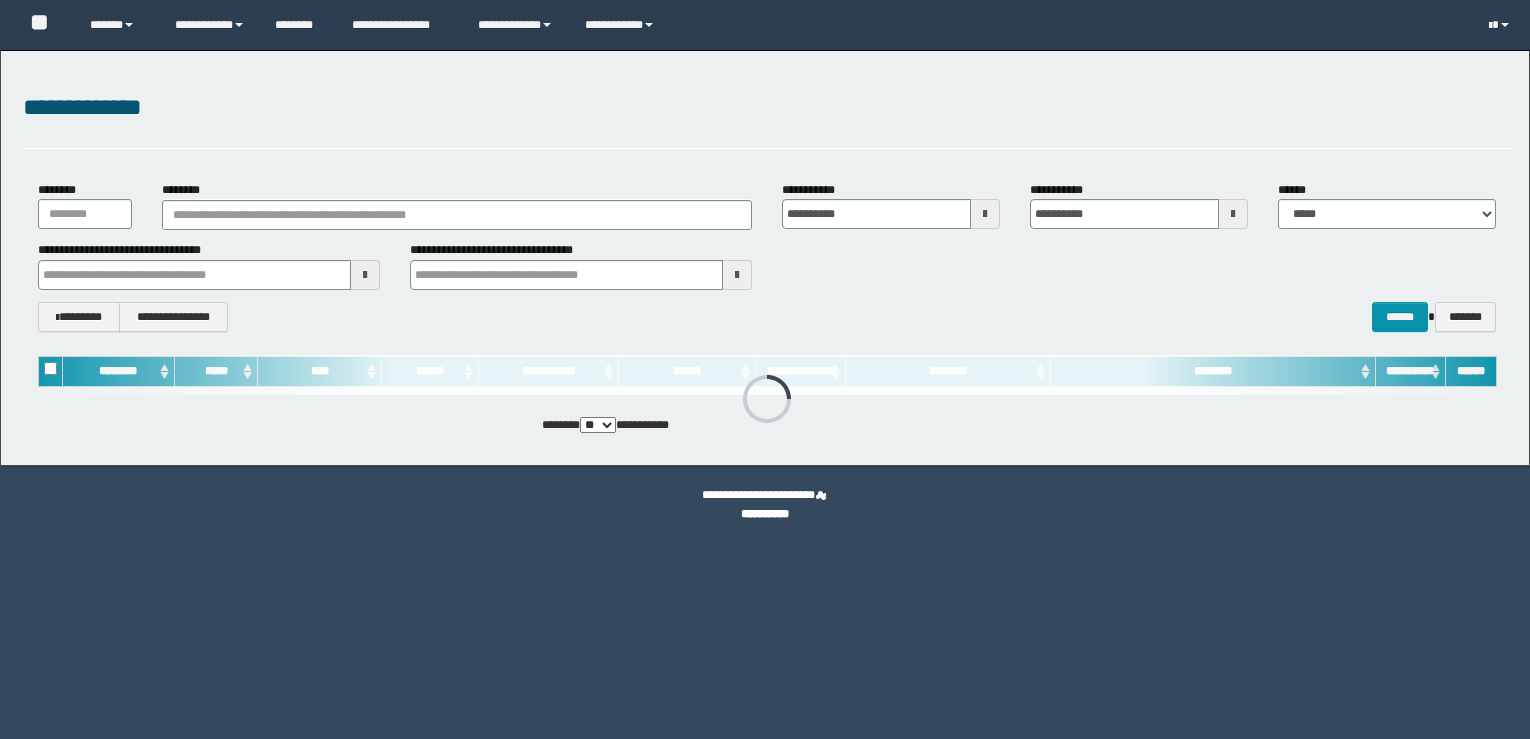scroll, scrollTop: 0, scrollLeft: 0, axis: both 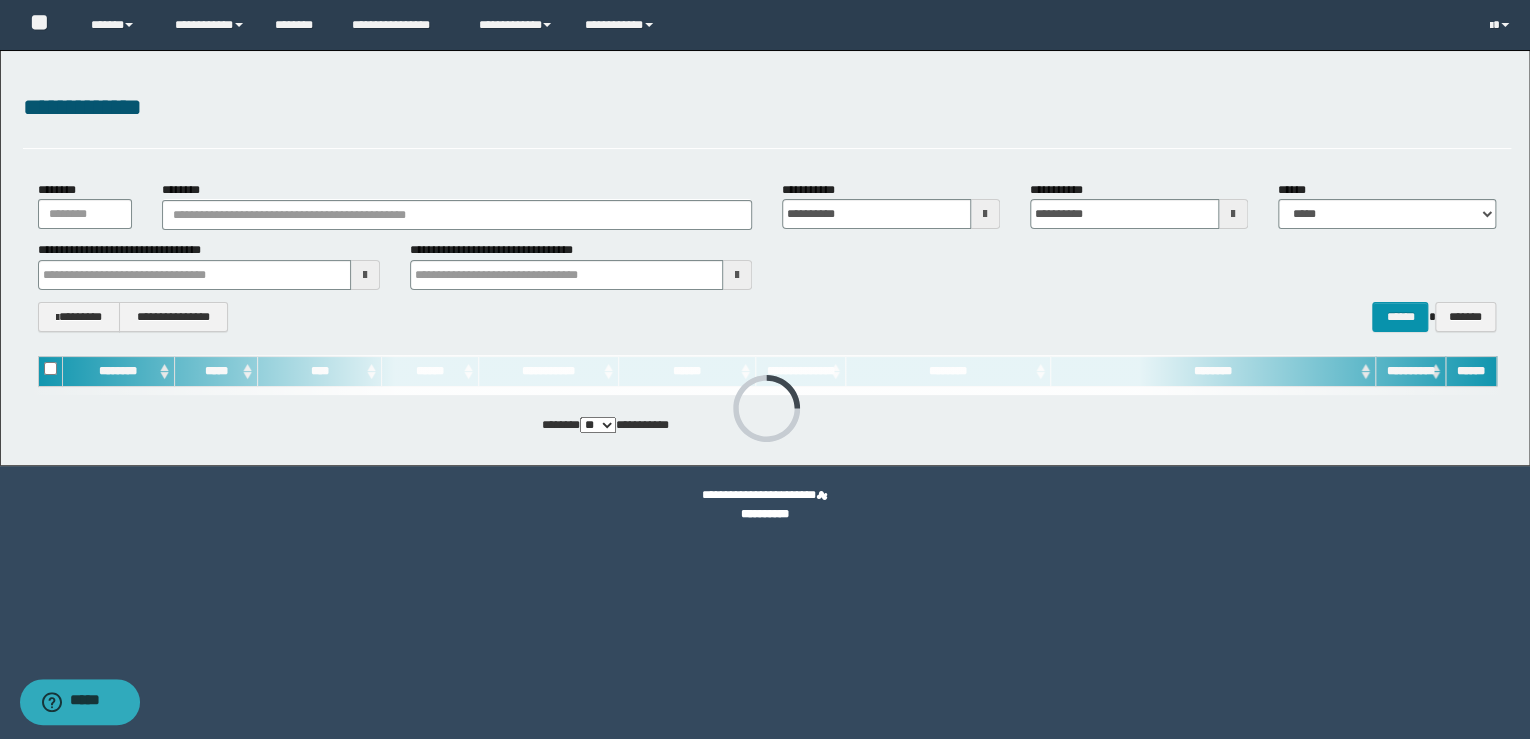 click on "**********" at bounding box center (767, 256) 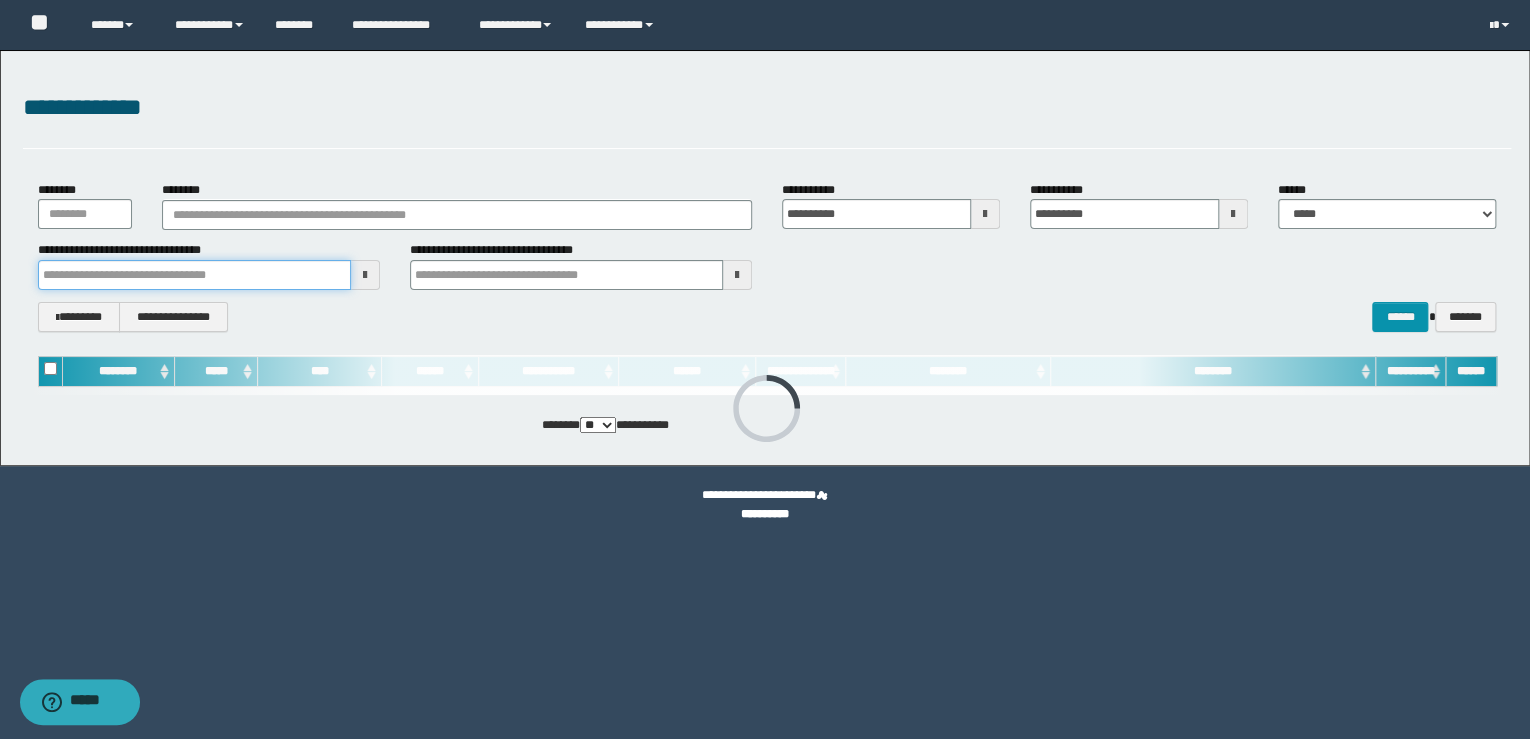 click at bounding box center (194, 275) 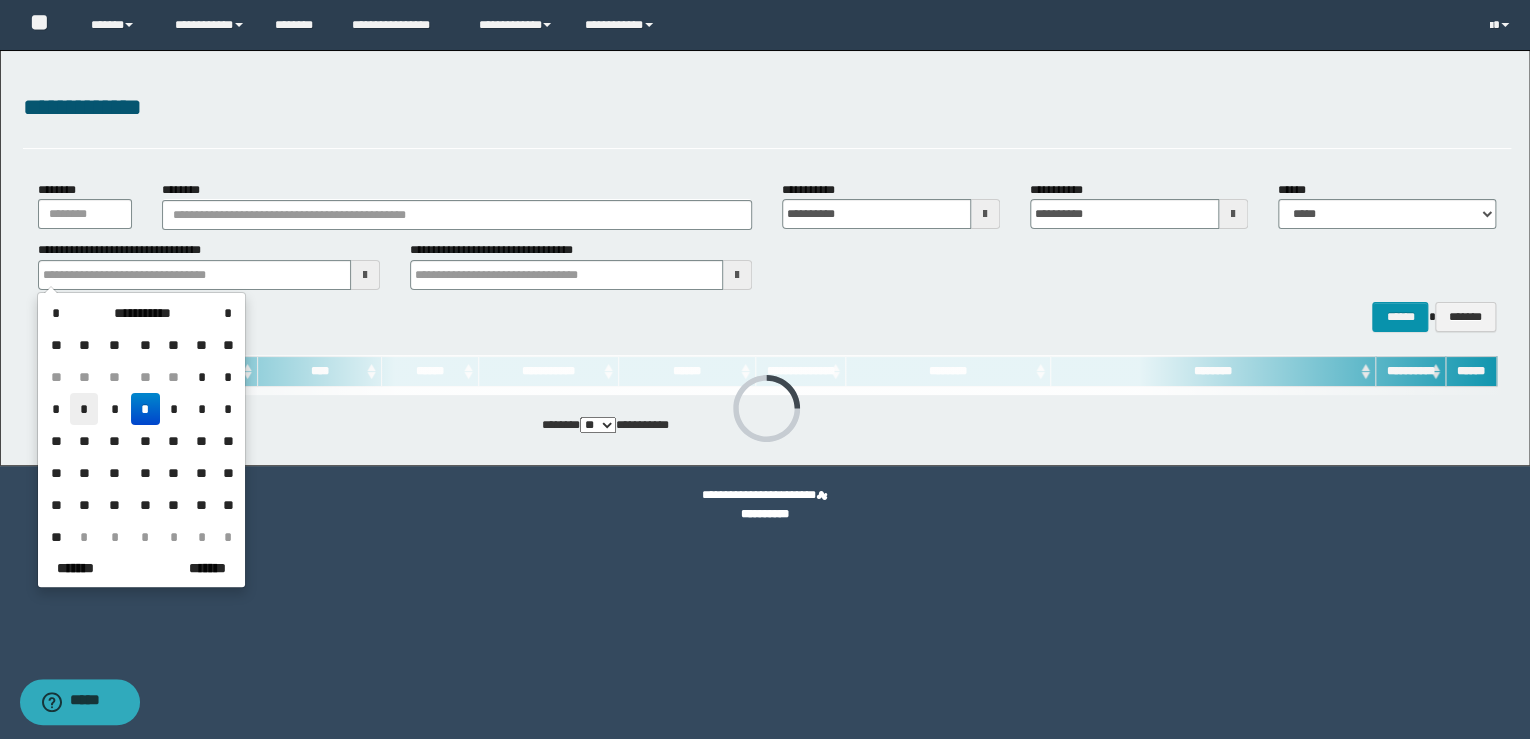 click on "*" at bounding box center (84, 409) 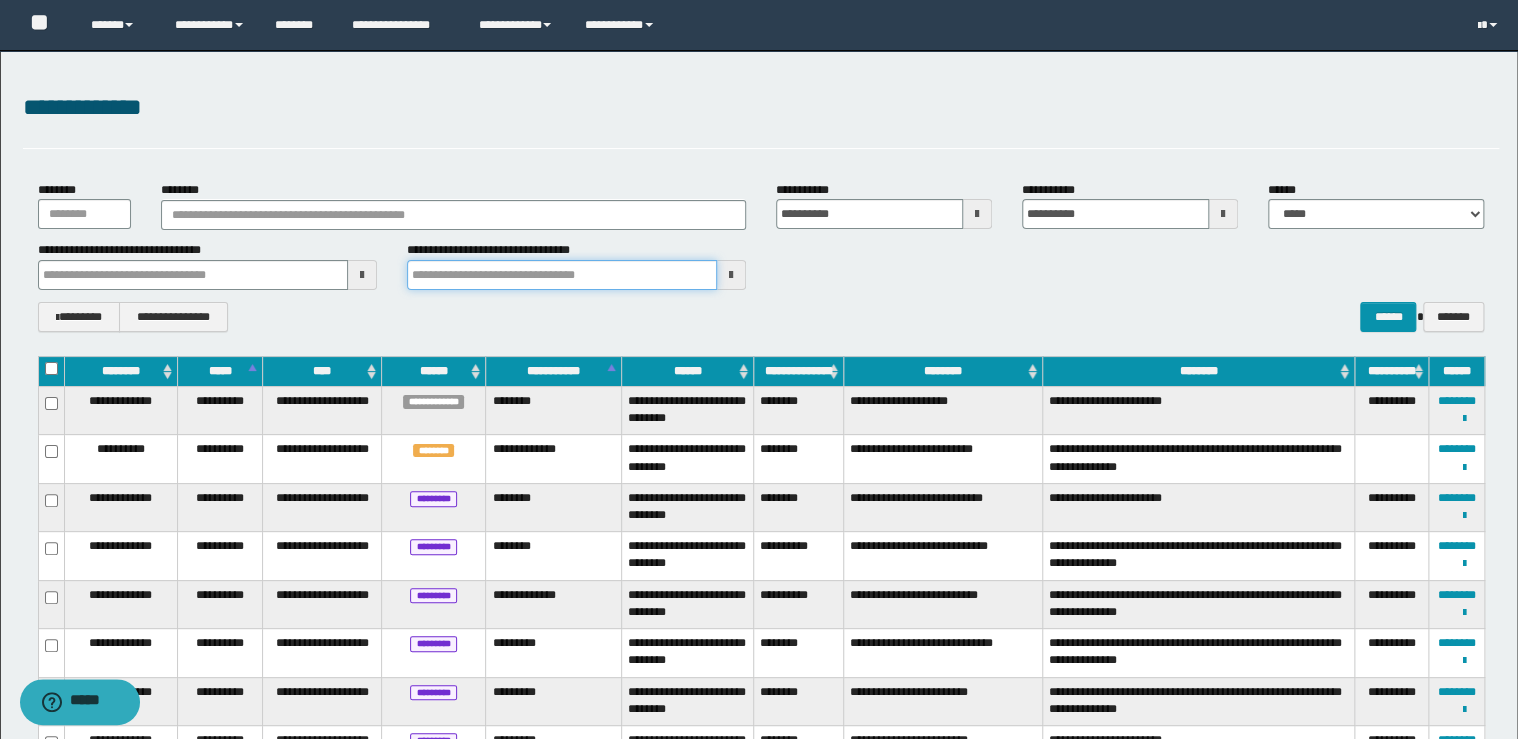 click at bounding box center [562, 275] 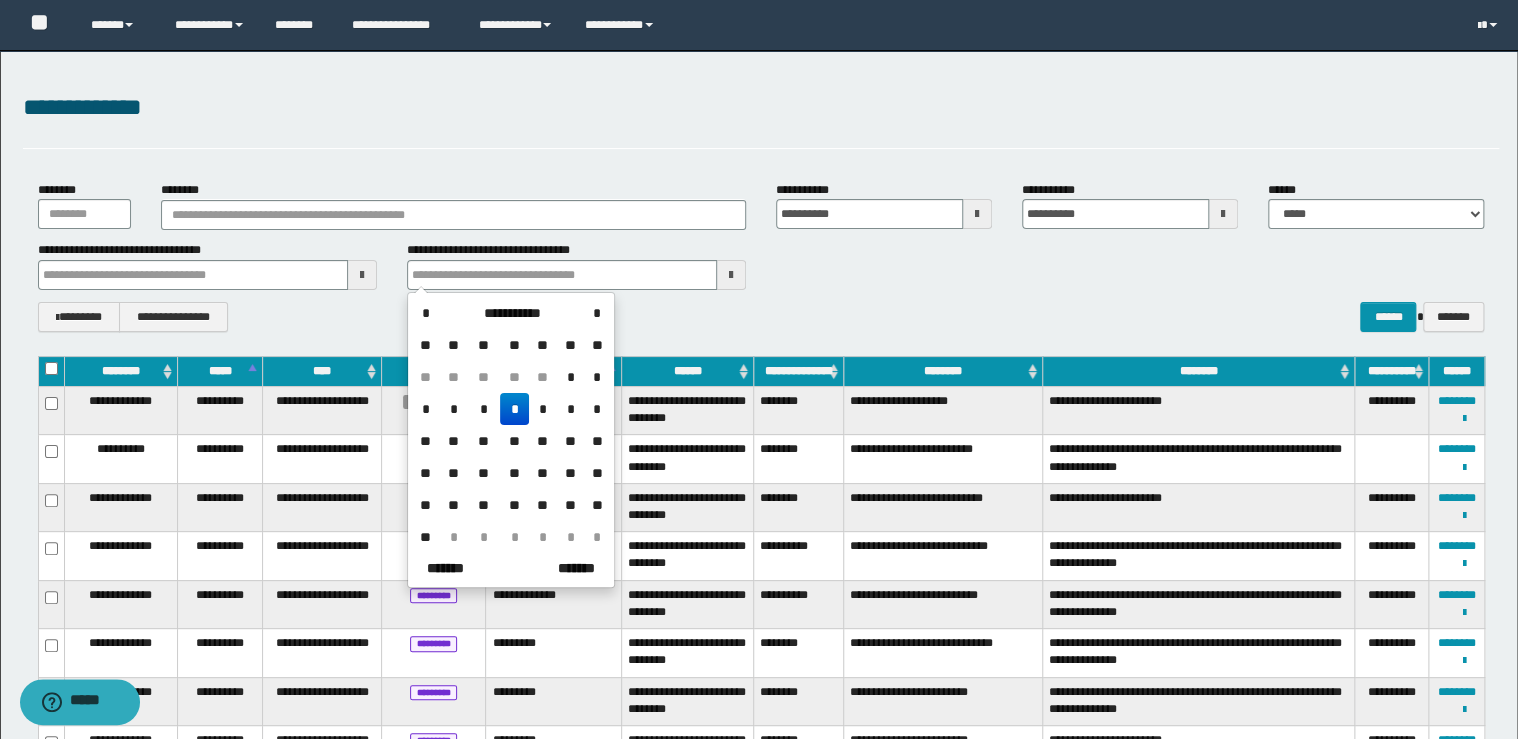 click on "*" at bounding box center (454, 409) 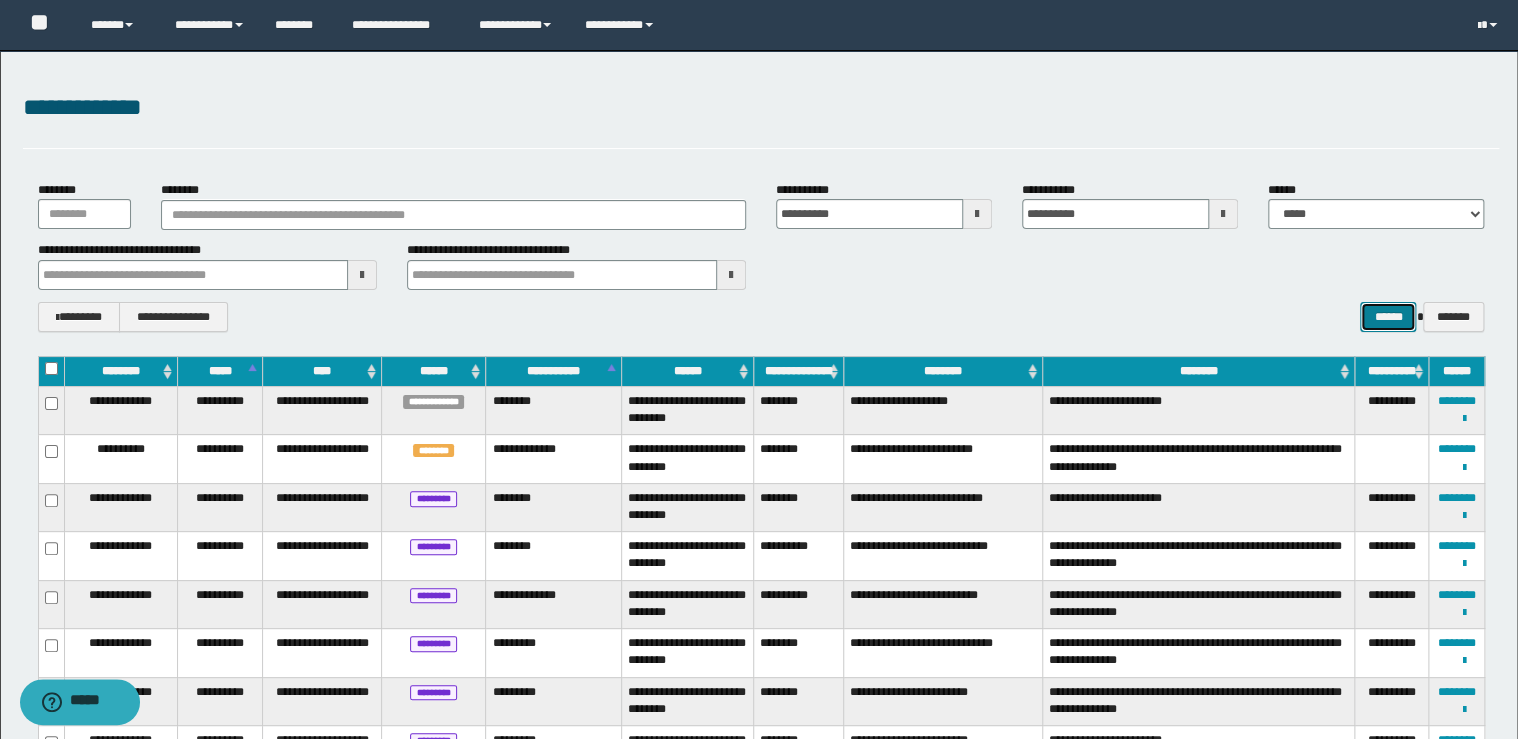 click on "******" at bounding box center (1388, 317) 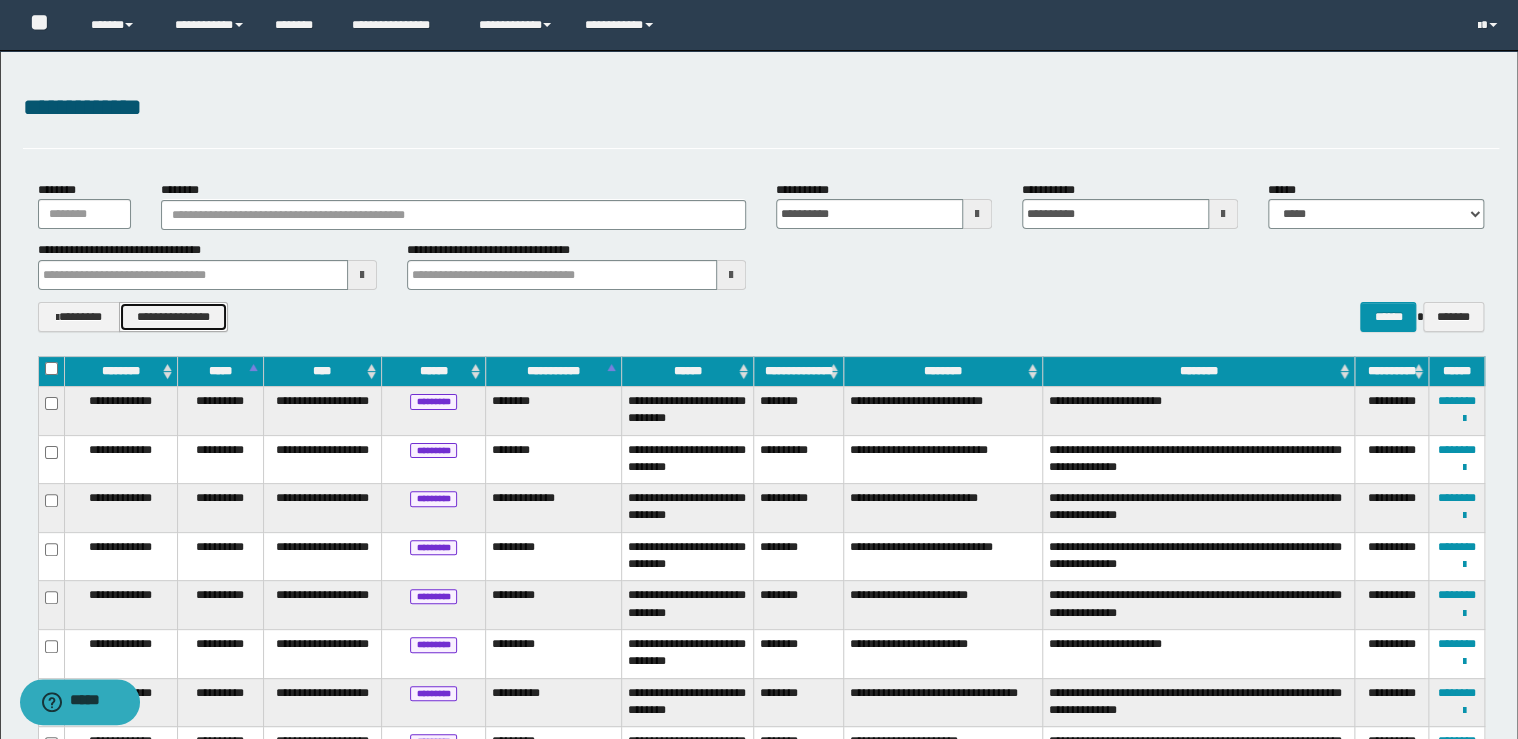 click on "**********" at bounding box center (173, 317) 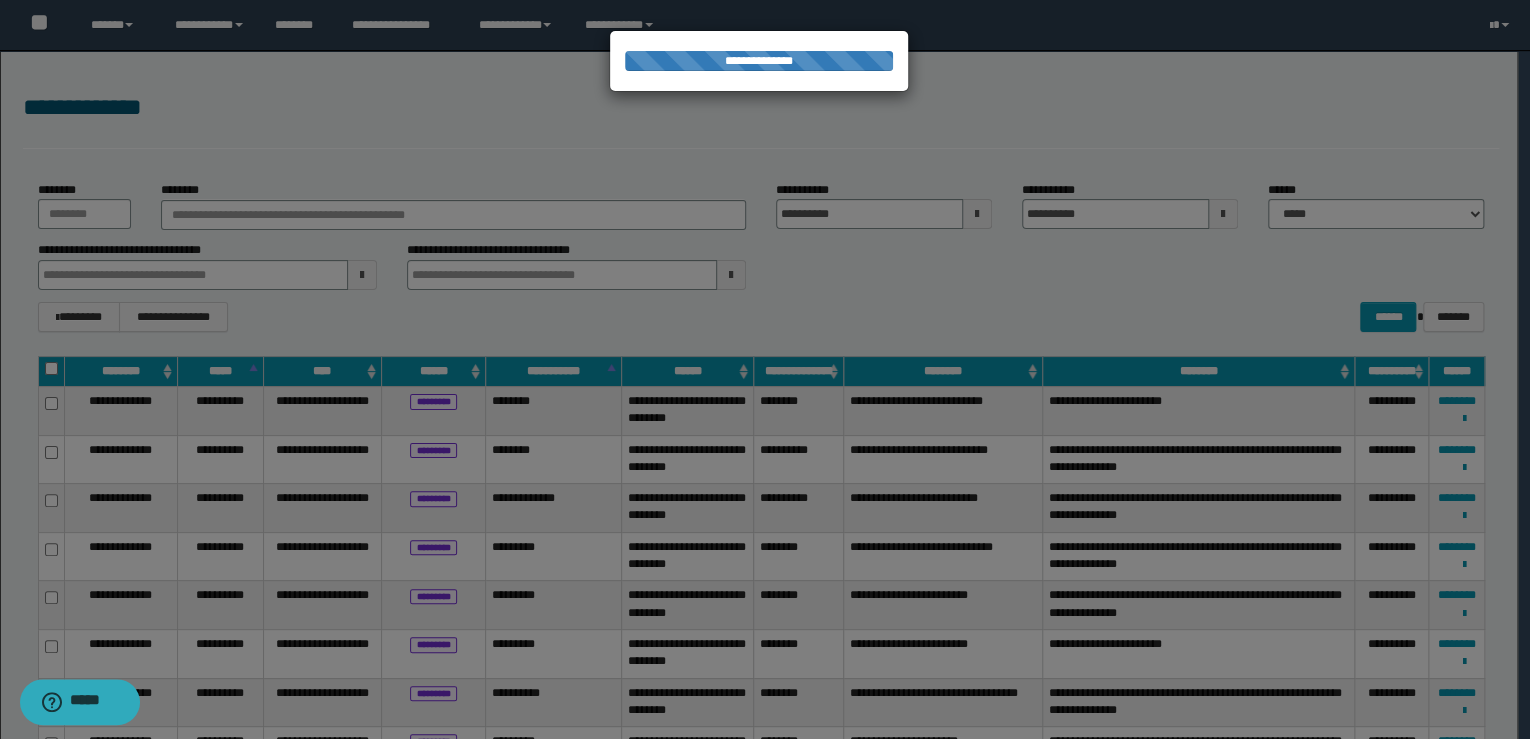 click at bounding box center (765, 369) 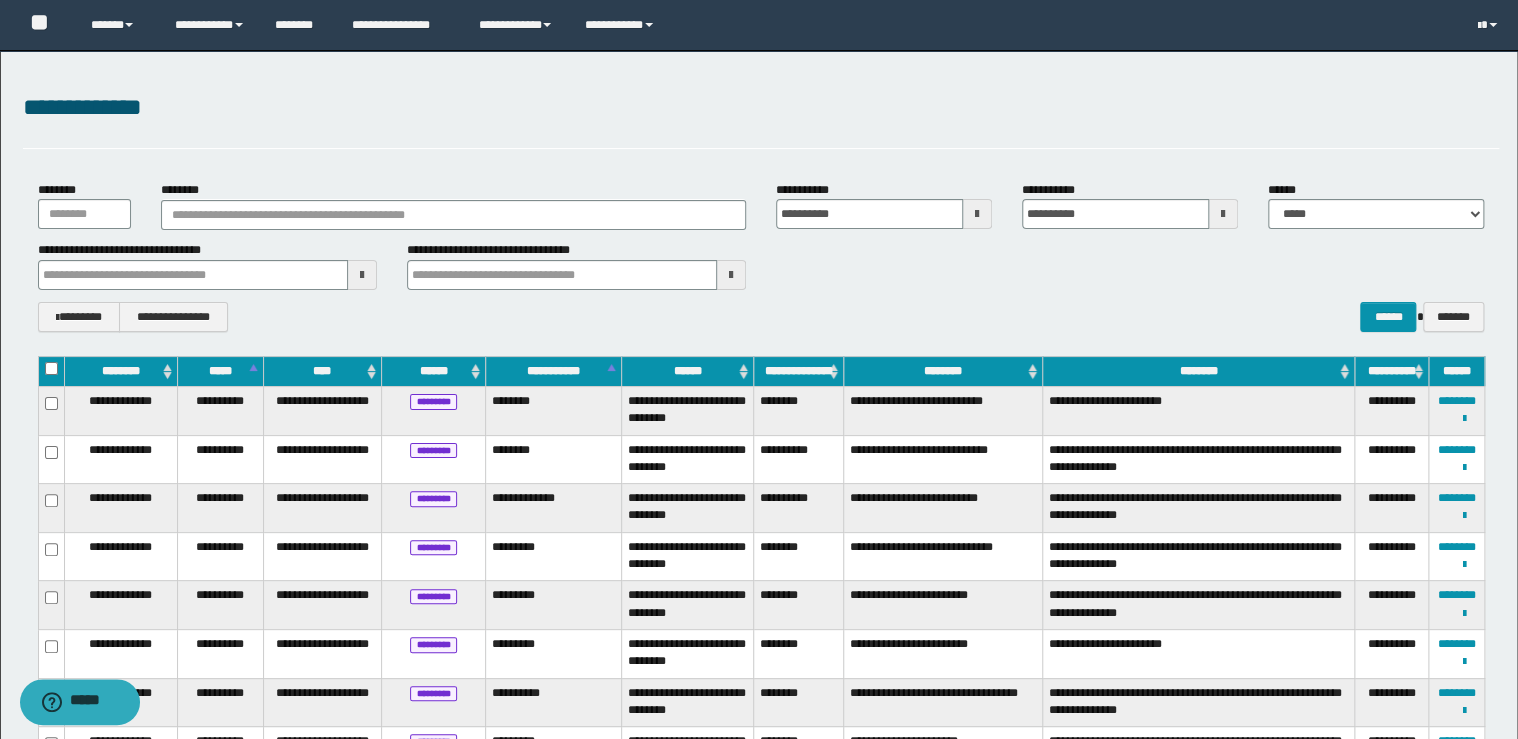 click on "**********" at bounding box center (761, 317) 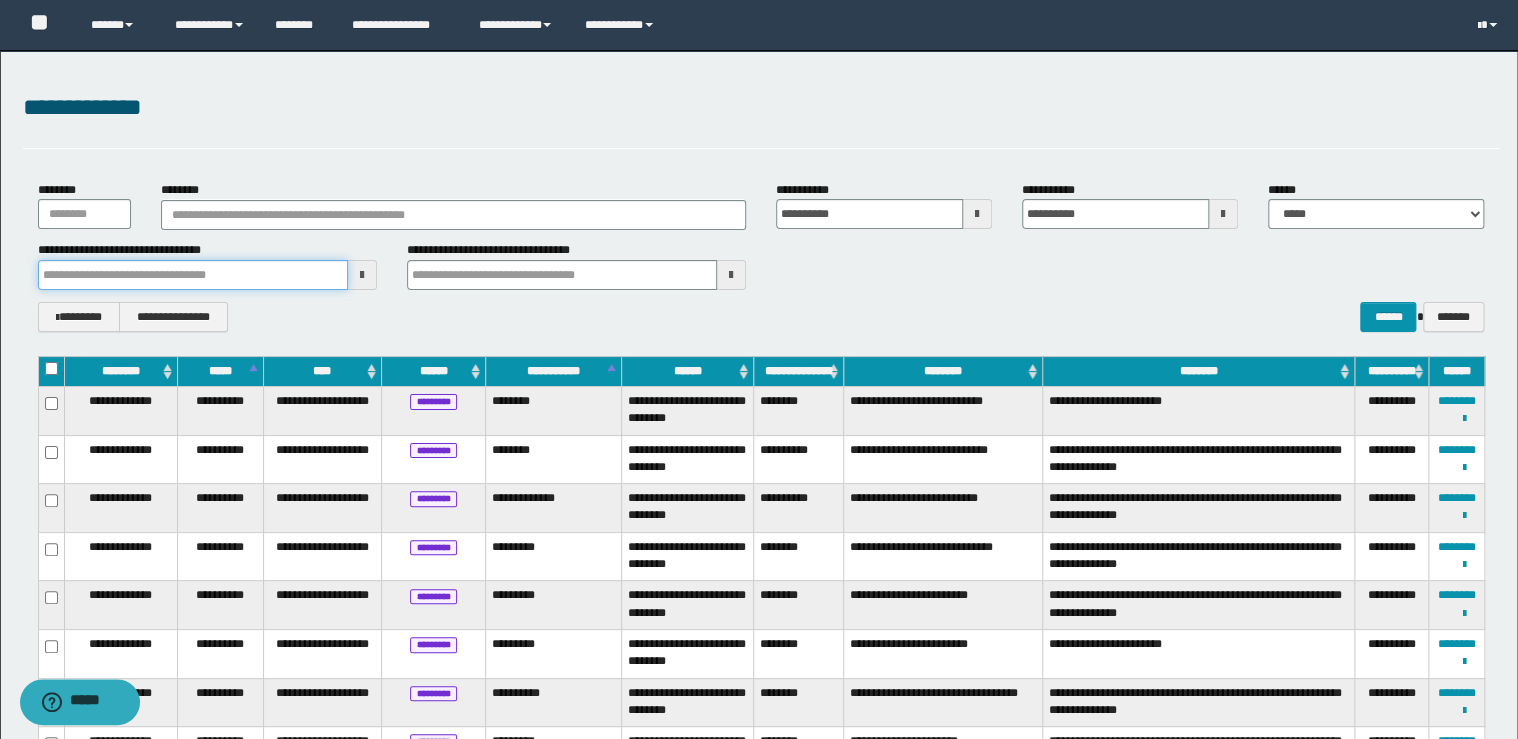 click at bounding box center (193, 275) 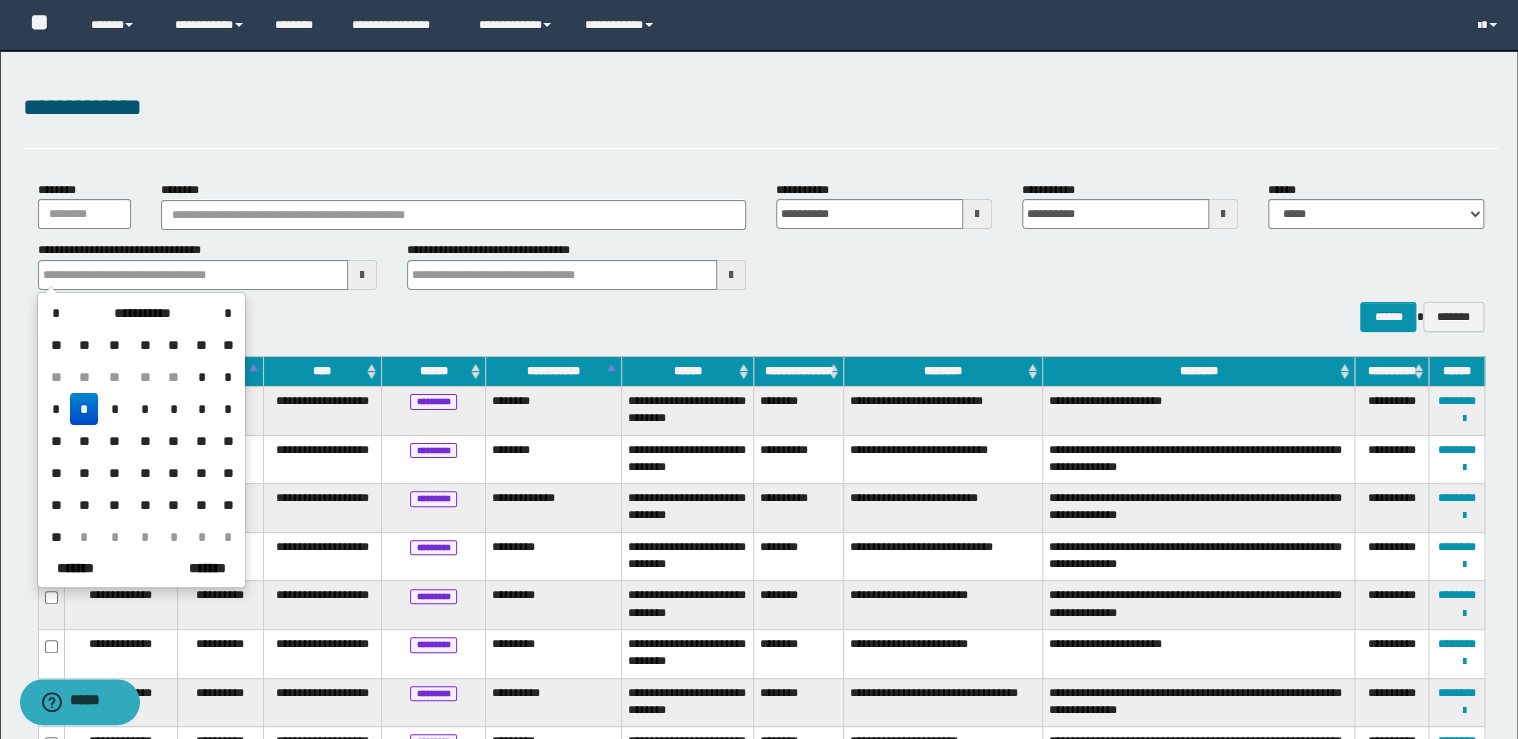 drag, startPoint x: 115, startPoint y: 403, endPoint x: 393, endPoint y: 326, distance: 288.46664 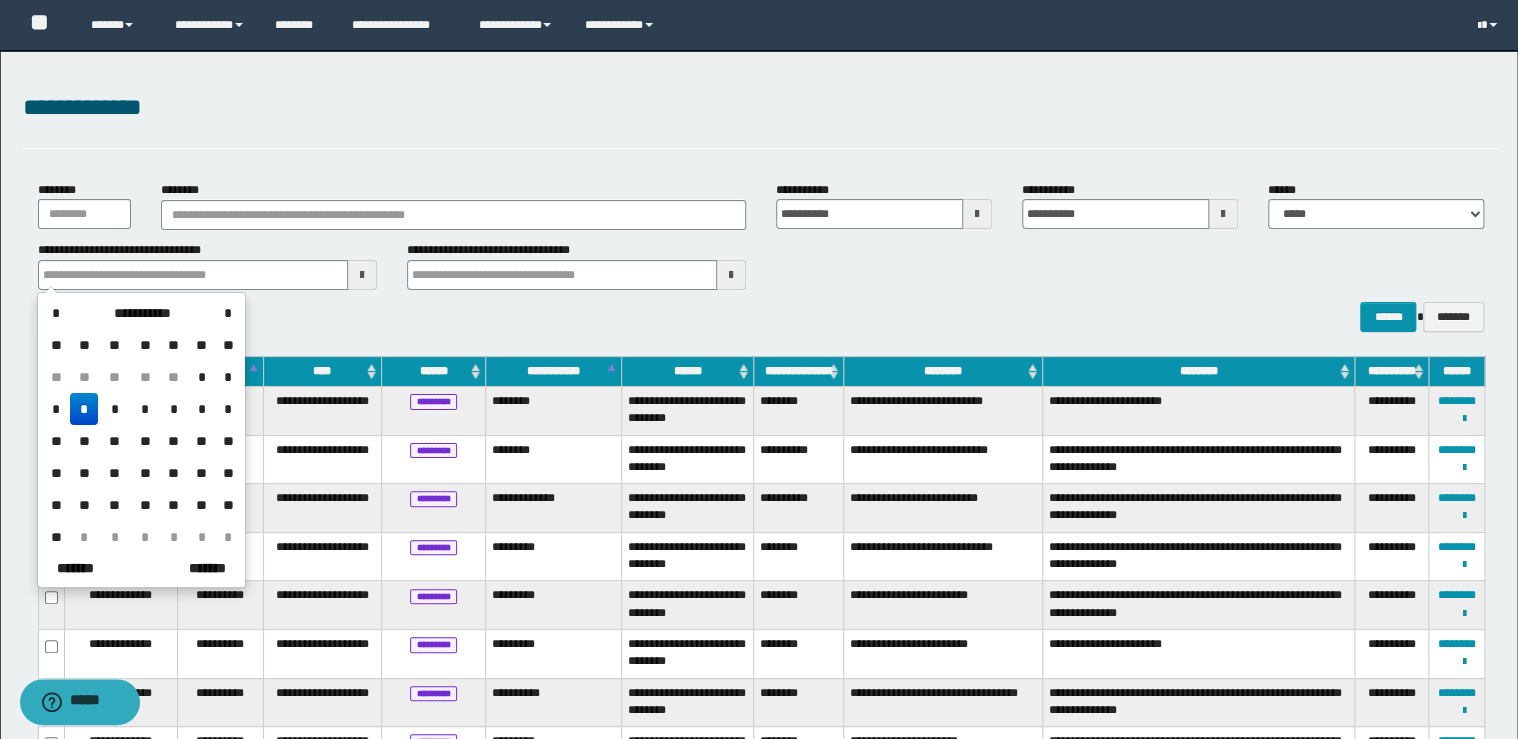 click on "*" at bounding box center [114, 409] 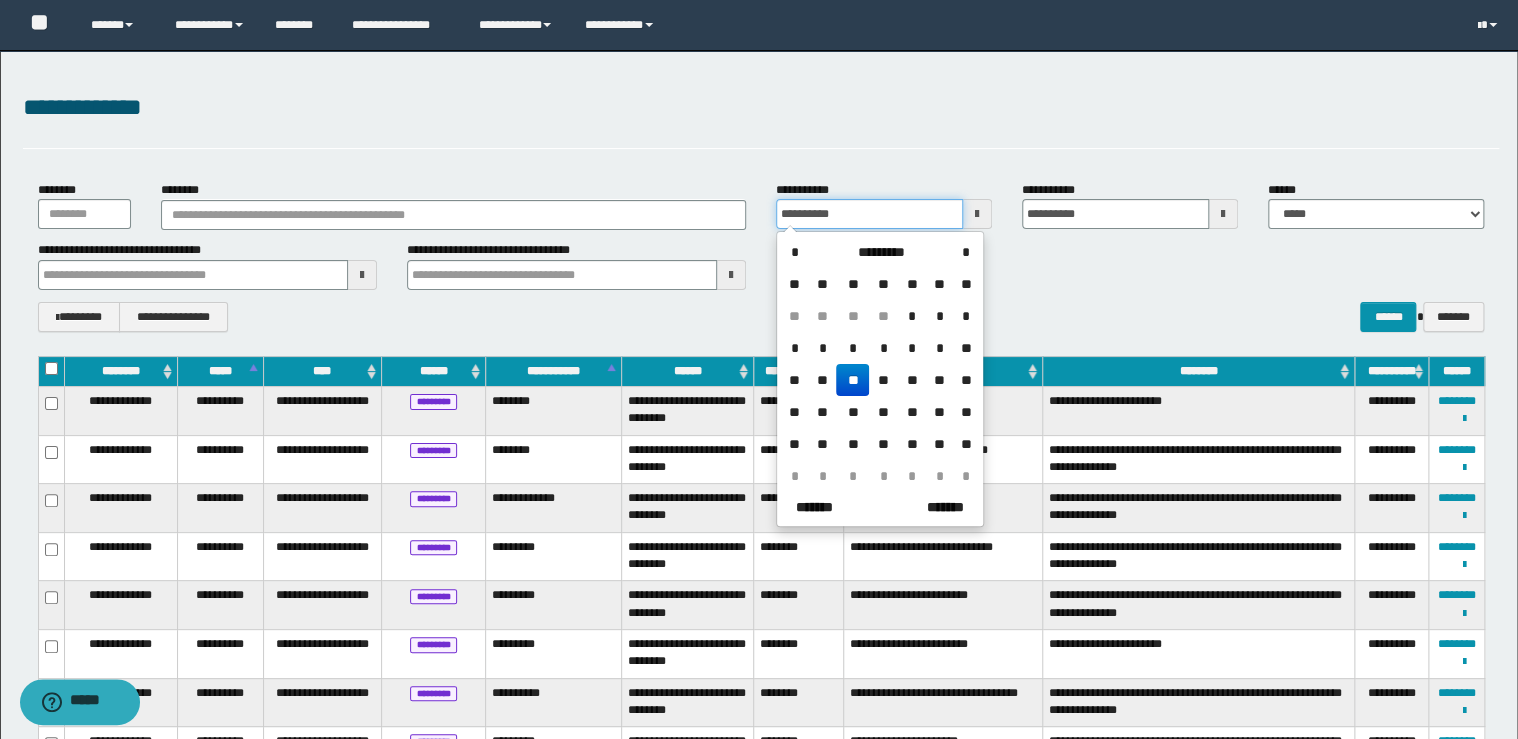 drag, startPoint x: 861, startPoint y: 211, endPoint x: 758, endPoint y: 202, distance: 103.392456 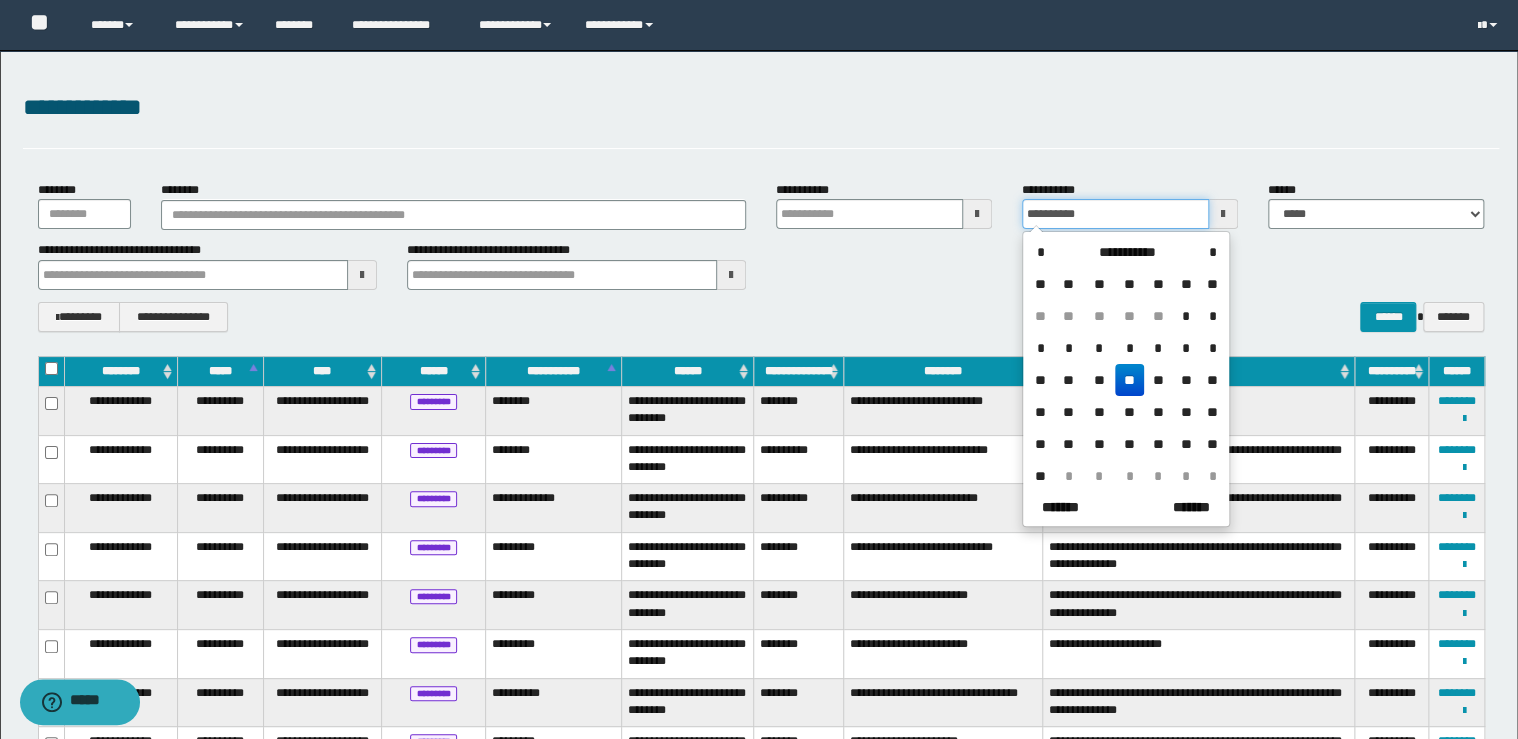 drag, startPoint x: 1071, startPoint y: 215, endPoint x: 918, endPoint y: 206, distance: 153.26448 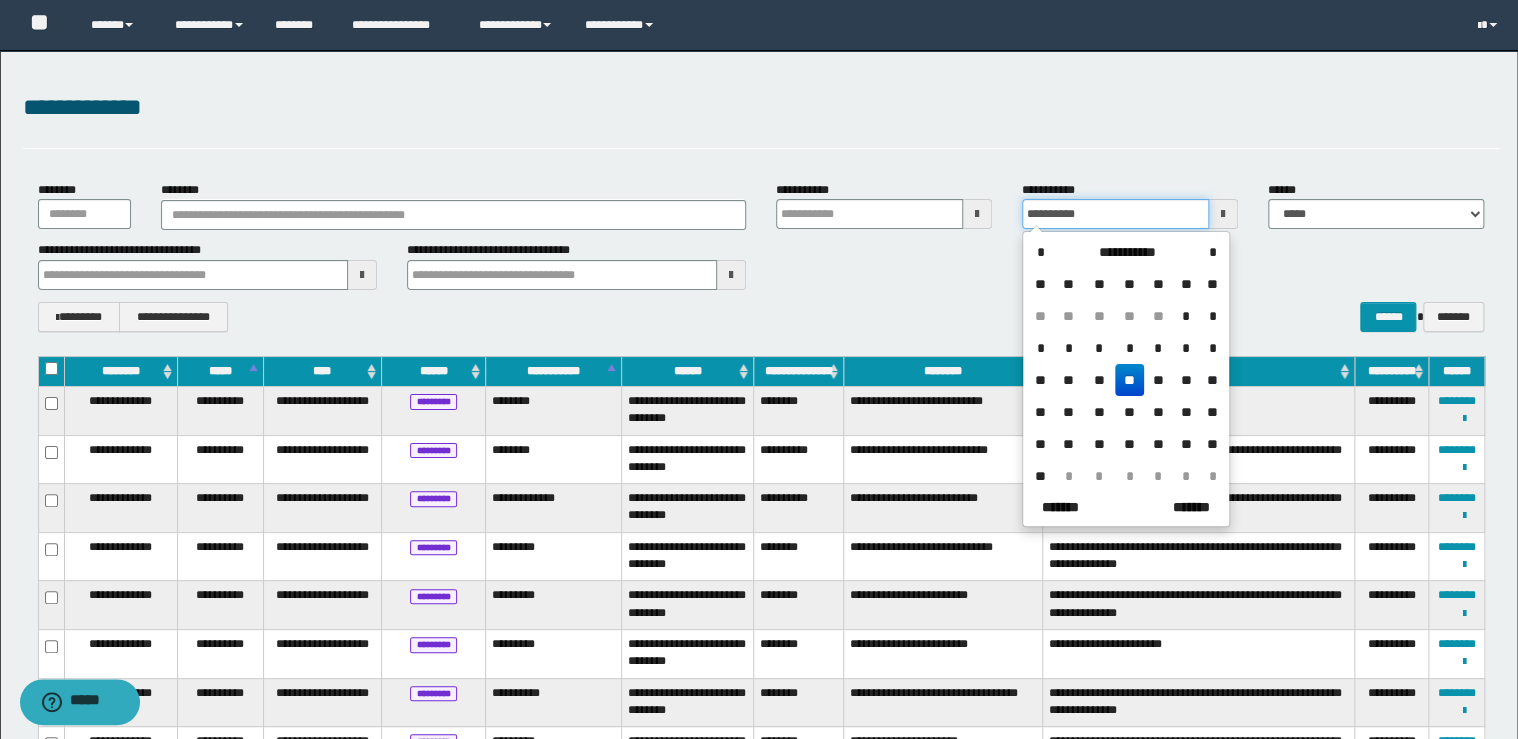 type 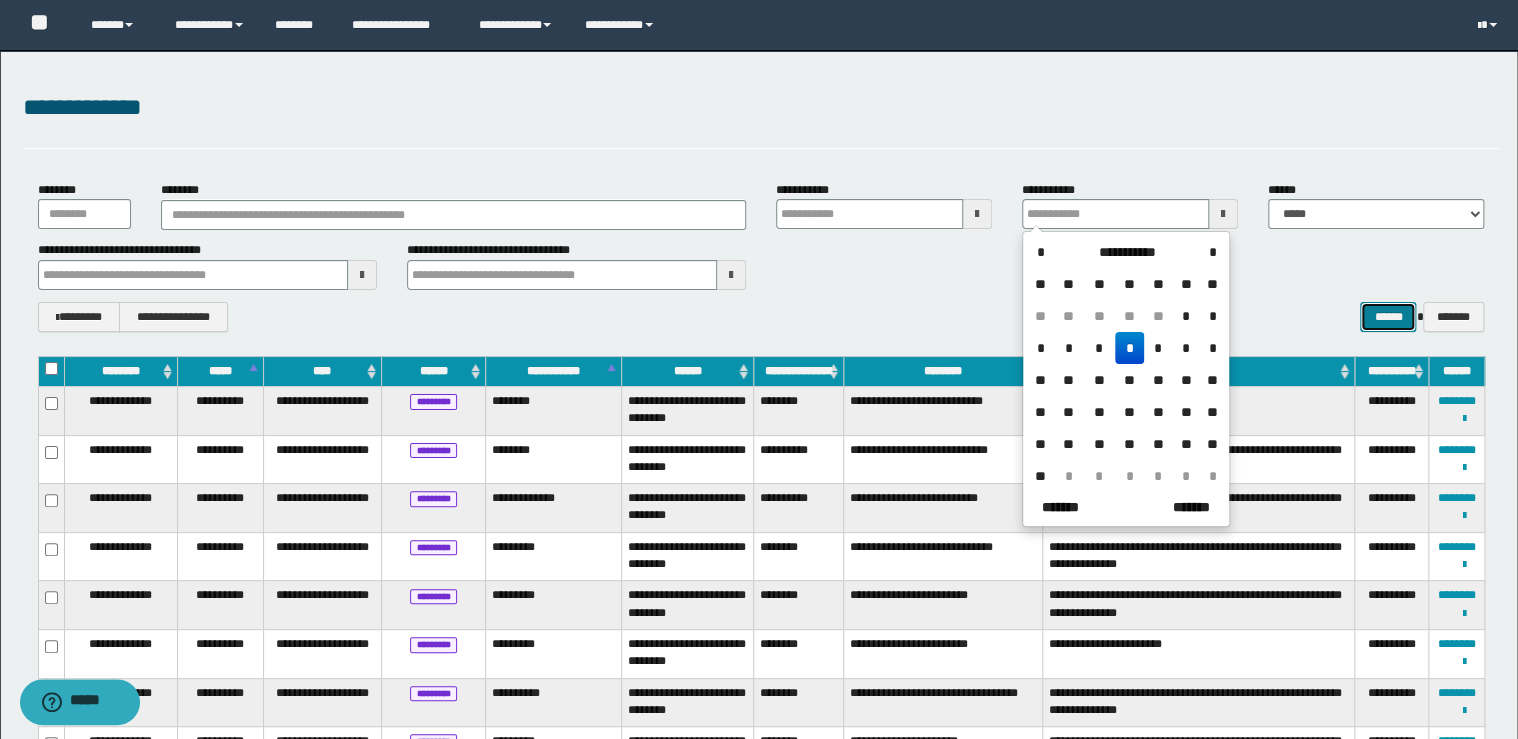 click on "******" at bounding box center (1388, 317) 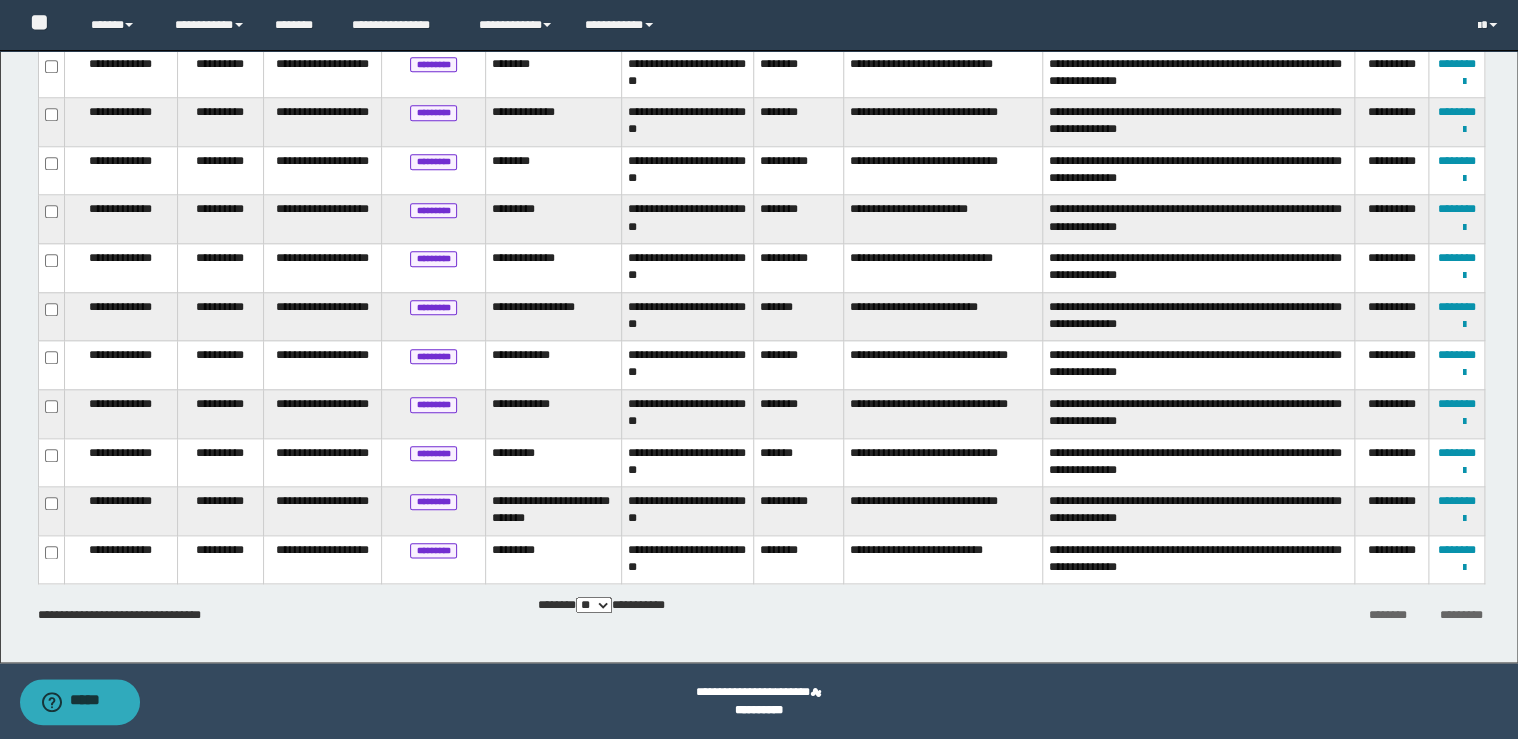 scroll, scrollTop: 472, scrollLeft: 0, axis: vertical 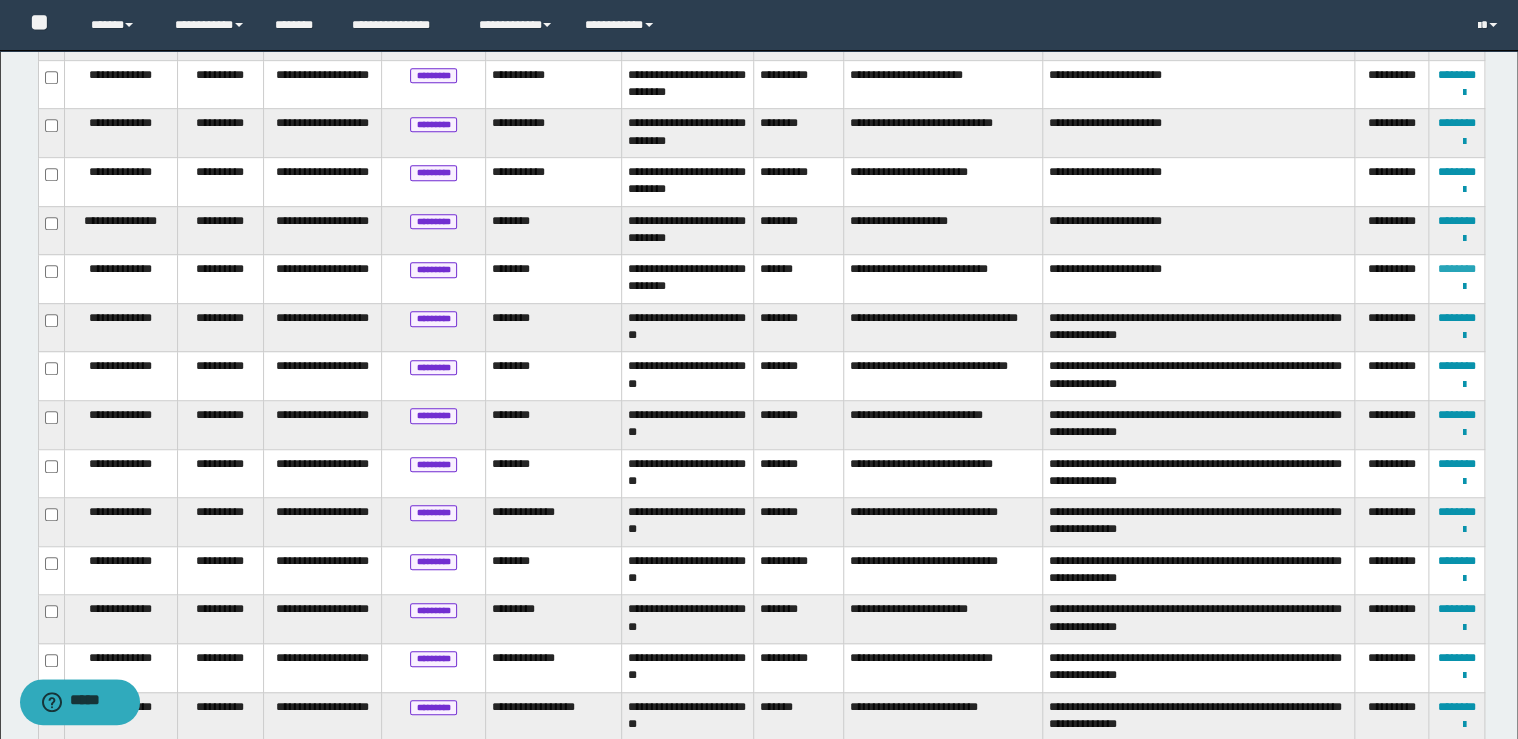 click on "********" at bounding box center [1457, 269] 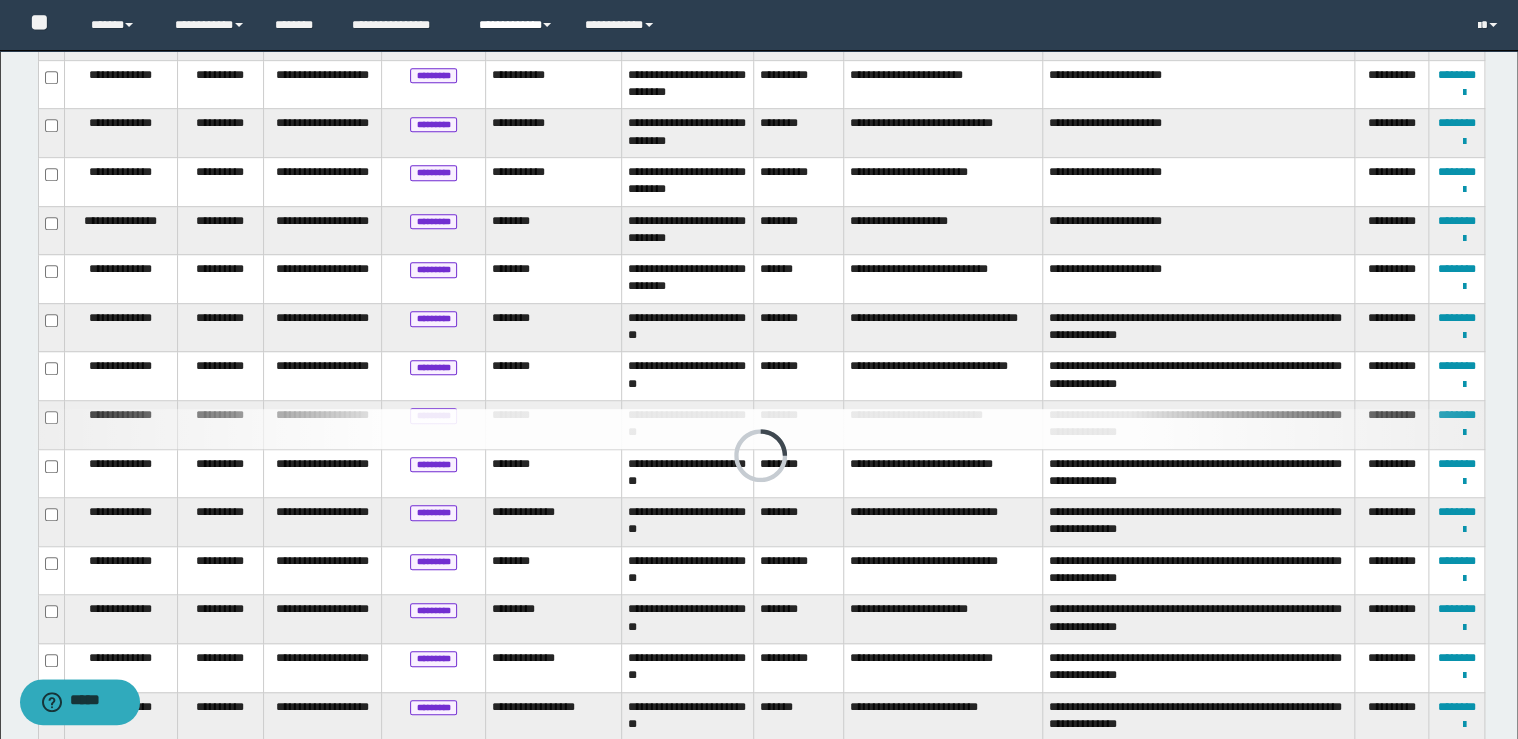 scroll, scrollTop: 300, scrollLeft: 0, axis: vertical 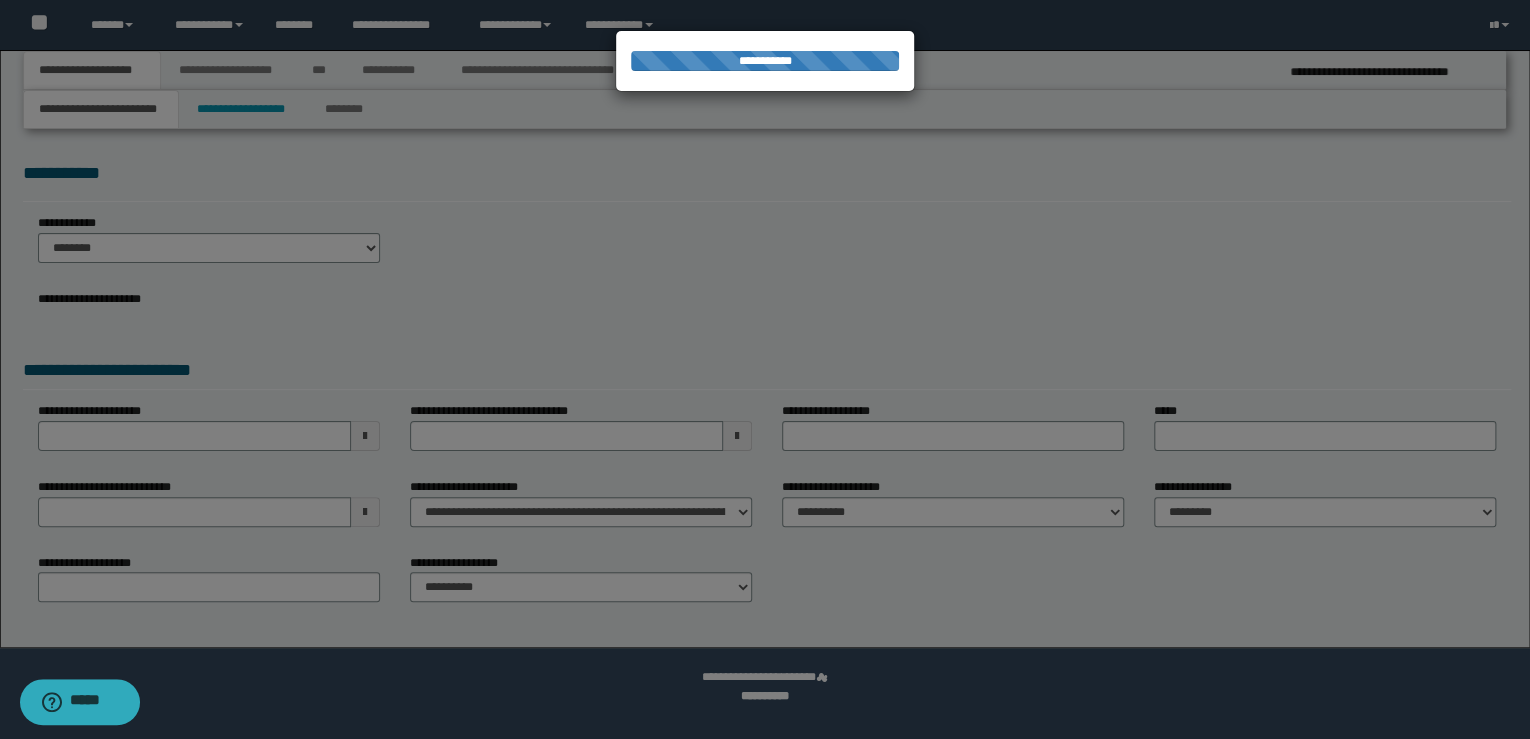 select on "*" 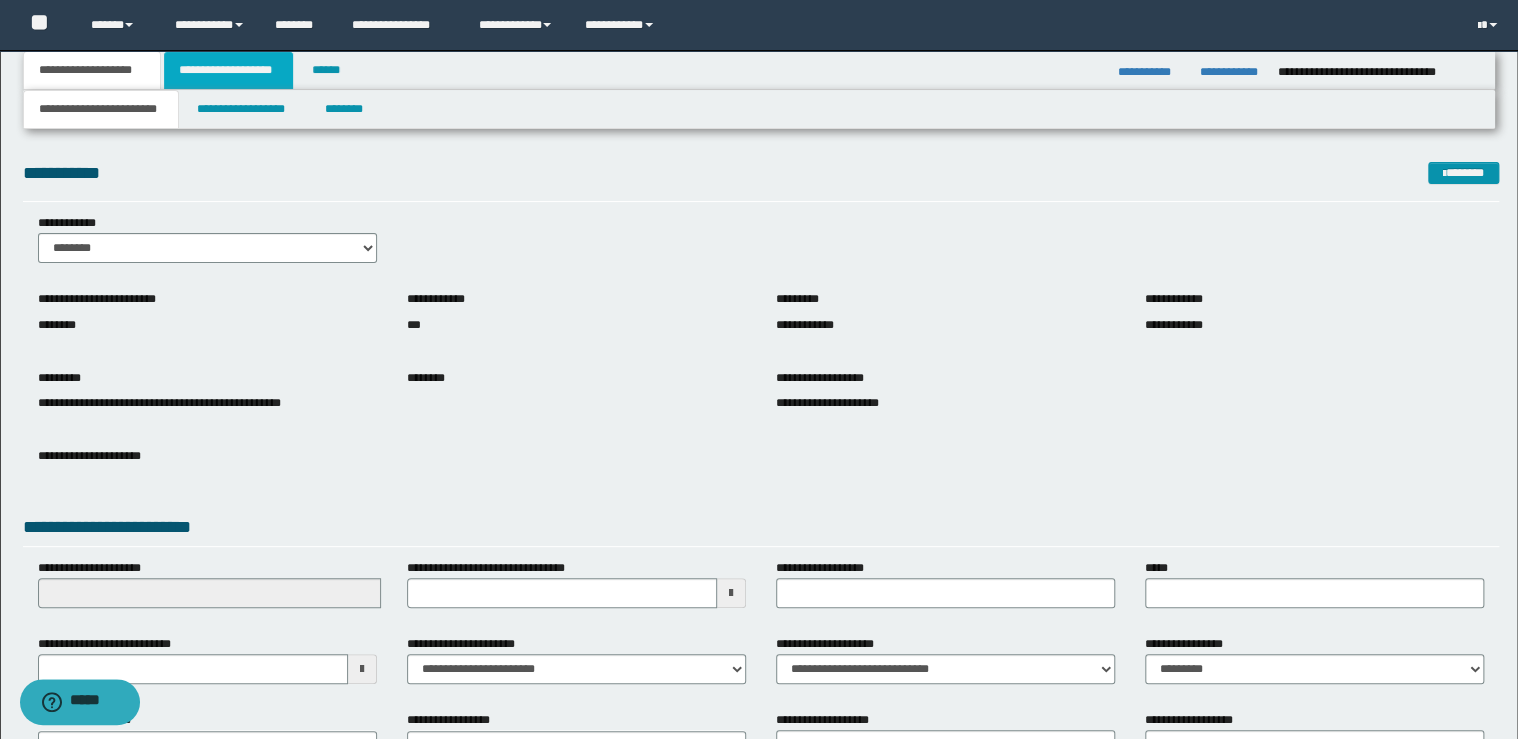 click on "**********" at bounding box center (228, 70) 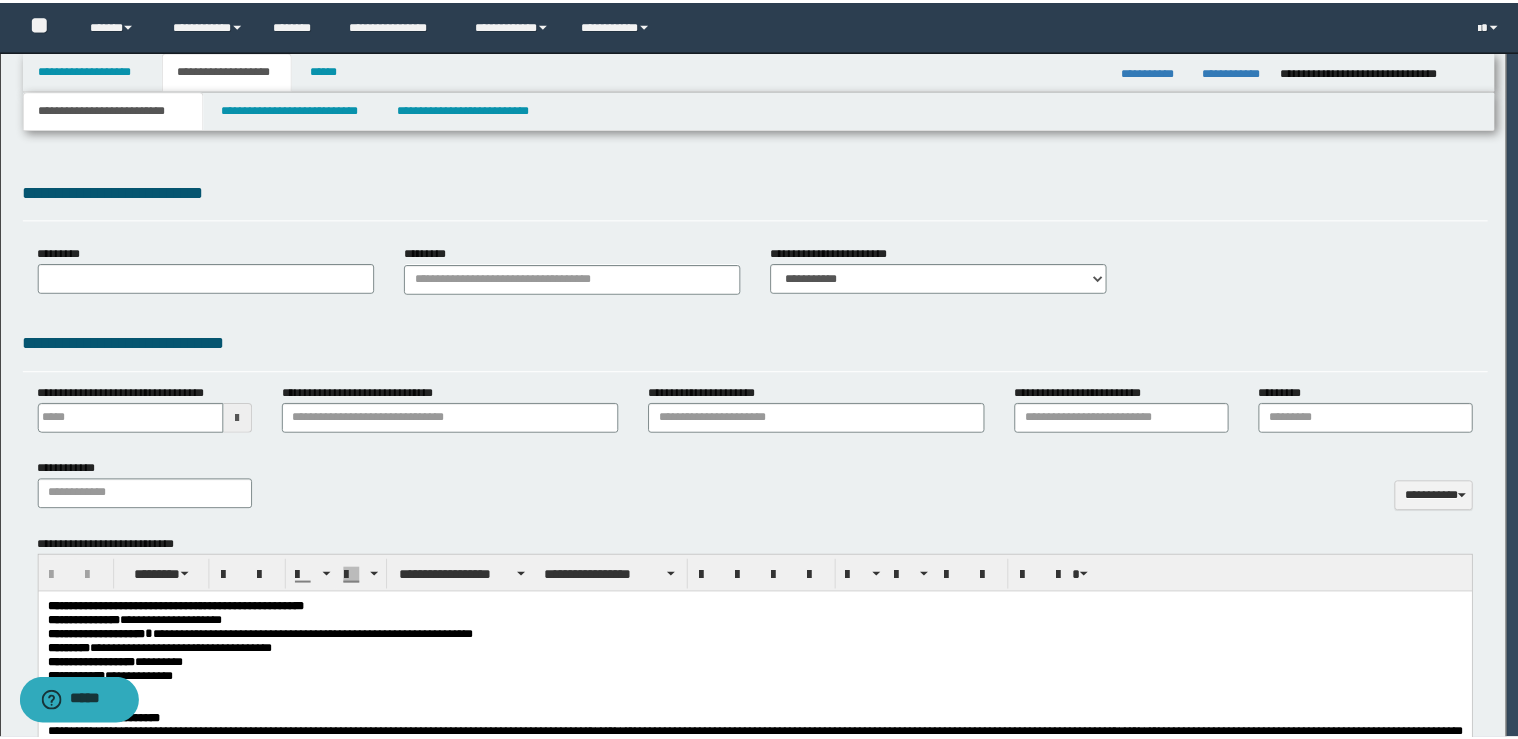 scroll, scrollTop: 0, scrollLeft: 0, axis: both 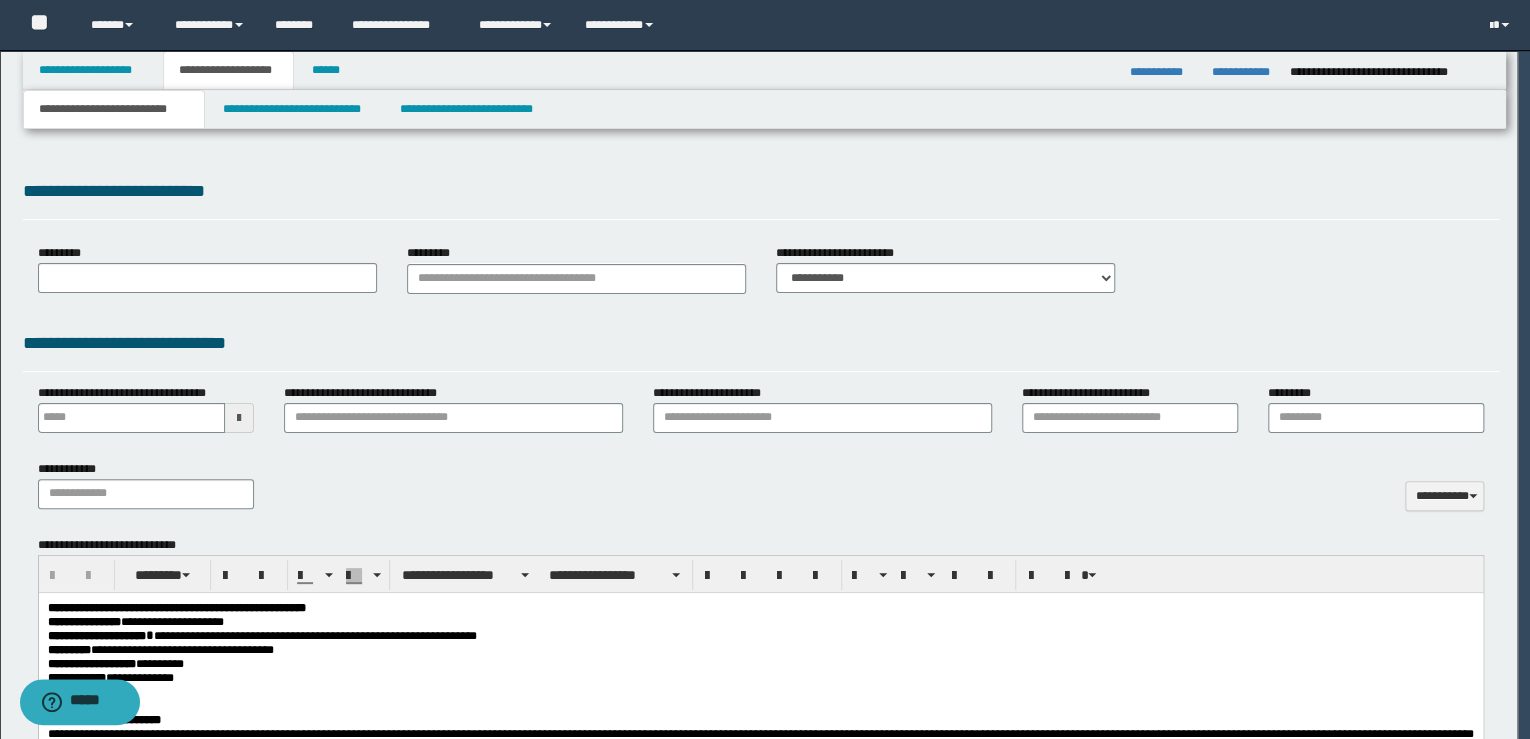 type on "**********" 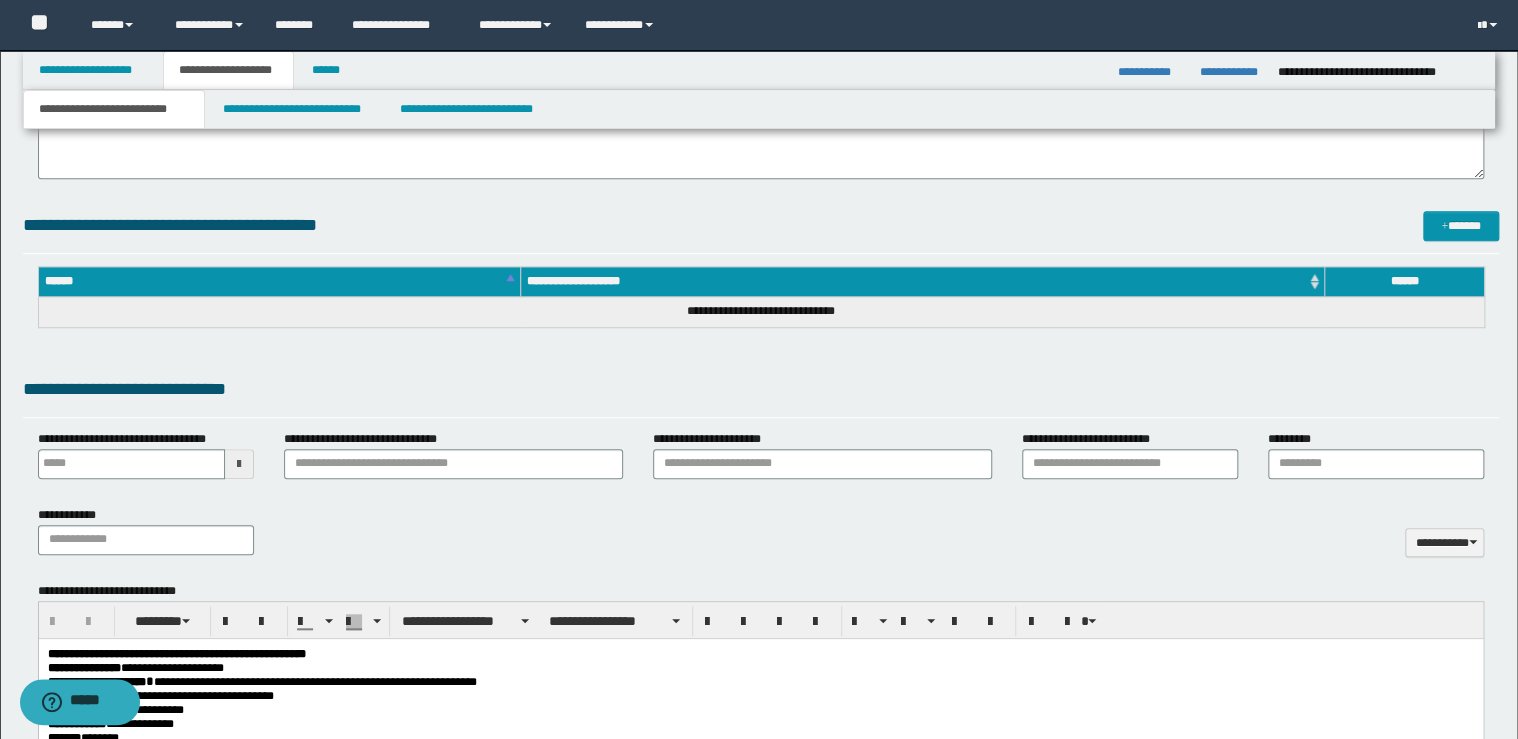 scroll, scrollTop: 880, scrollLeft: 0, axis: vertical 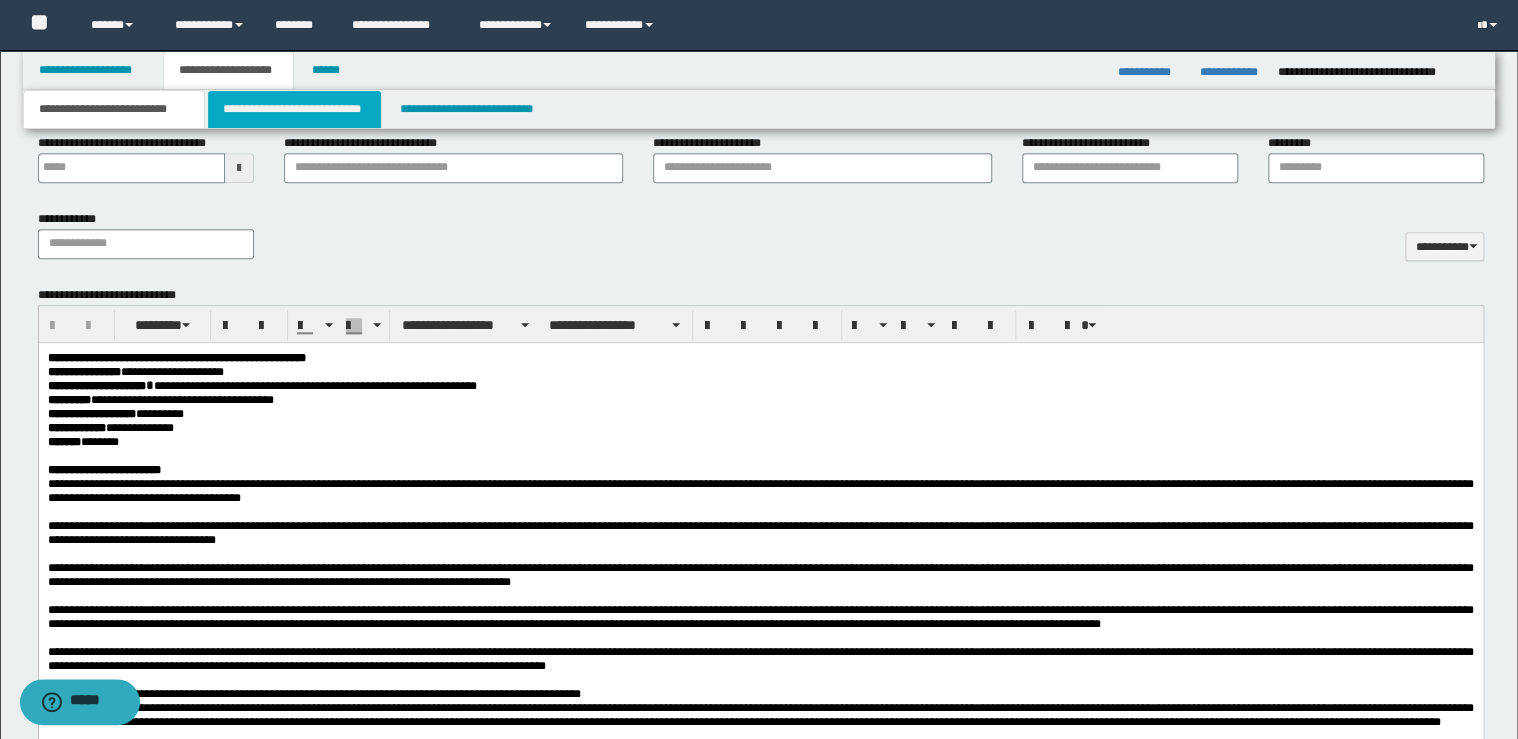click on "**********" at bounding box center [294, 109] 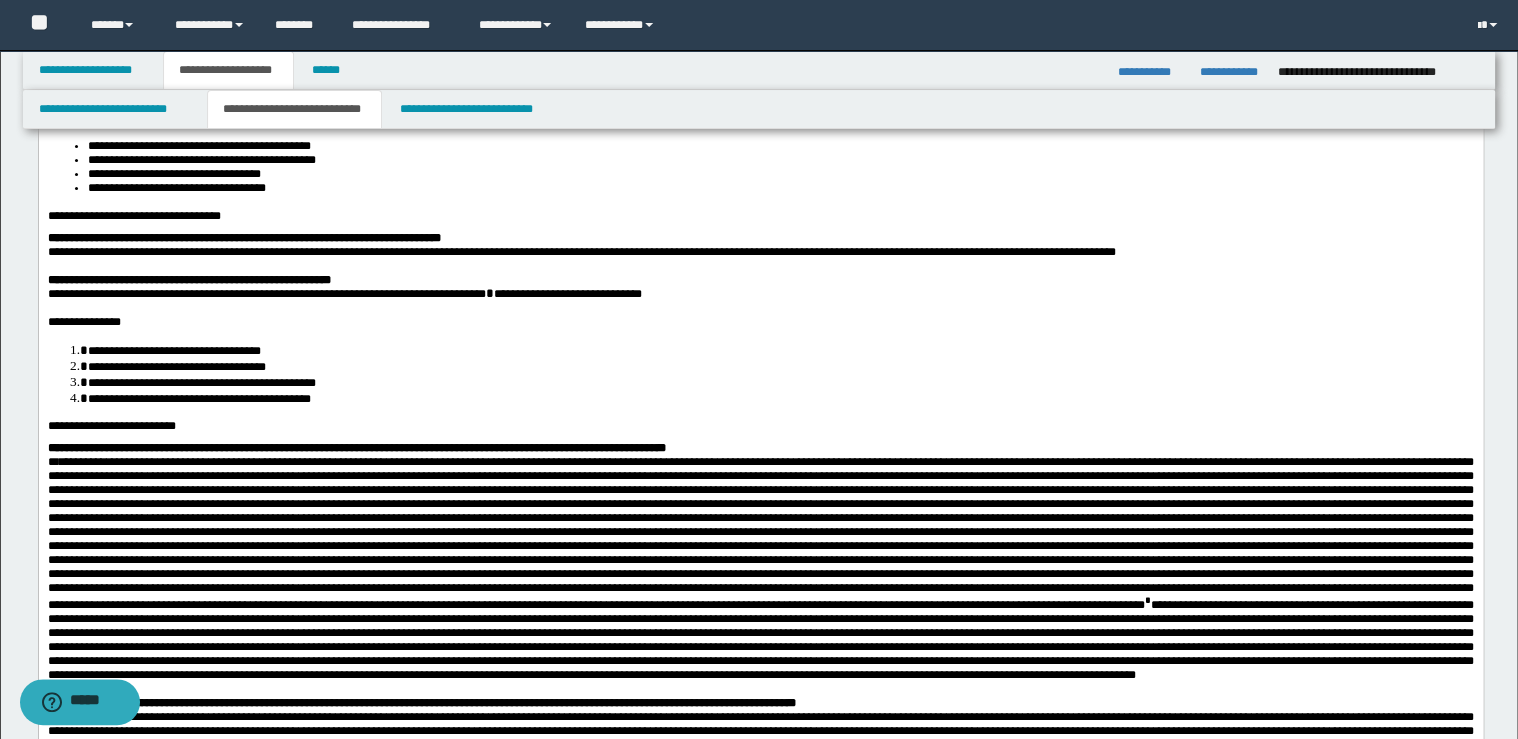 scroll, scrollTop: 480, scrollLeft: 0, axis: vertical 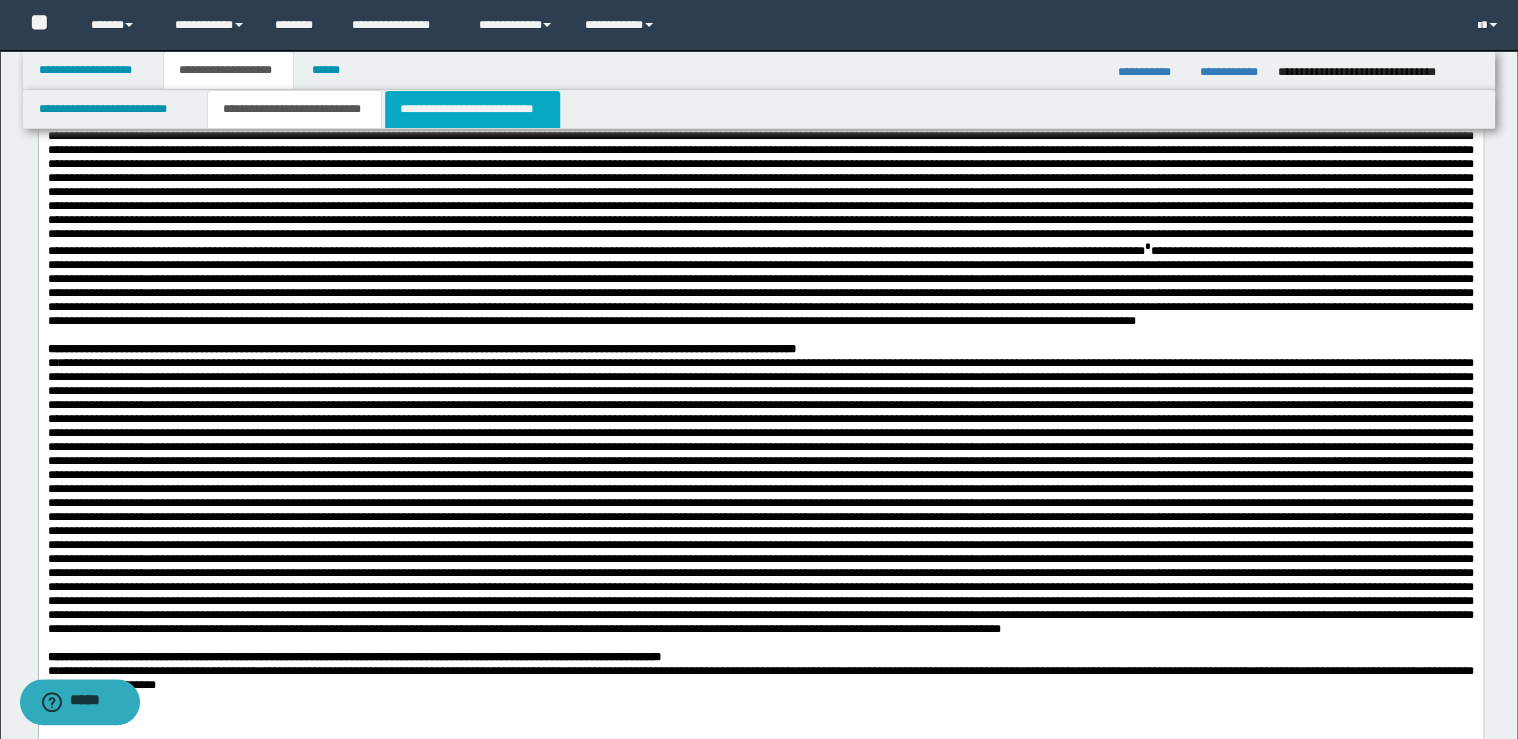 click on "**********" at bounding box center (472, 109) 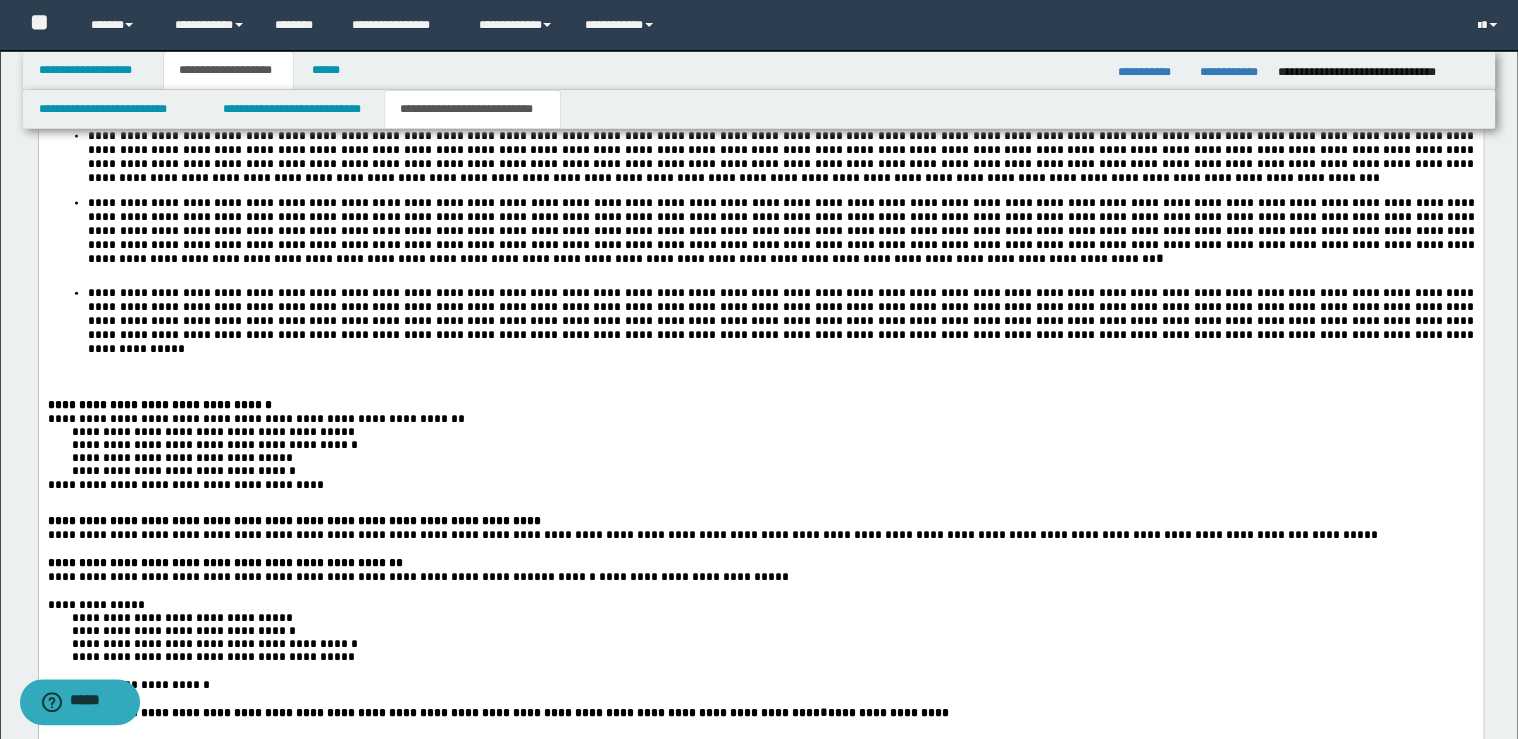 scroll, scrollTop: 2160, scrollLeft: 0, axis: vertical 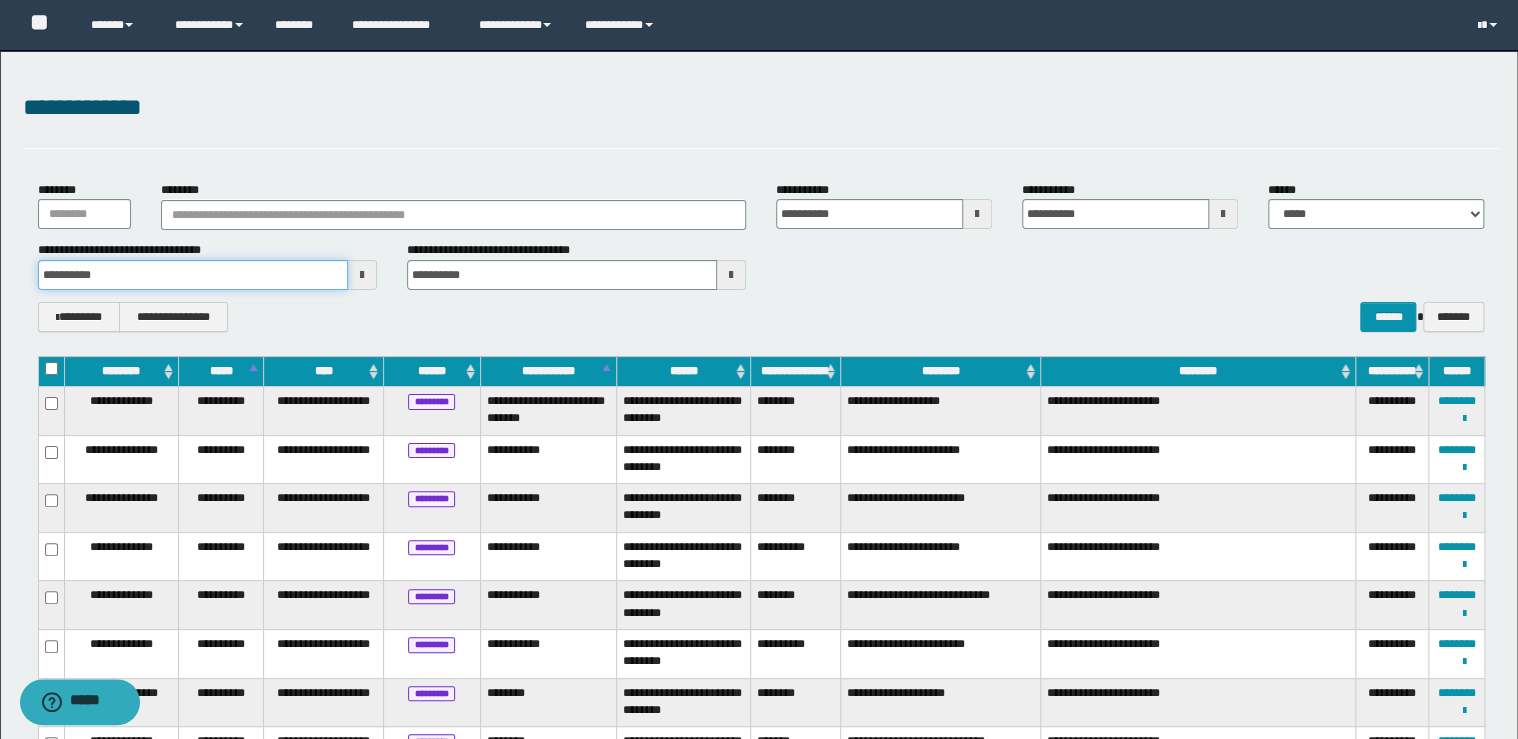 click on "**********" at bounding box center [193, 275] 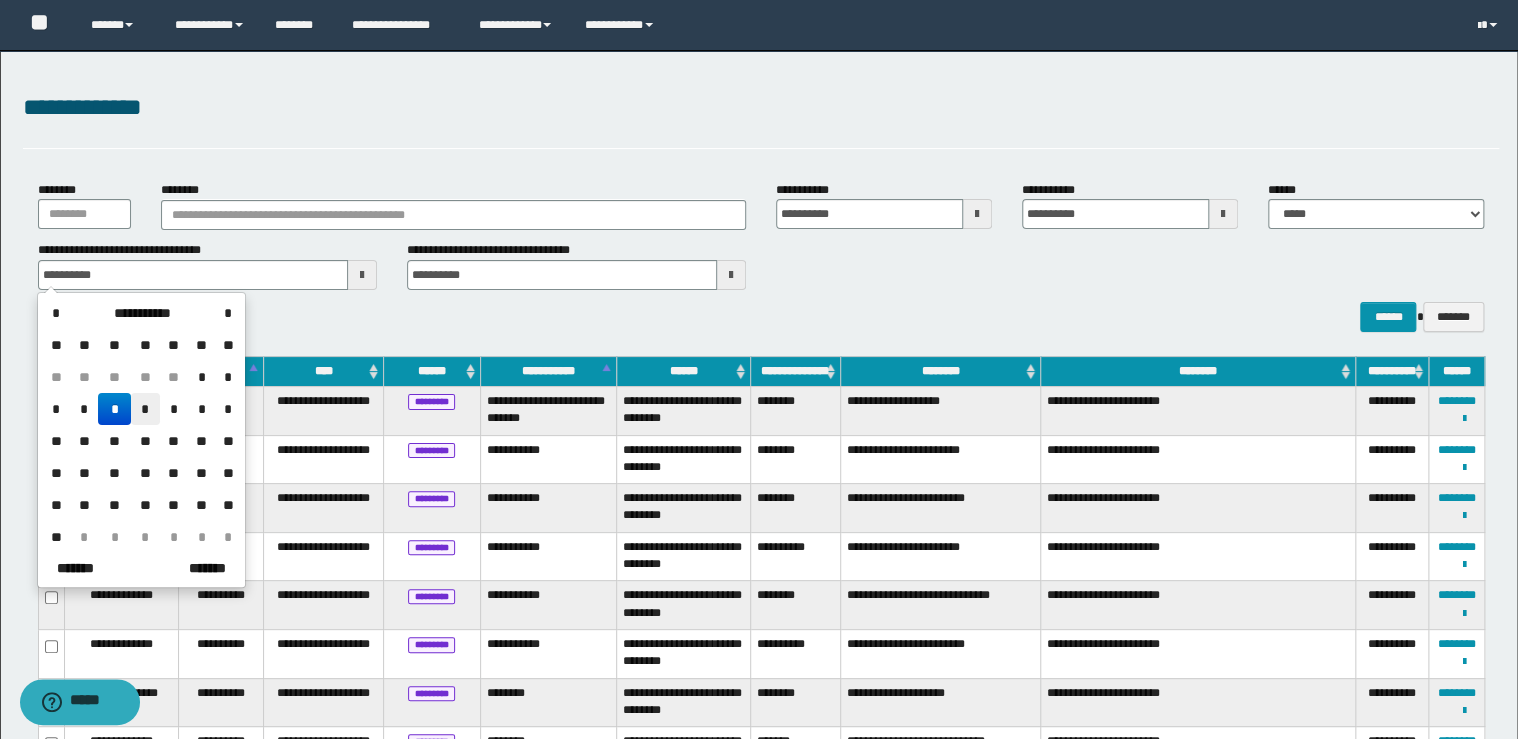 click on "*" at bounding box center (145, 409) 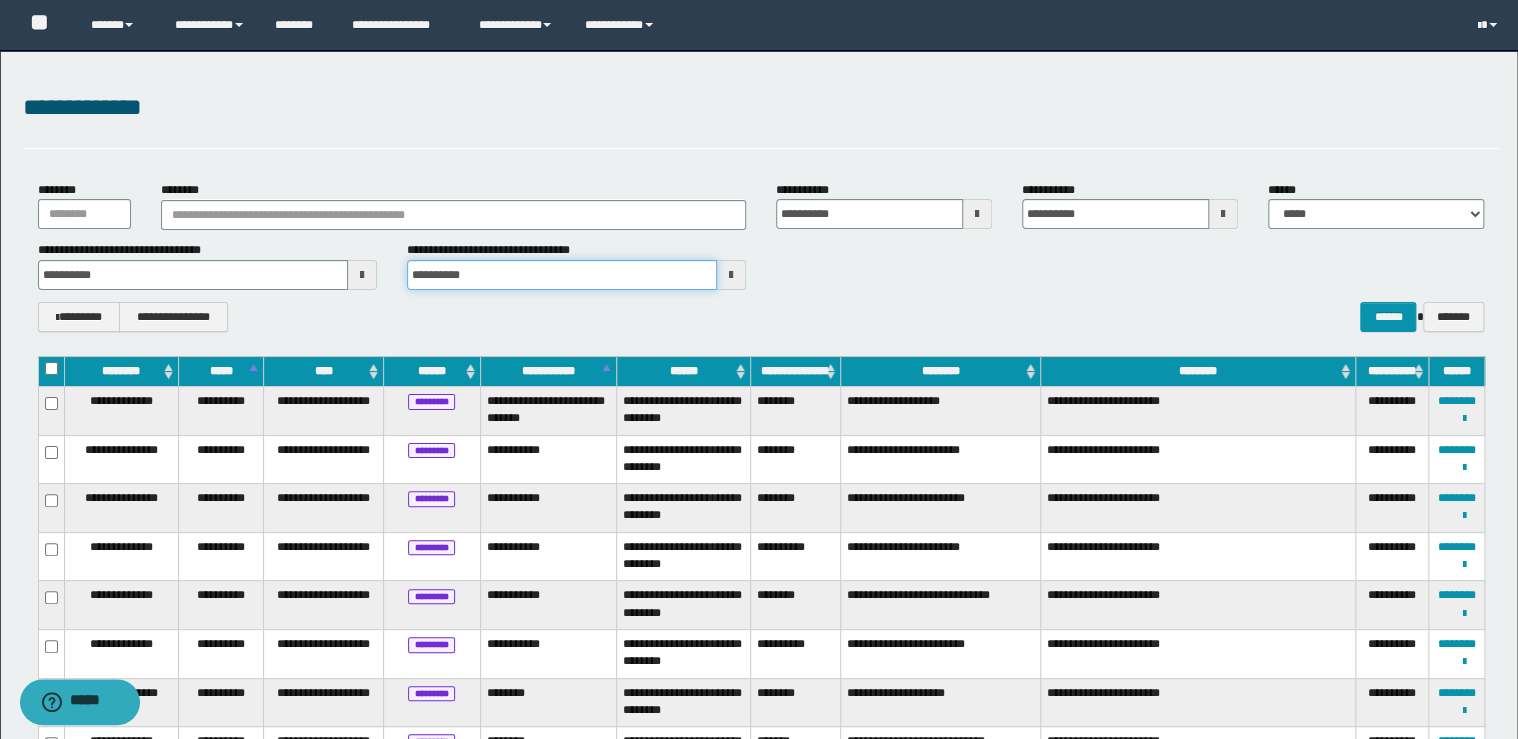 click on "**********" at bounding box center [562, 275] 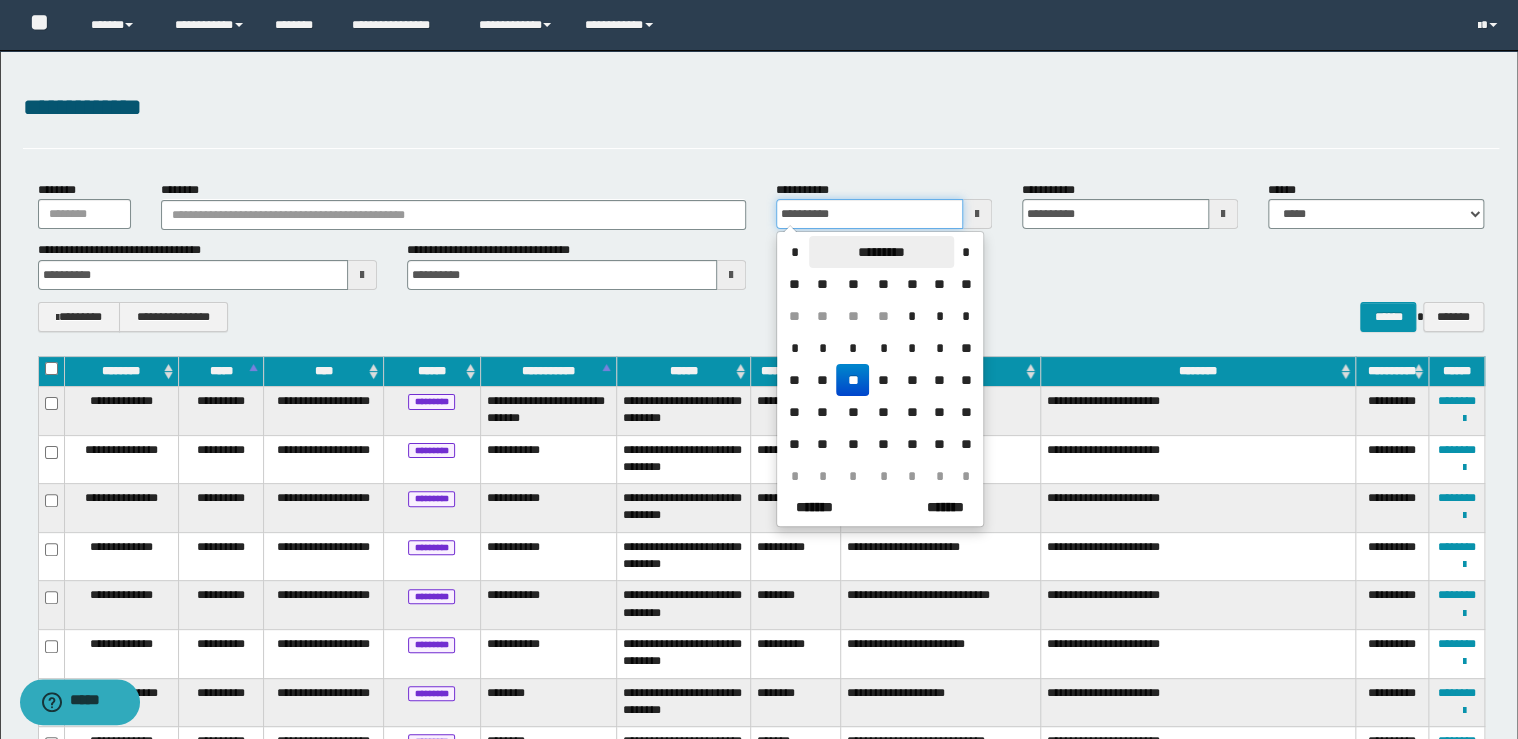 drag, startPoint x: 852, startPoint y: 207, endPoint x: 948, endPoint y: 244, distance: 102.88343 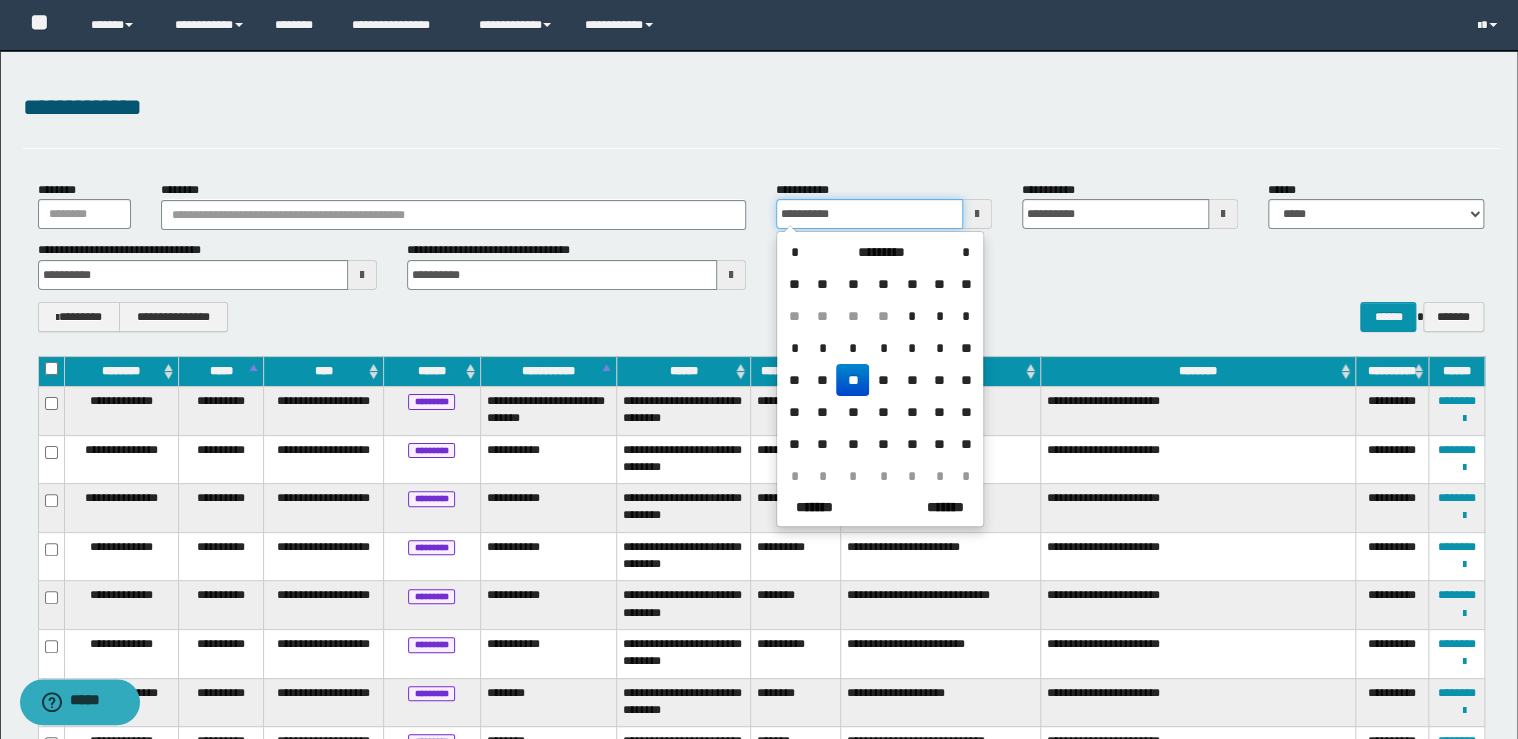 type 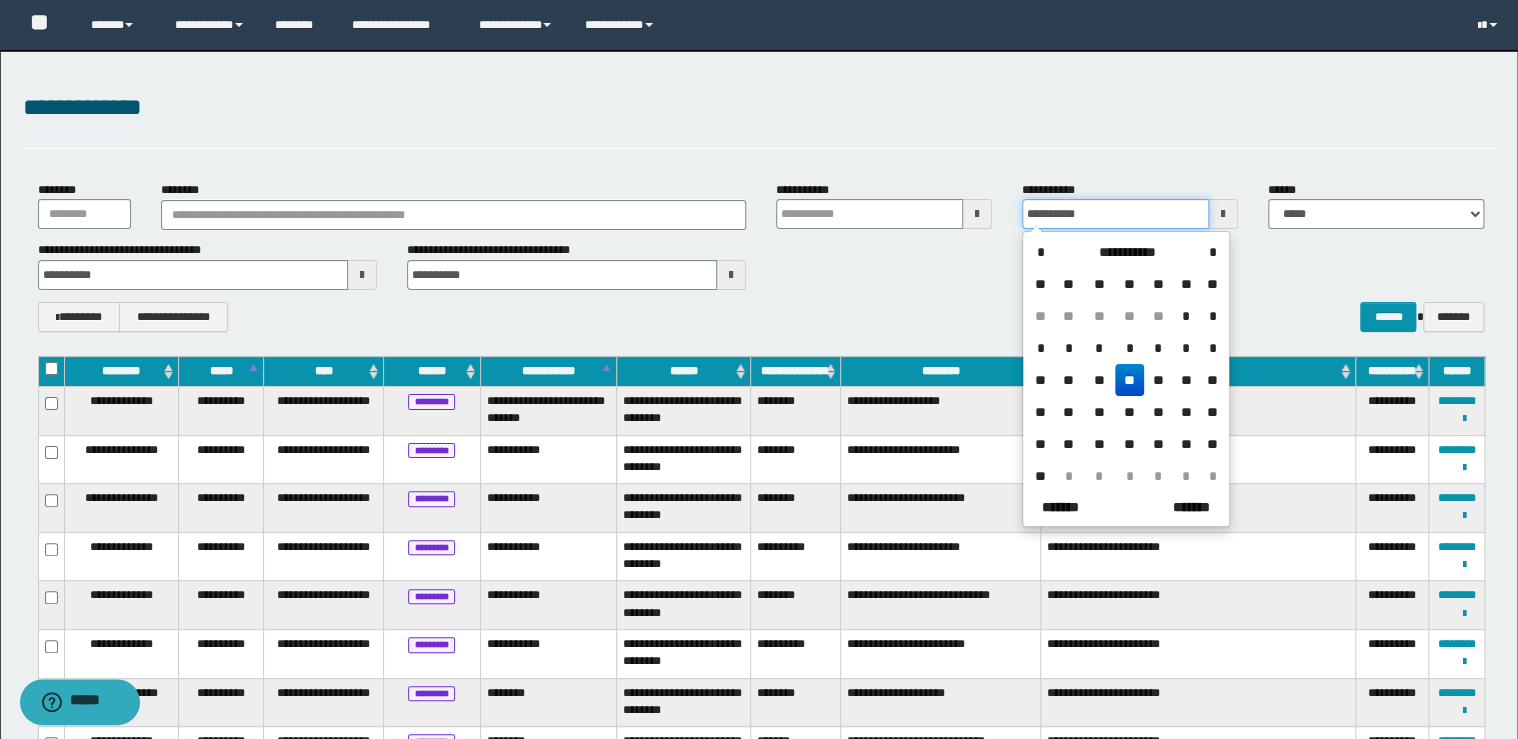 drag, startPoint x: 1017, startPoint y: 215, endPoint x: 1007, endPoint y: 226, distance: 14.866069 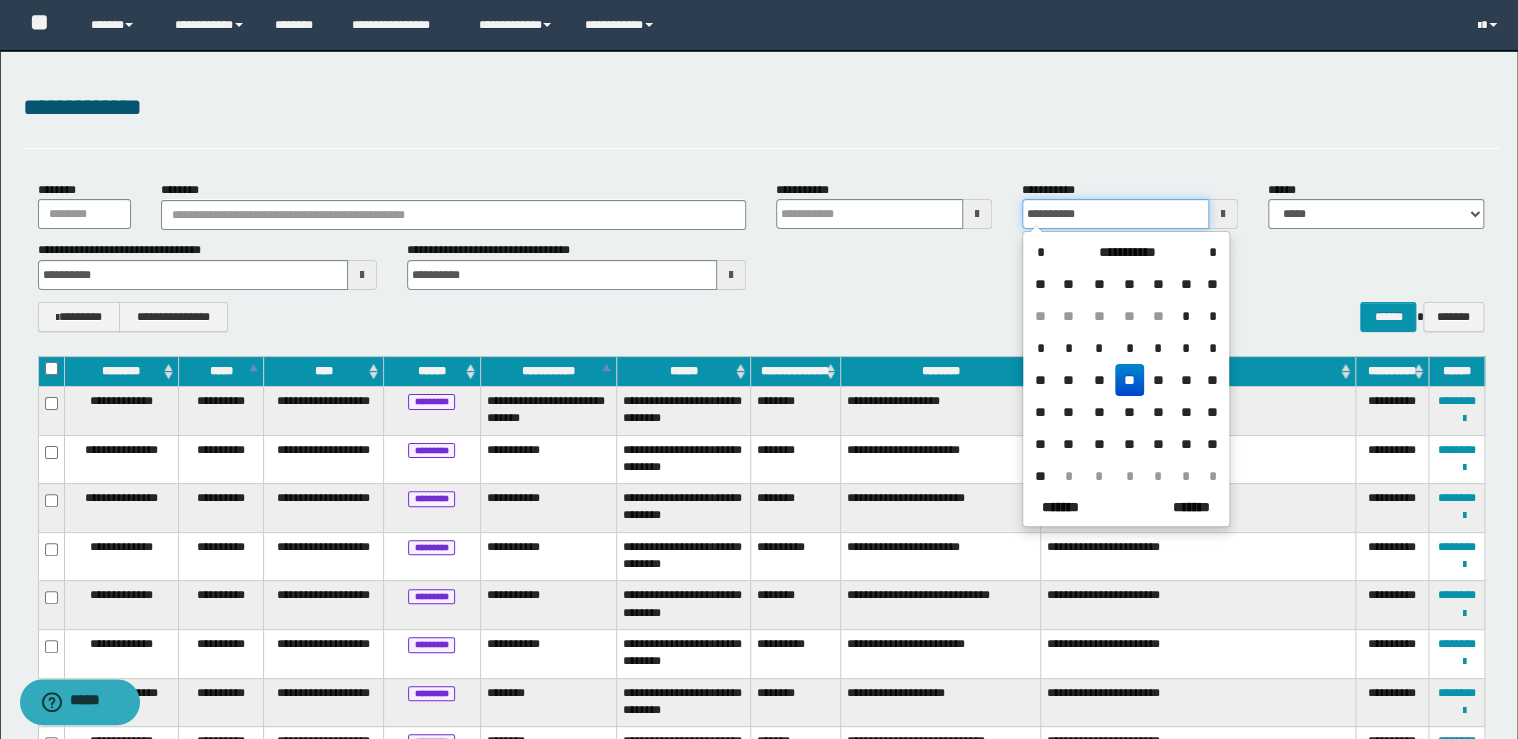 type 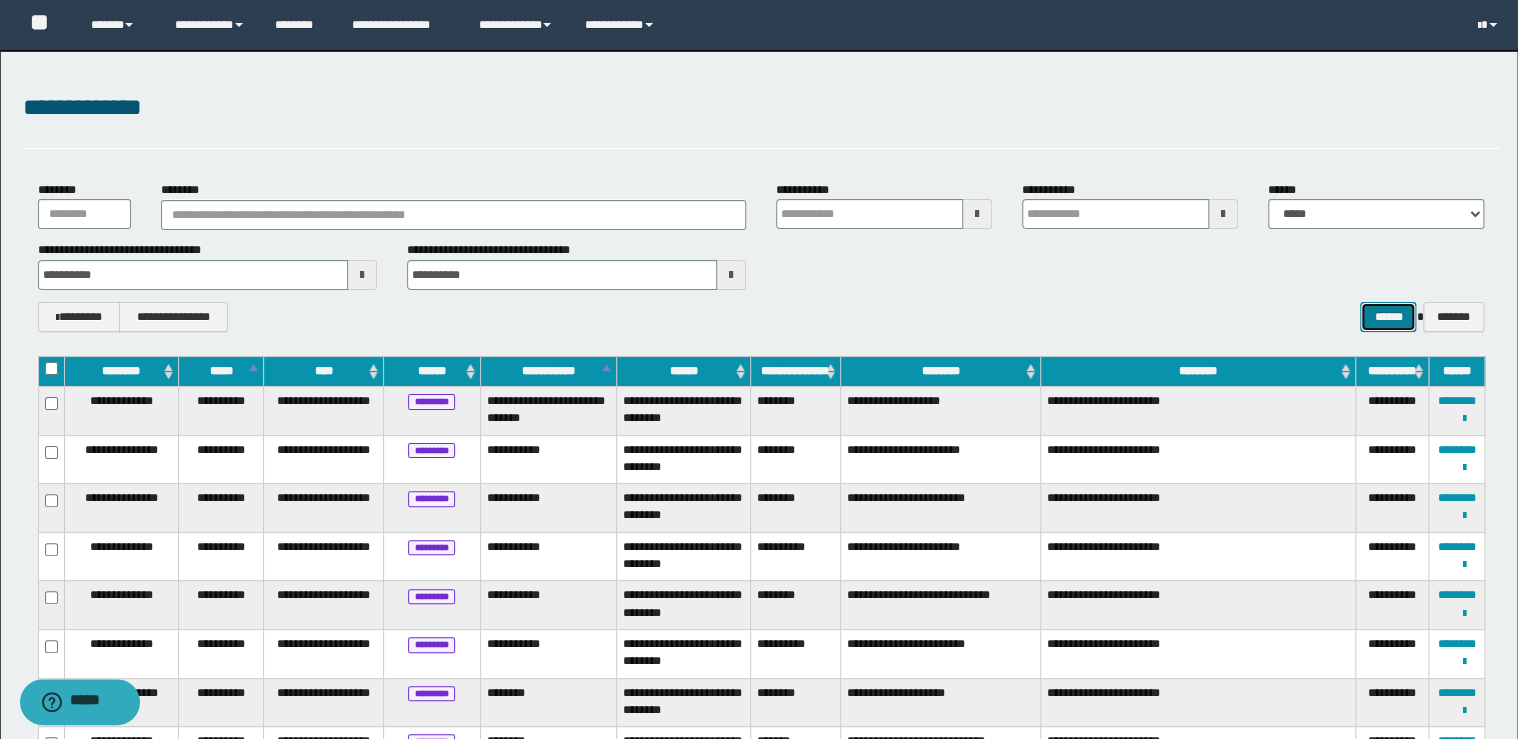 click on "******" at bounding box center (1388, 317) 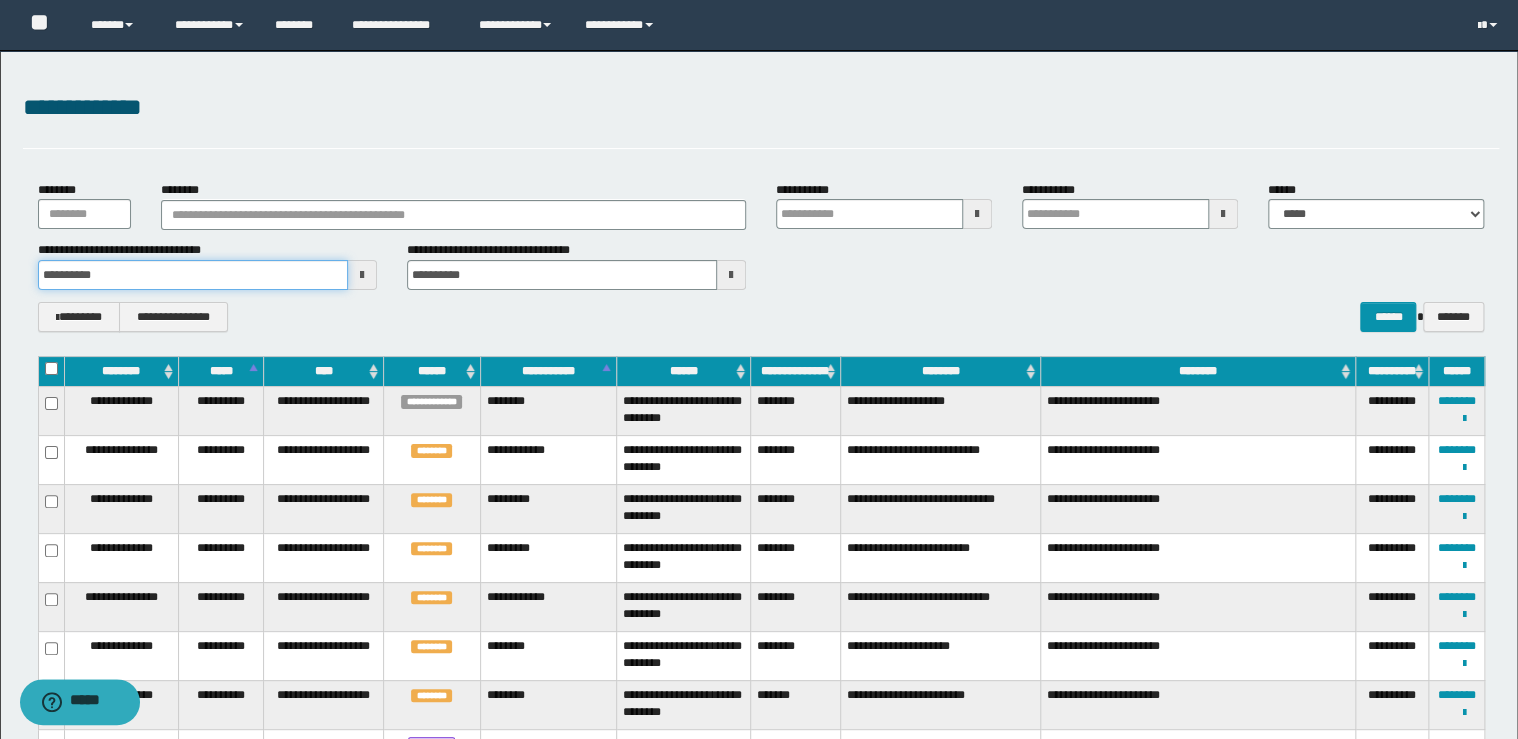 drag, startPoint x: 257, startPoint y: 272, endPoint x: 240, endPoint y: 286, distance: 22.022715 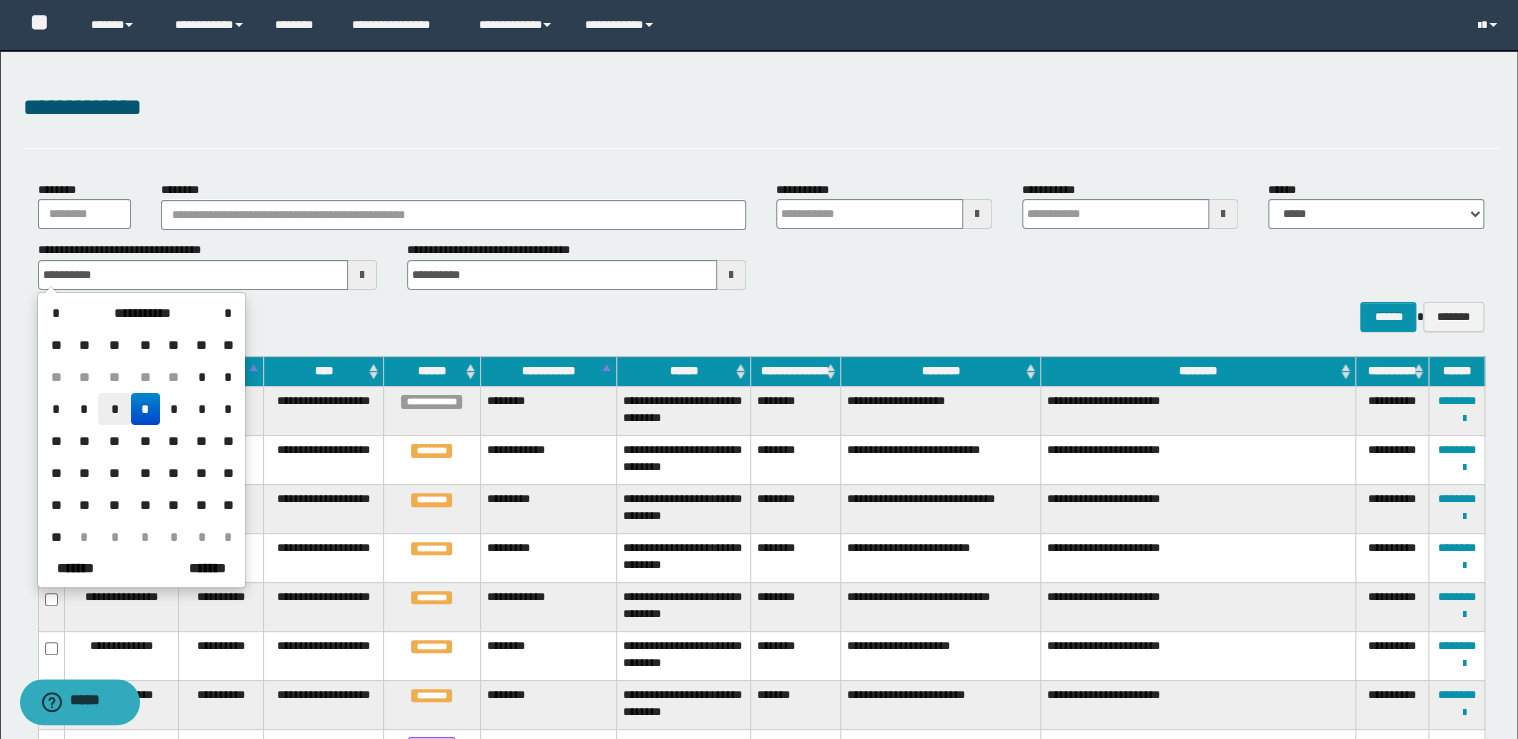 click on "*" at bounding box center [114, 409] 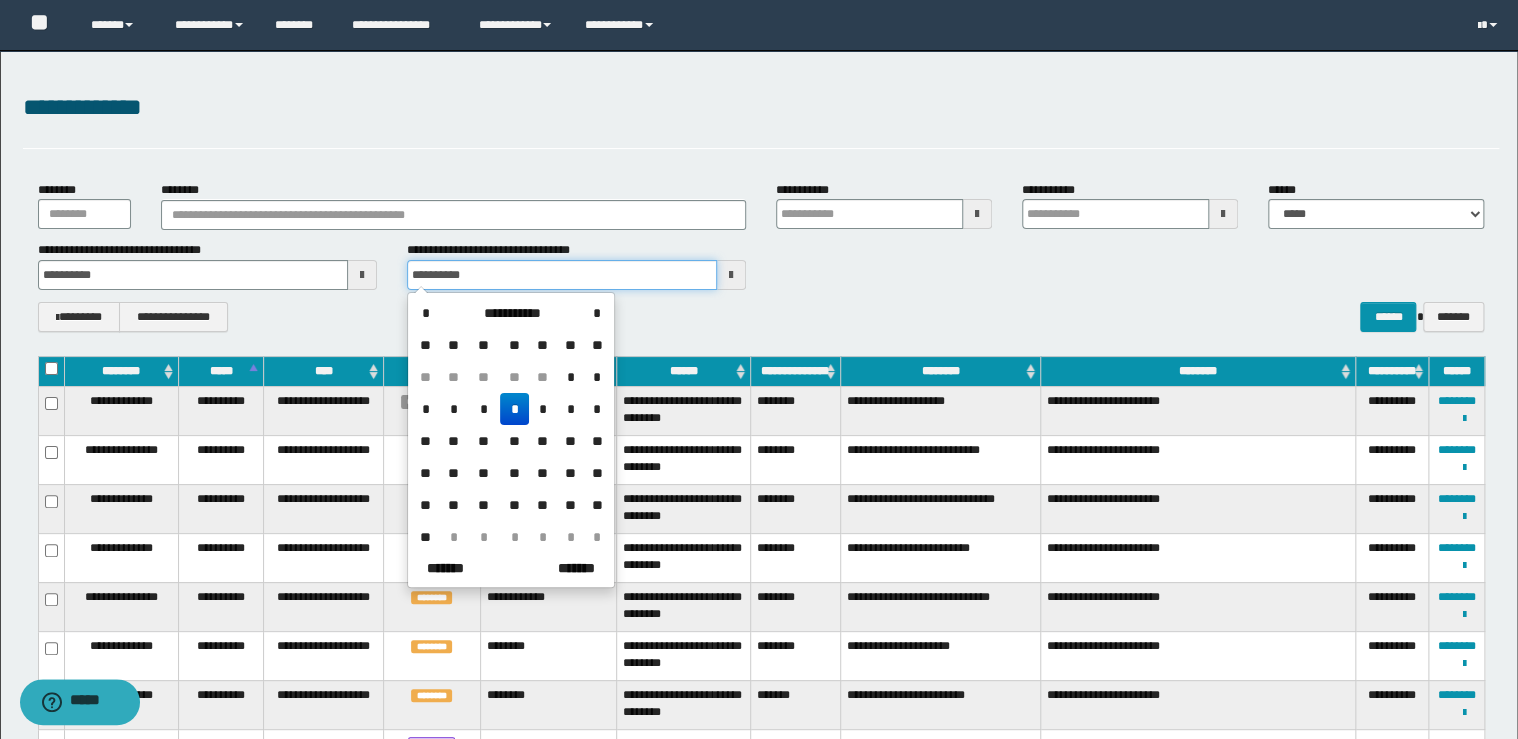 click on "**********" at bounding box center (562, 275) 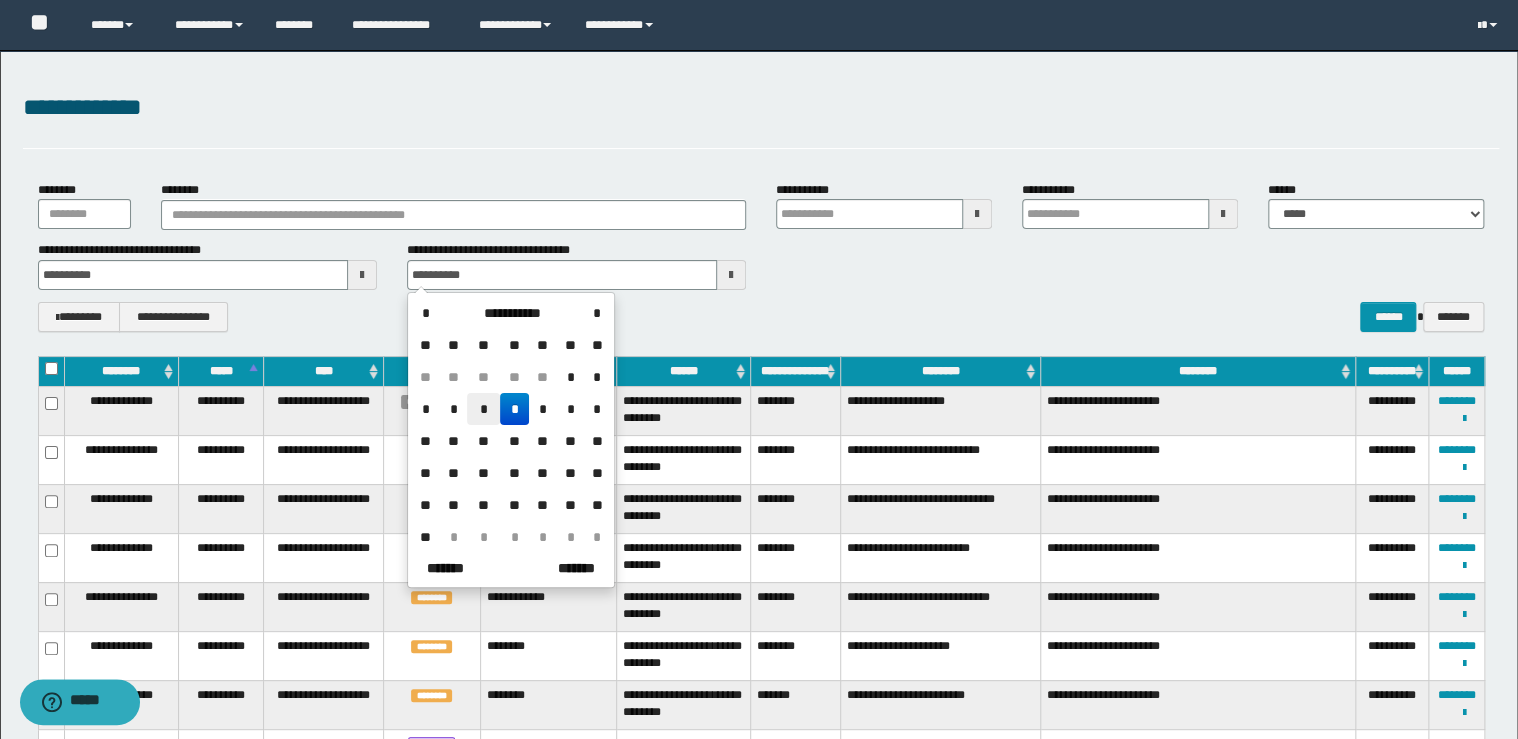 click on "*" at bounding box center (483, 409) 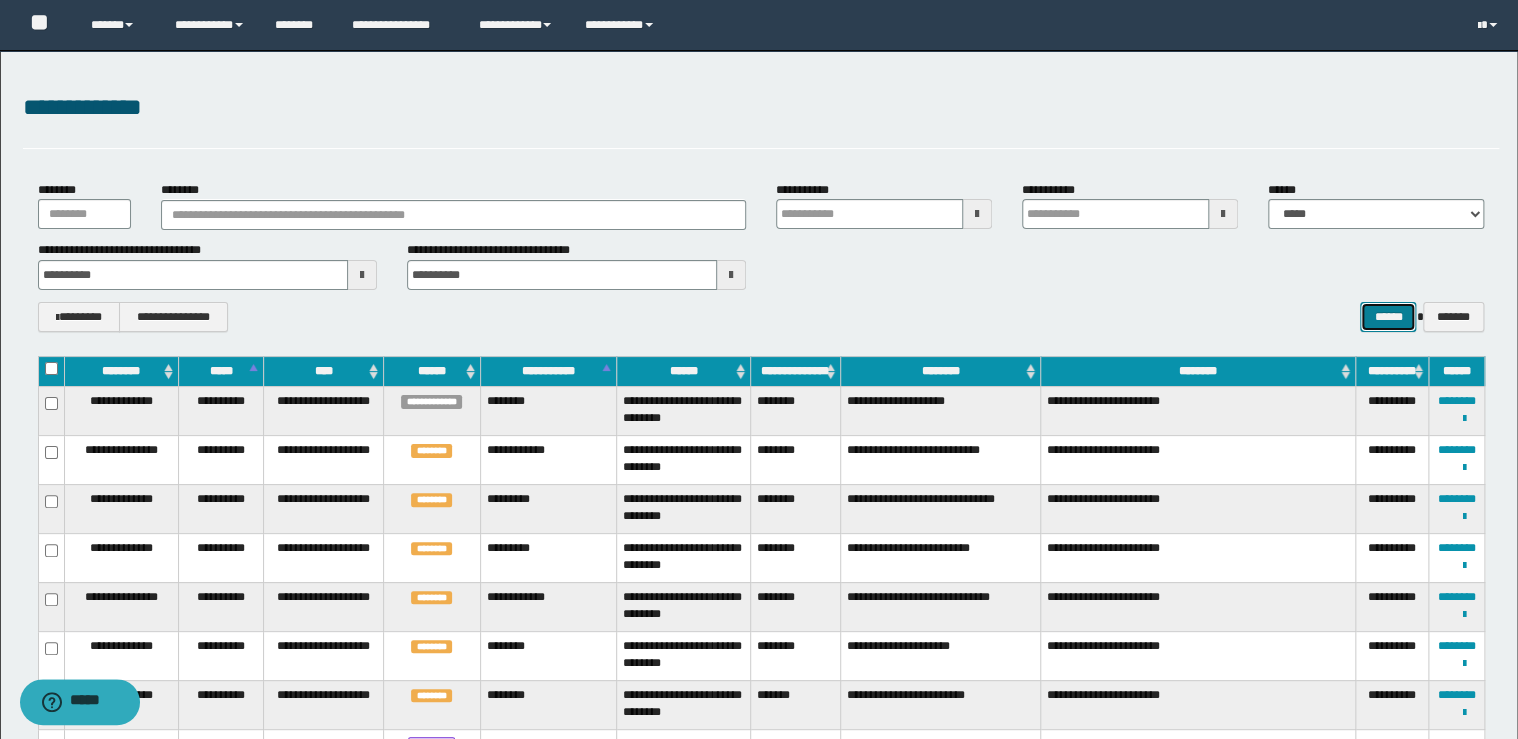 click on "******" at bounding box center [1388, 317] 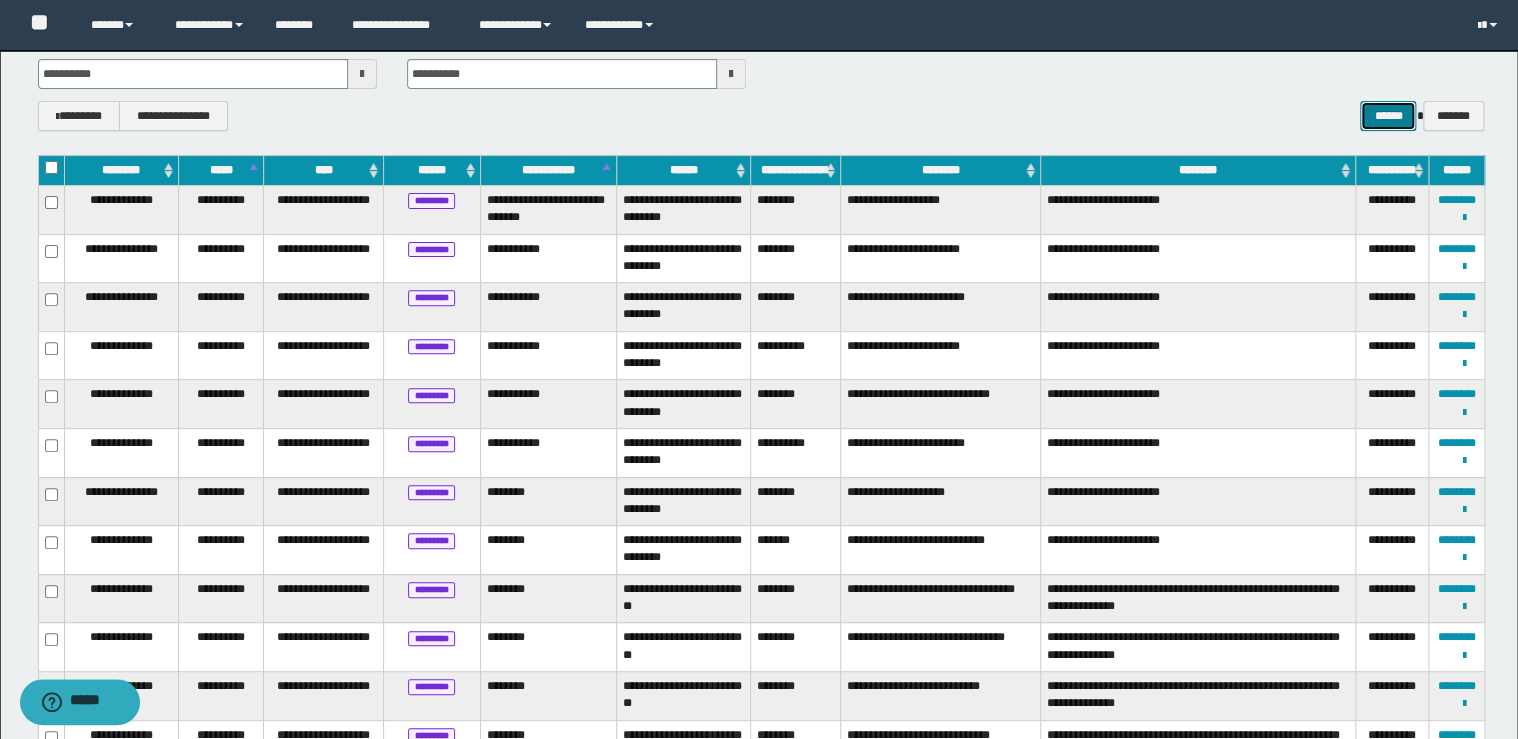 scroll, scrollTop: 240, scrollLeft: 0, axis: vertical 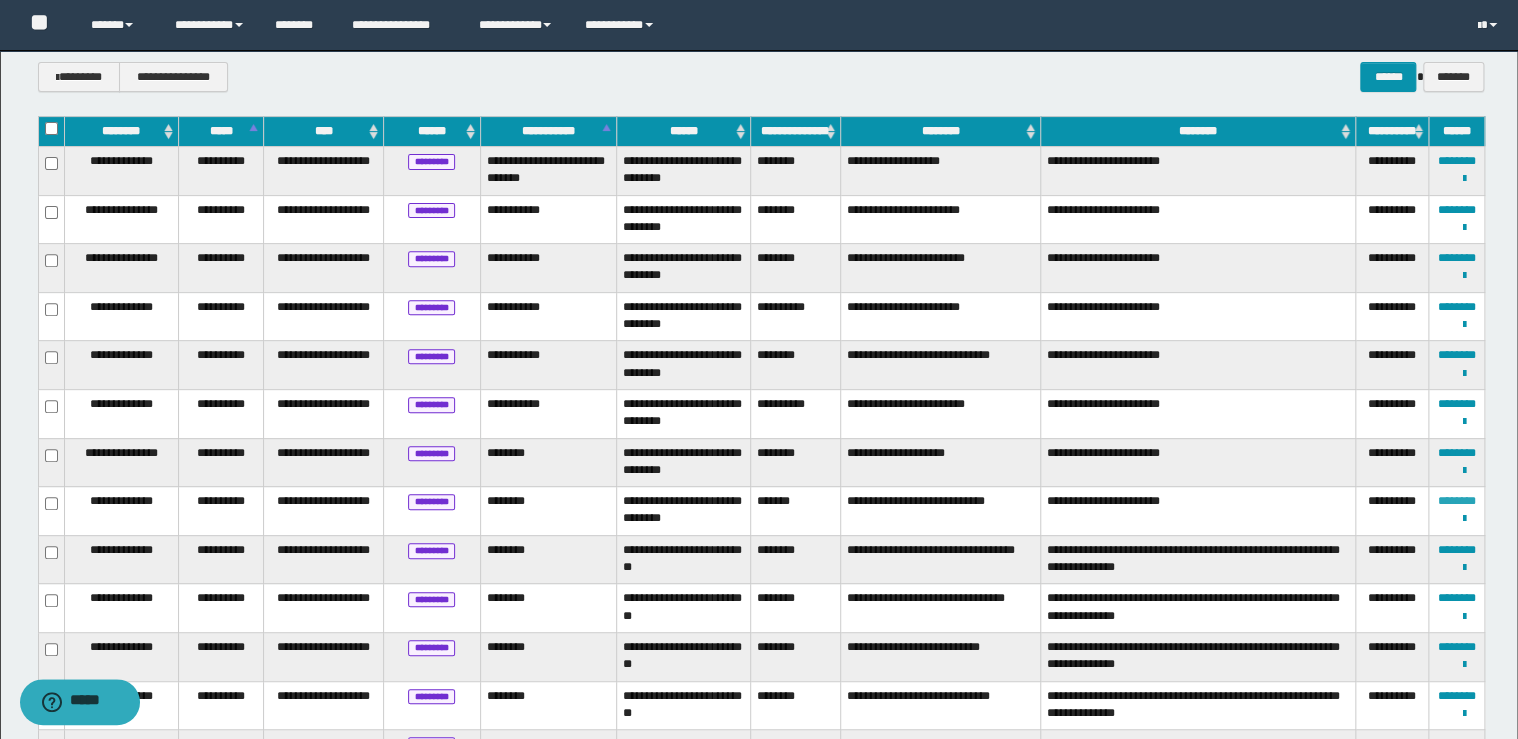 click on "********" at bounding box center [1457, 501] 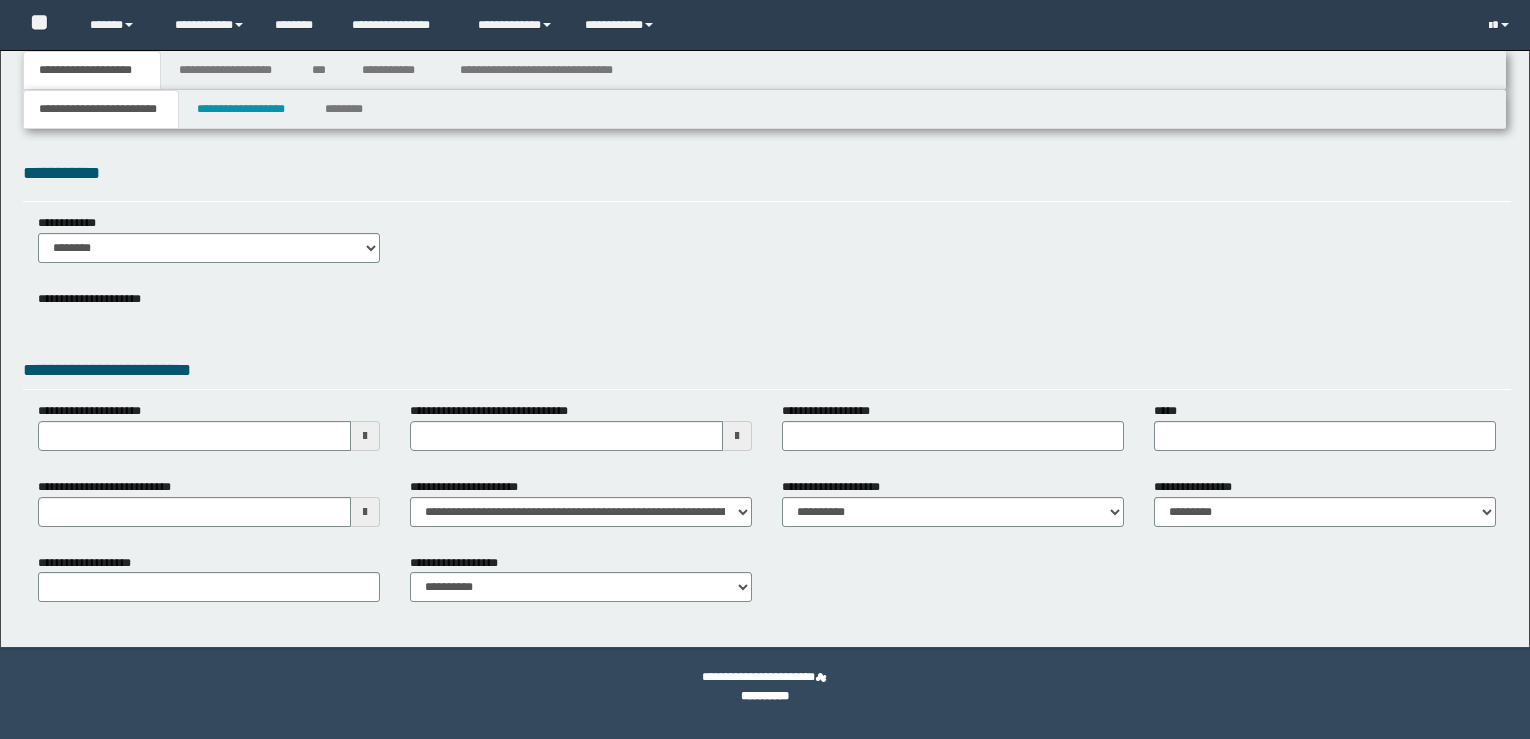 scroll, scrollTop: 0, scrollLeft: 0, axis: both 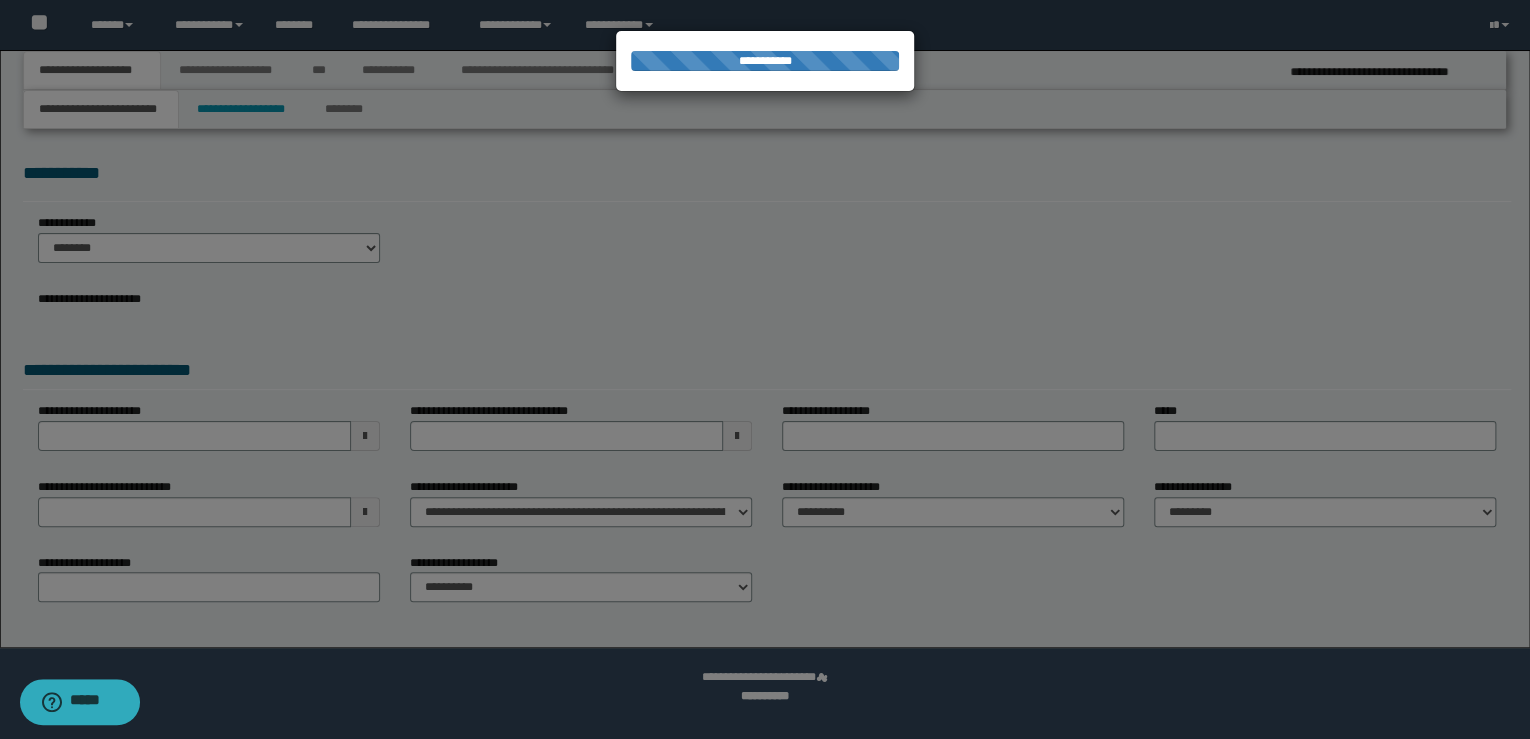 select on "*" 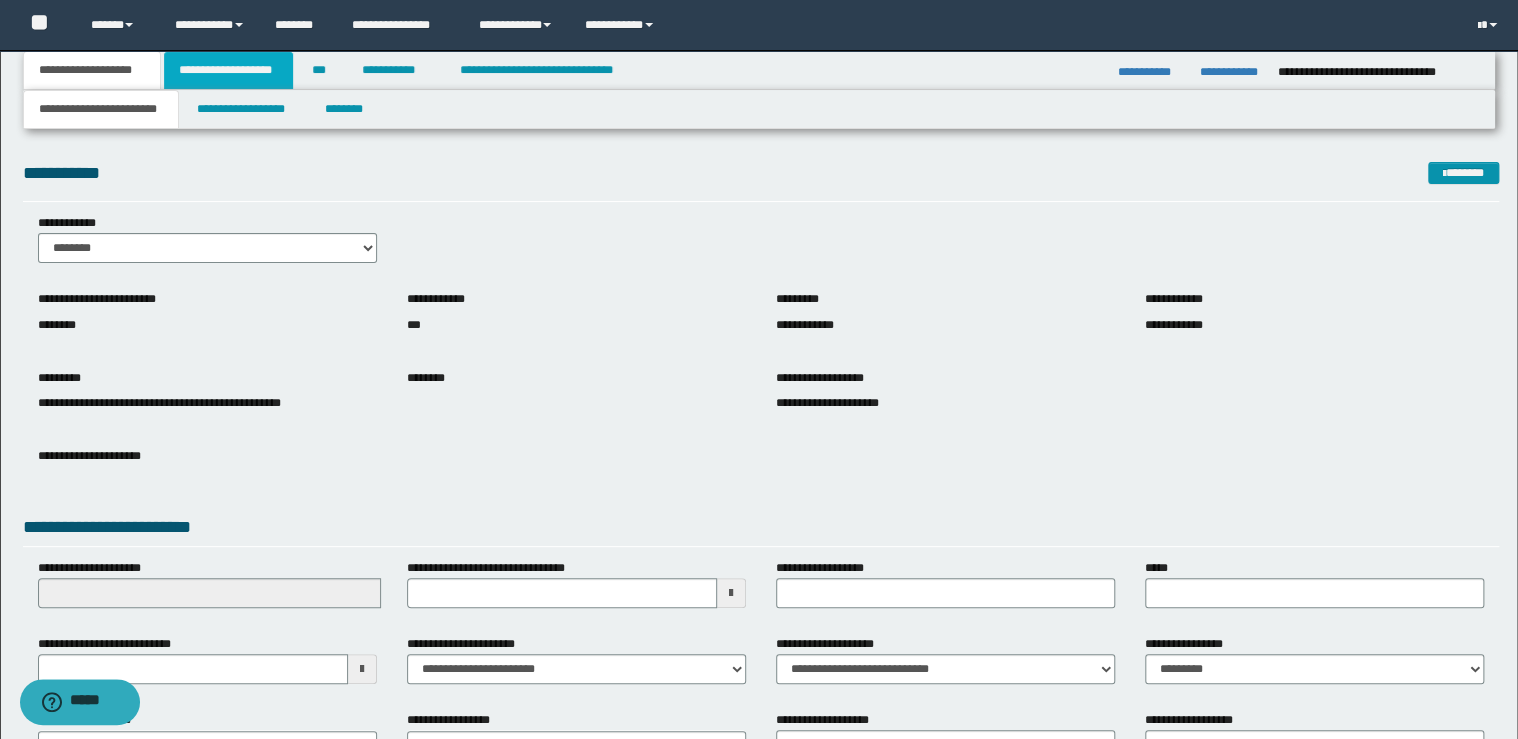 click on "**********" at bounding box center [228, 70] 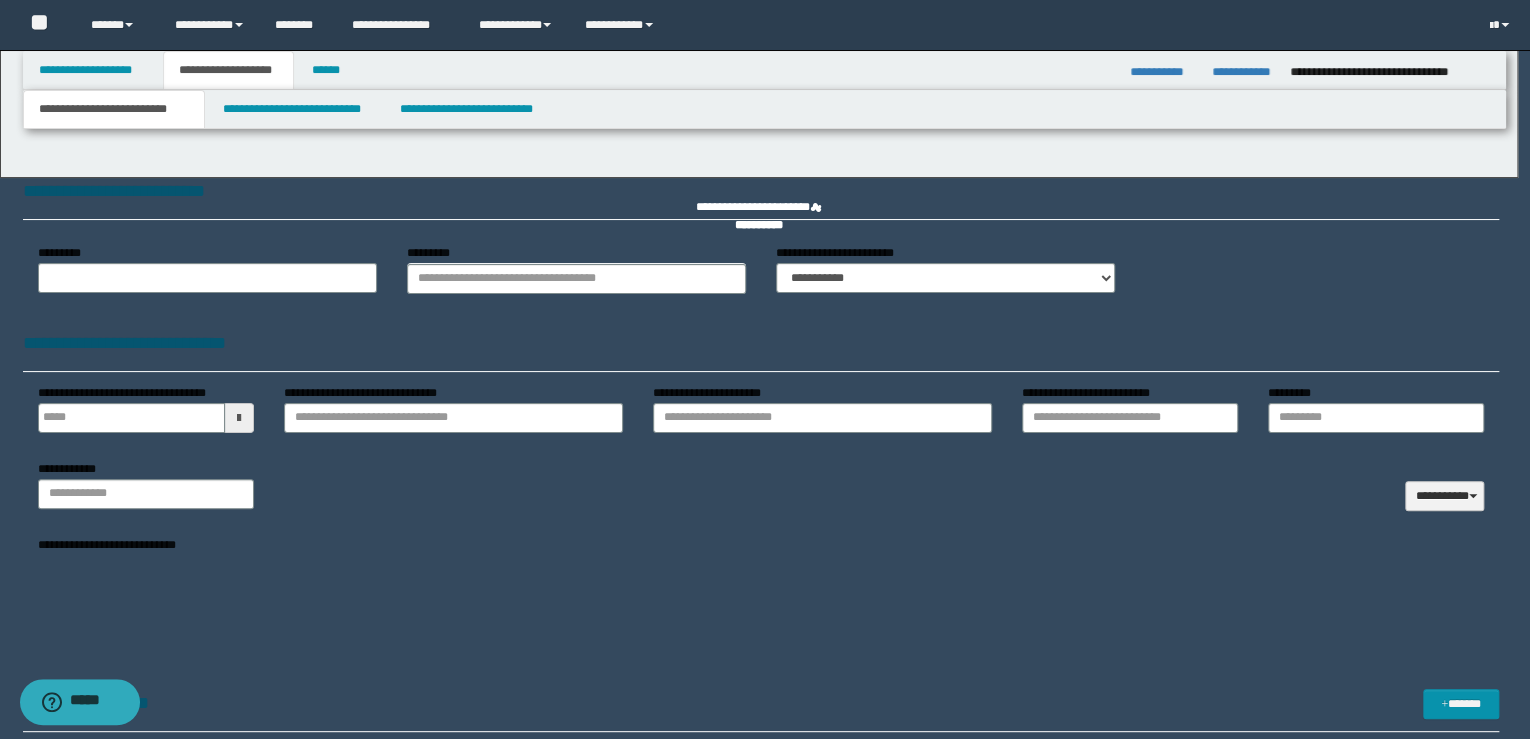 type 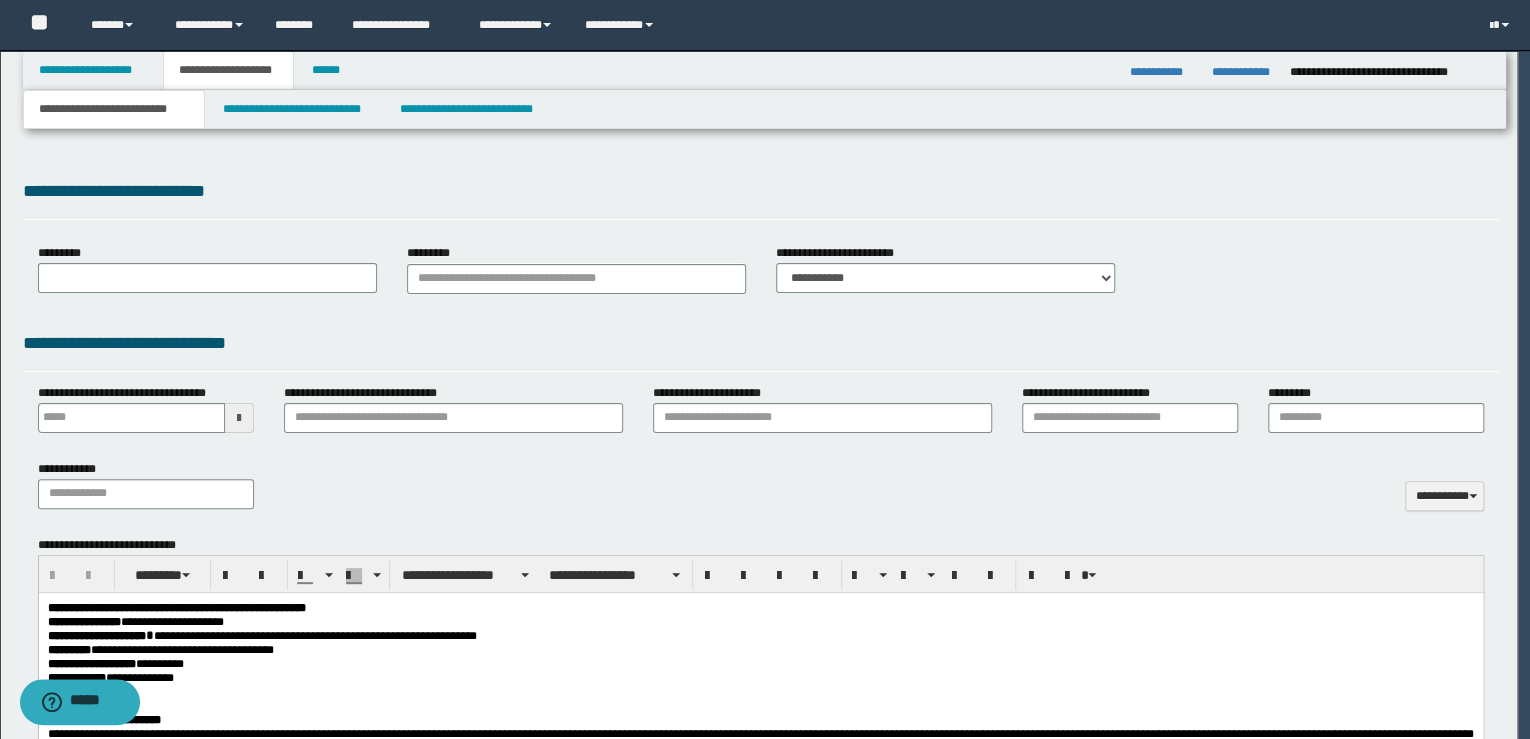 scroll, scrollTop: 0, scrollLeft: 0, axis: both 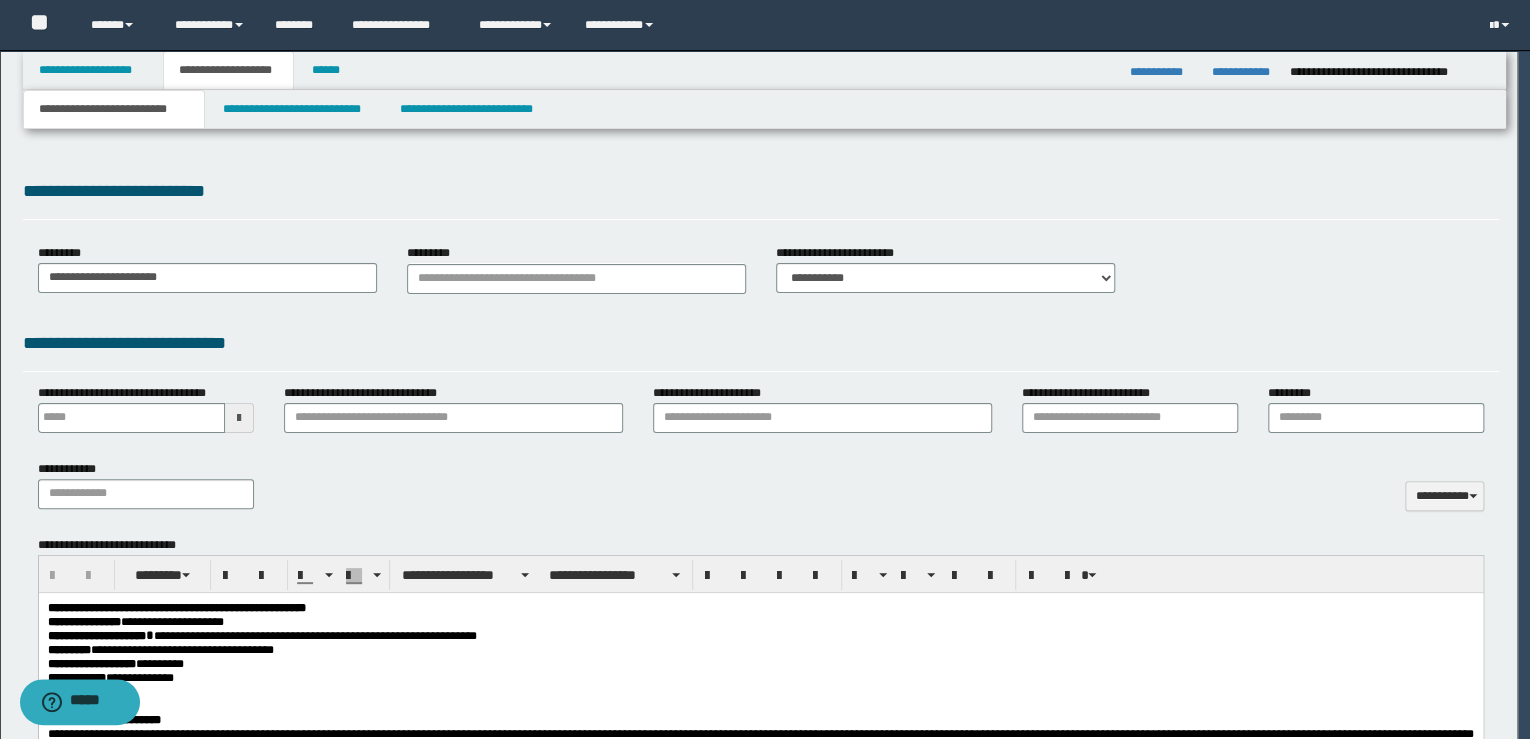 select on "*" 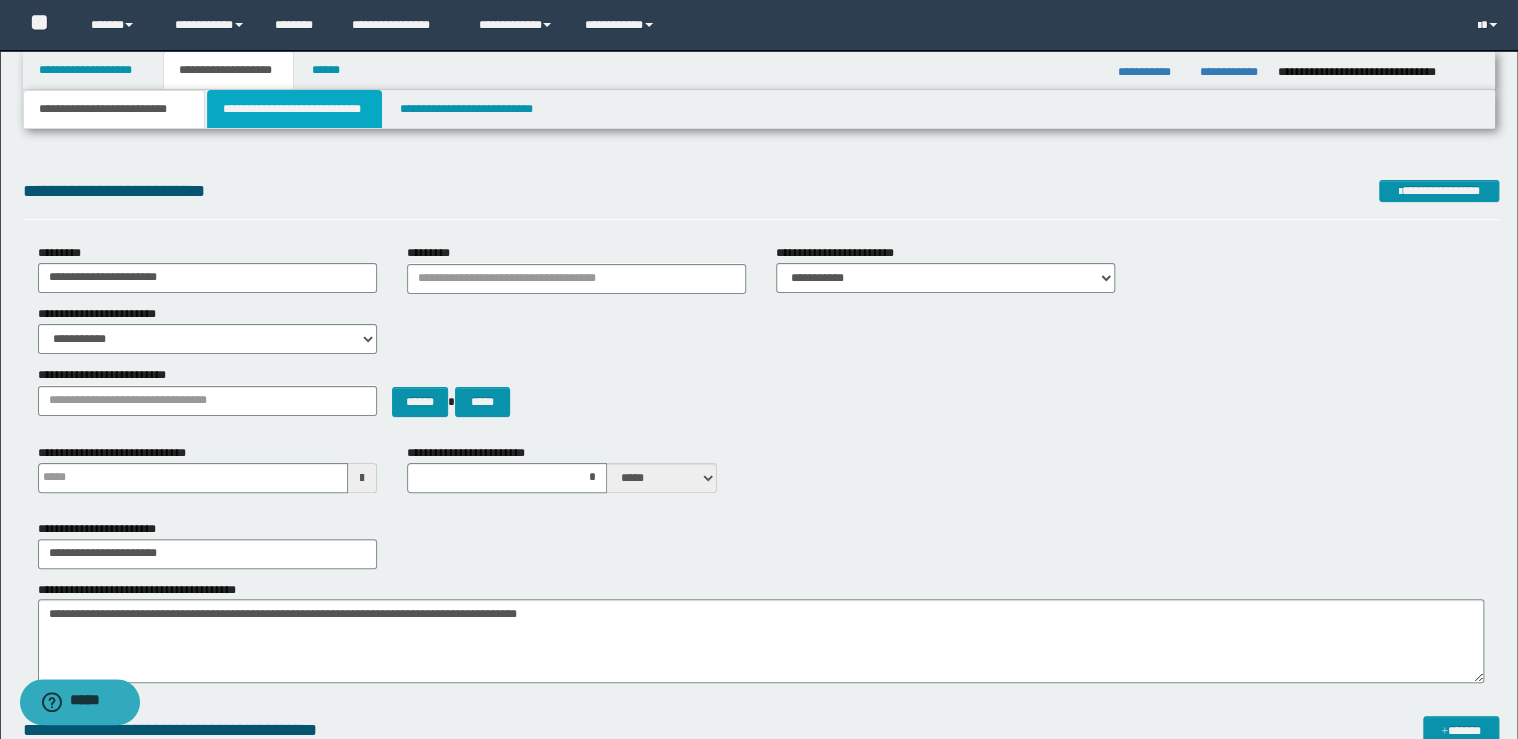 click on "**********" at bounding box center [294, 109] 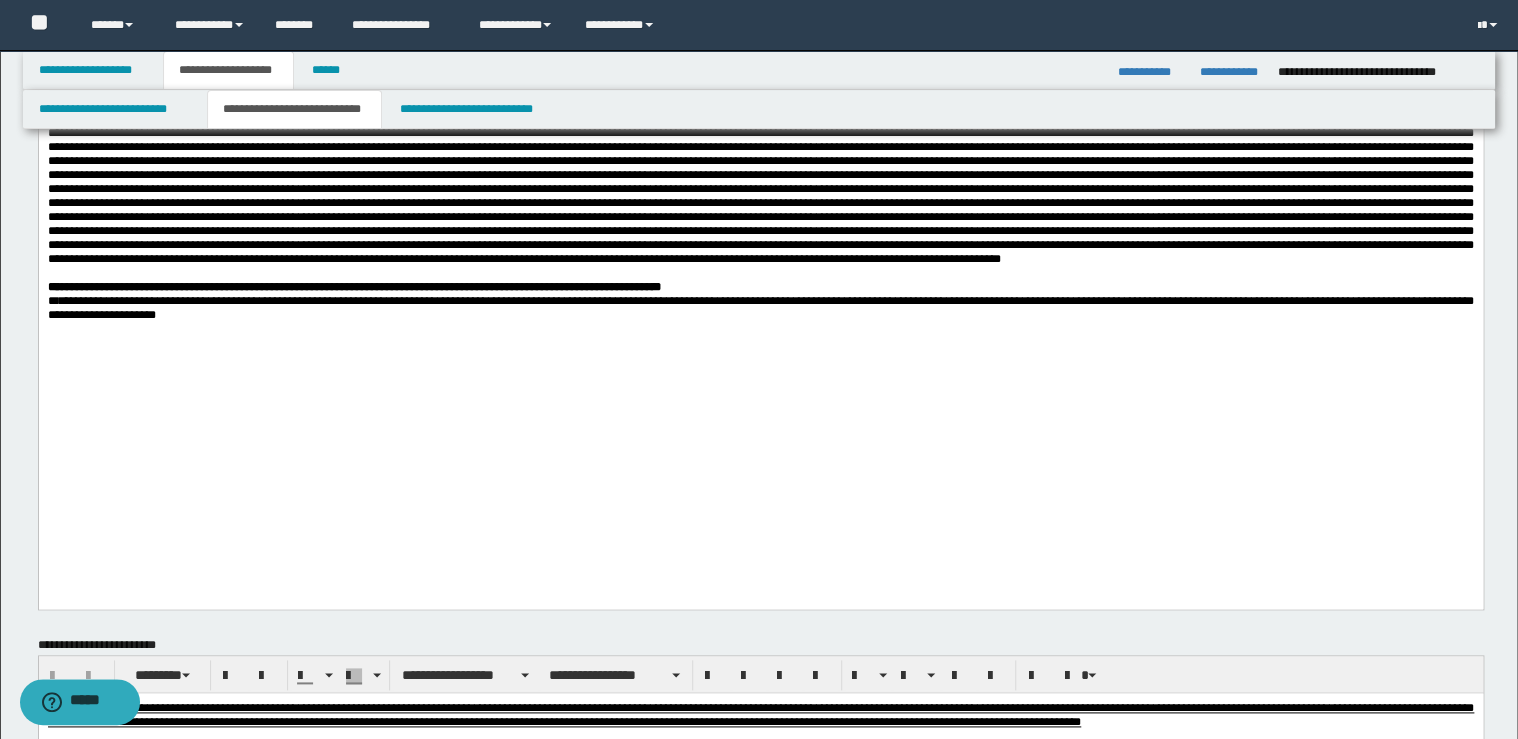 scroll, scrollTop: 1120, scrollLeft: 0, axis: vertical 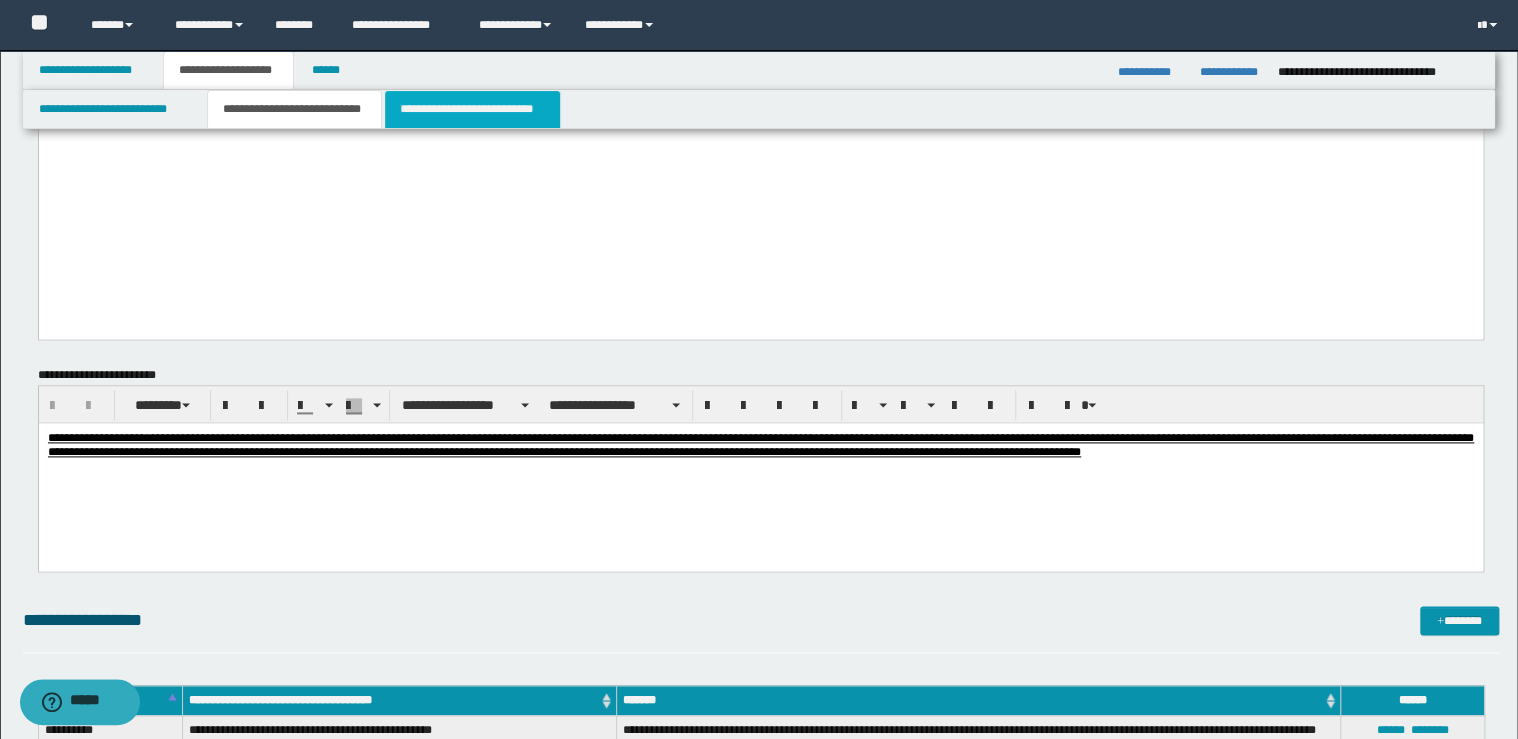 click on "**********" at bounding box center [472, 109] 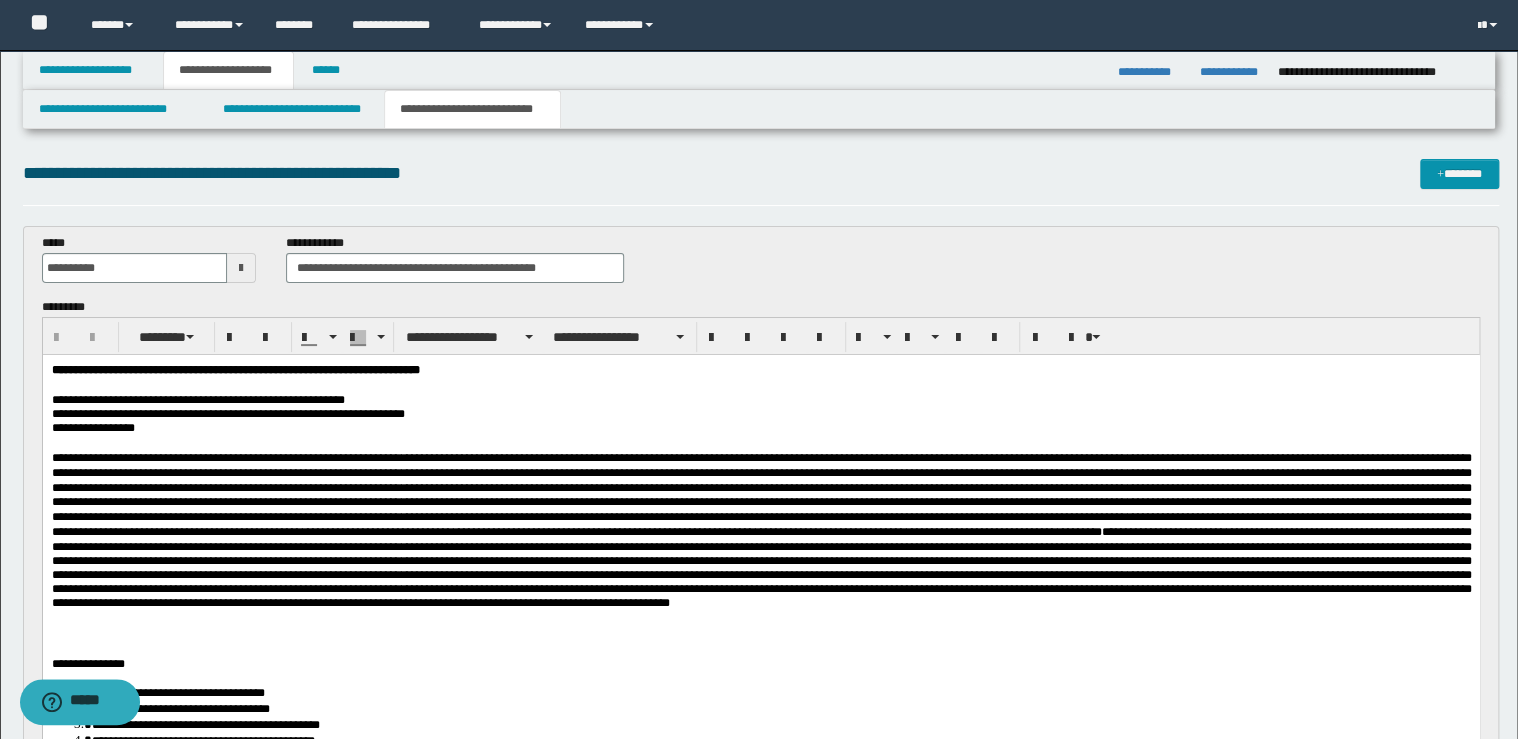 scroll, scrollTop: 0, scrollLeft: 0, axis: both 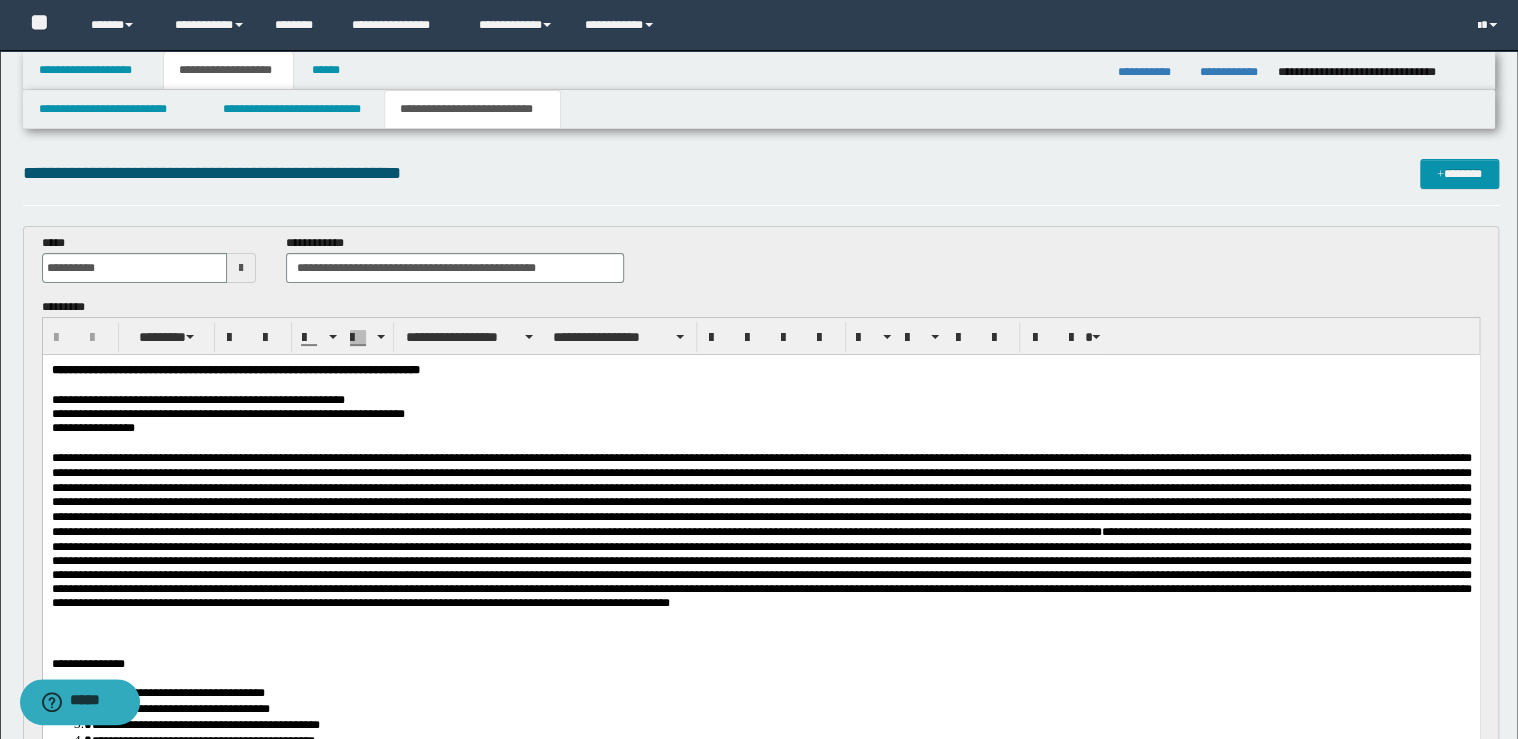 click on "**********" at bounding box center [760, 400] 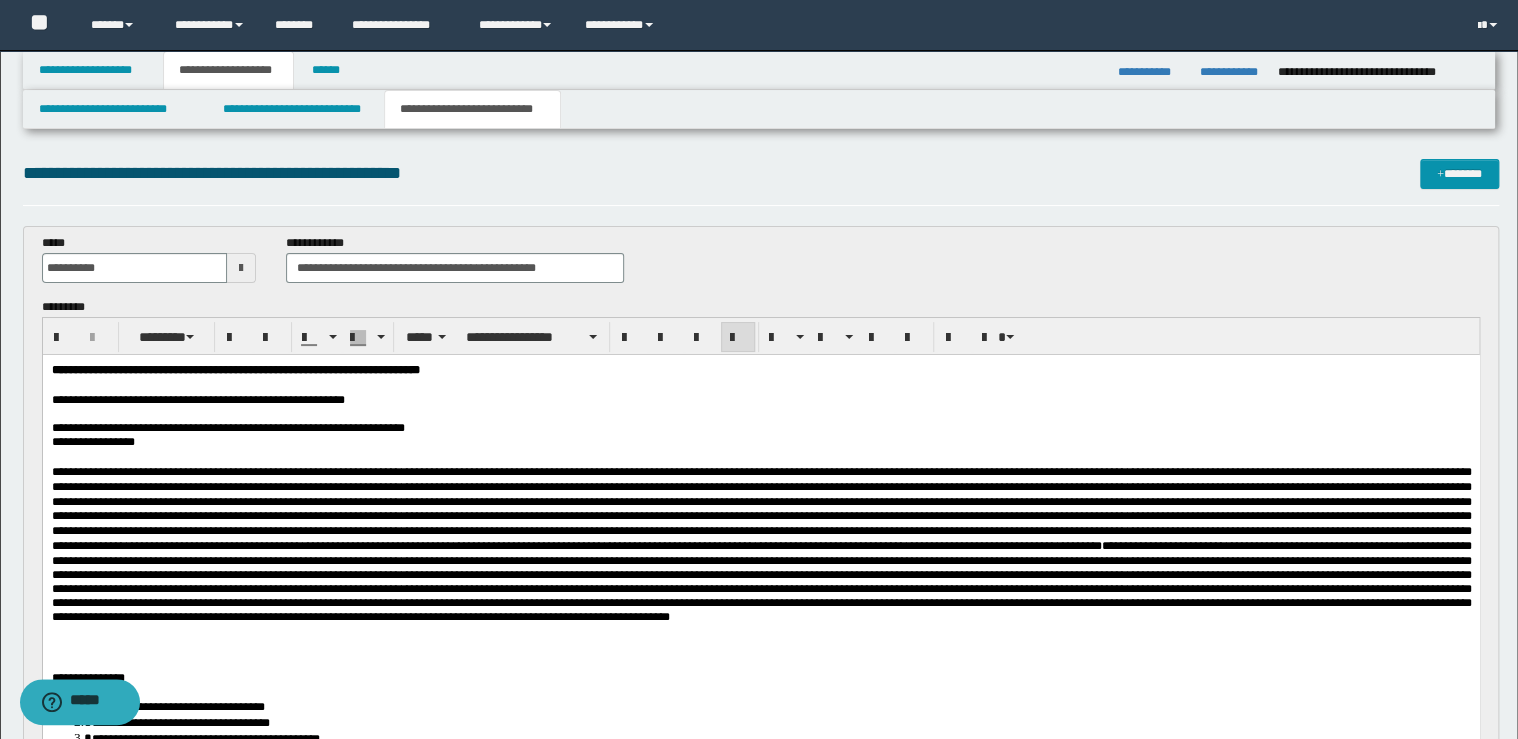 click on "**********" at bounding box center (760, 428) 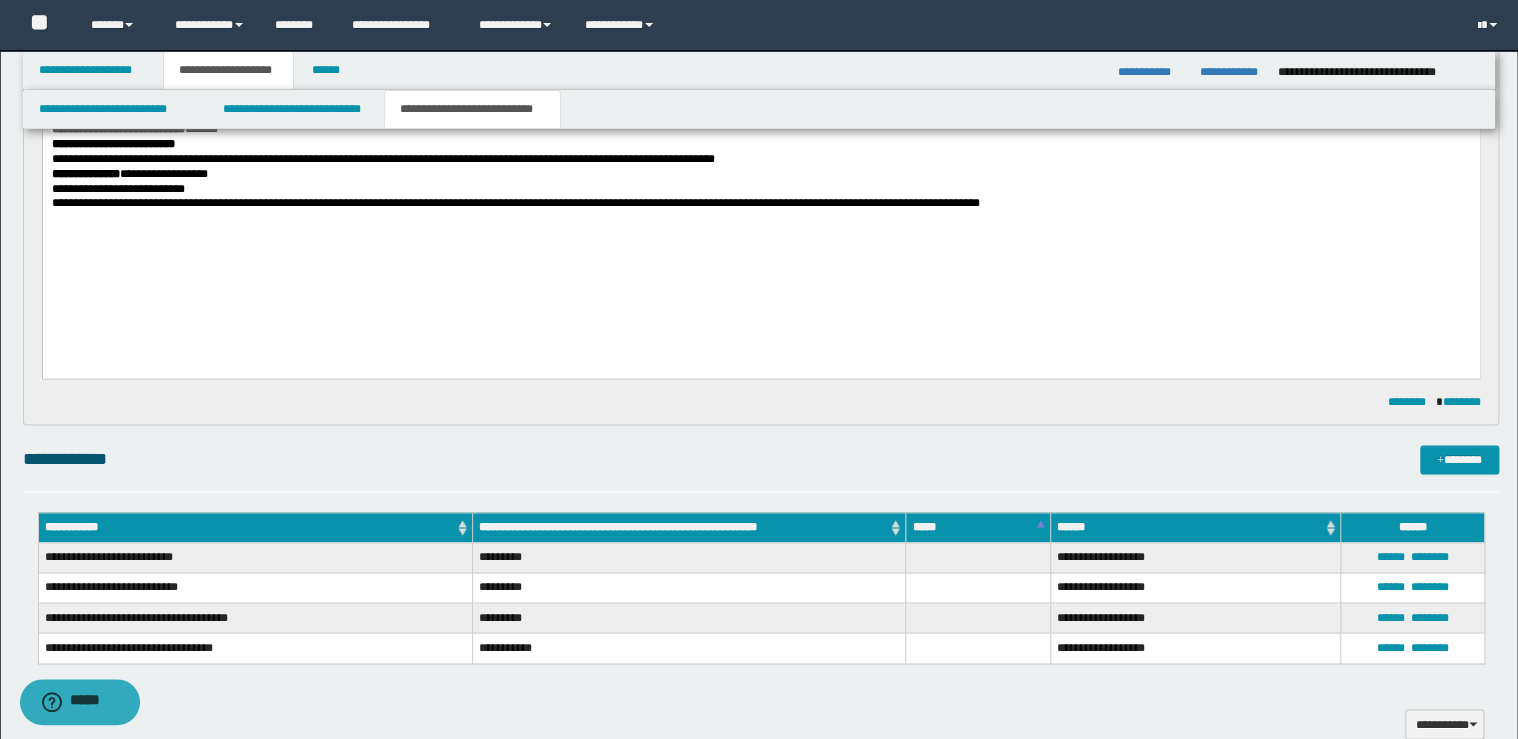 scroll, scrollTop: 1280, scrollLeft: 0, axis: vertical 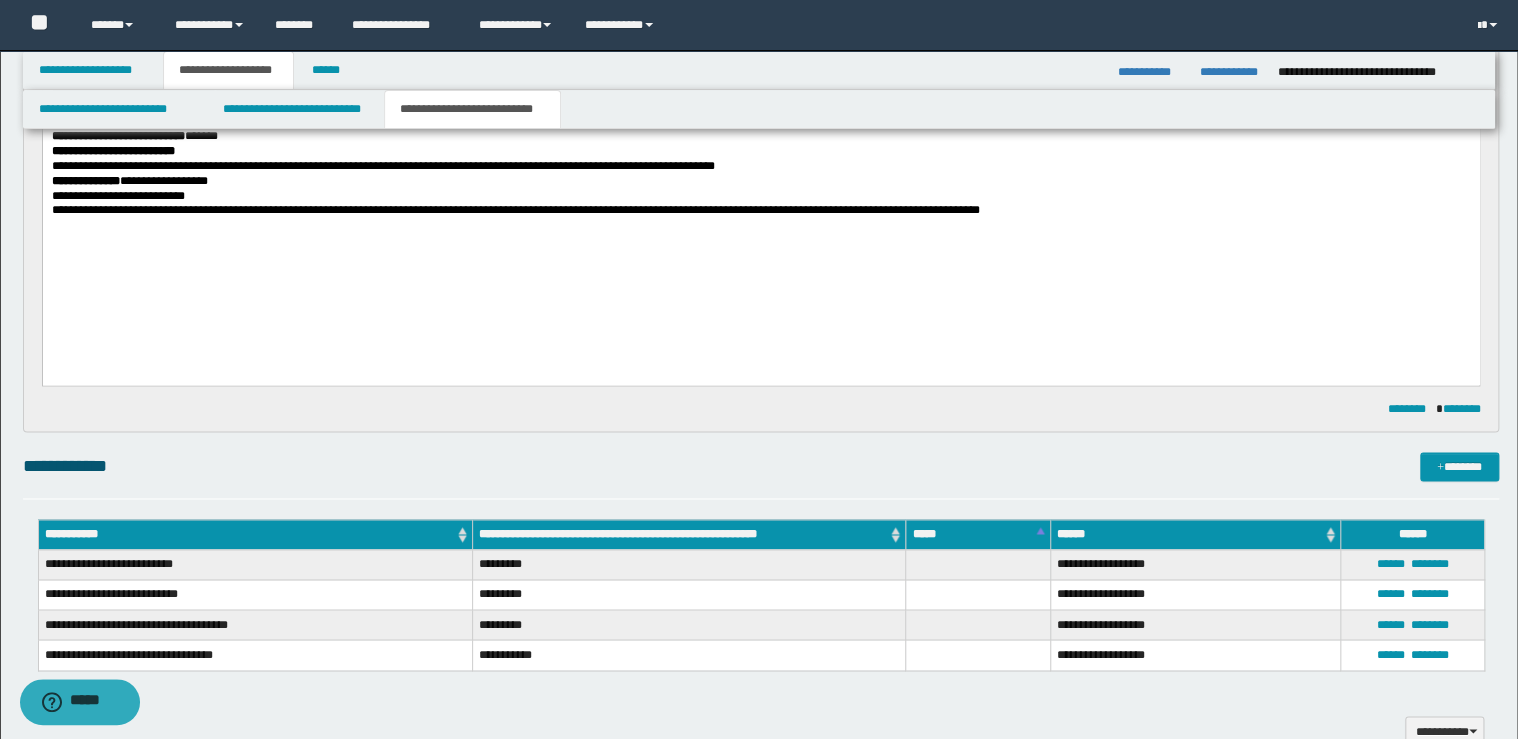 click at bounding box center [760, 226] 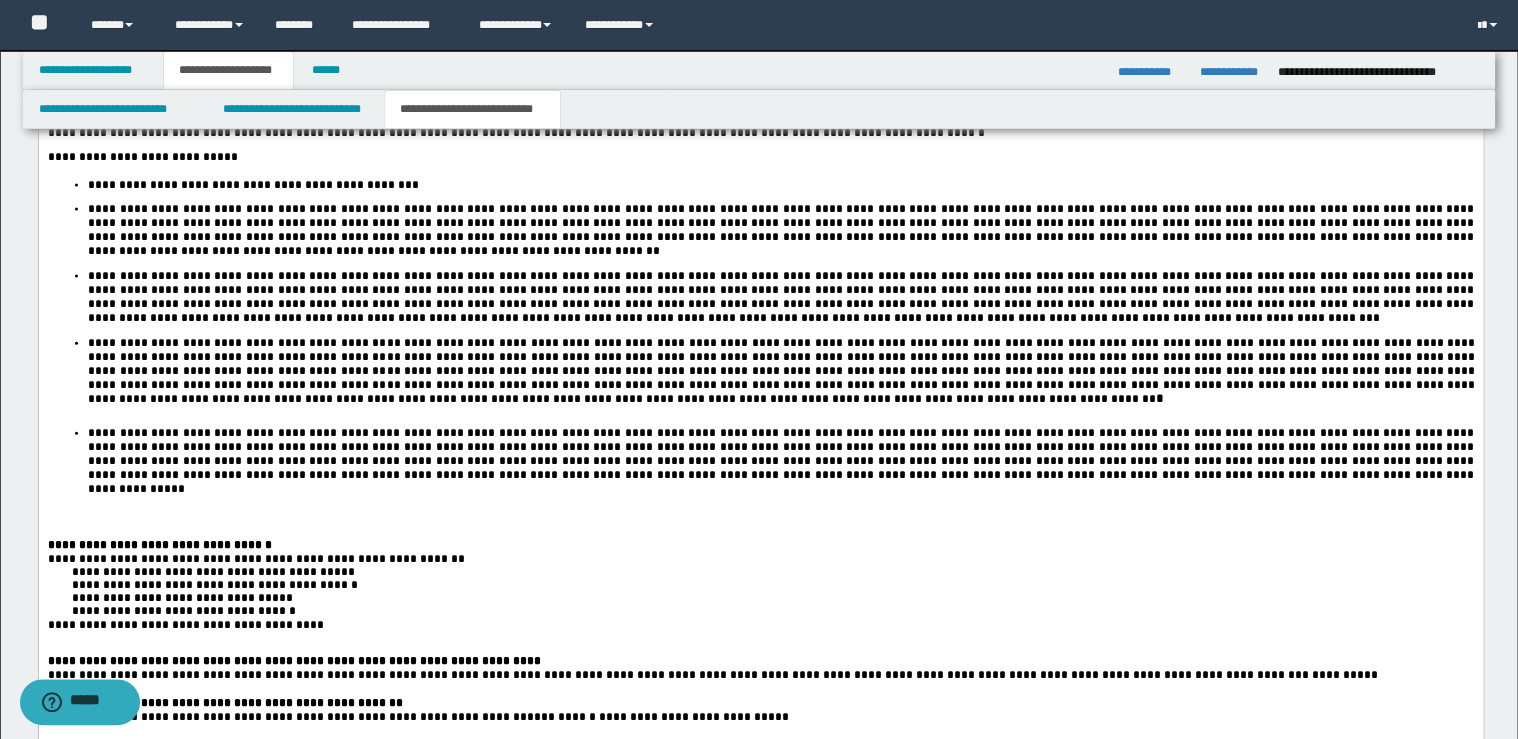 scroll, scrollTop: 2080, scrollLeft: 0, axis: vertical 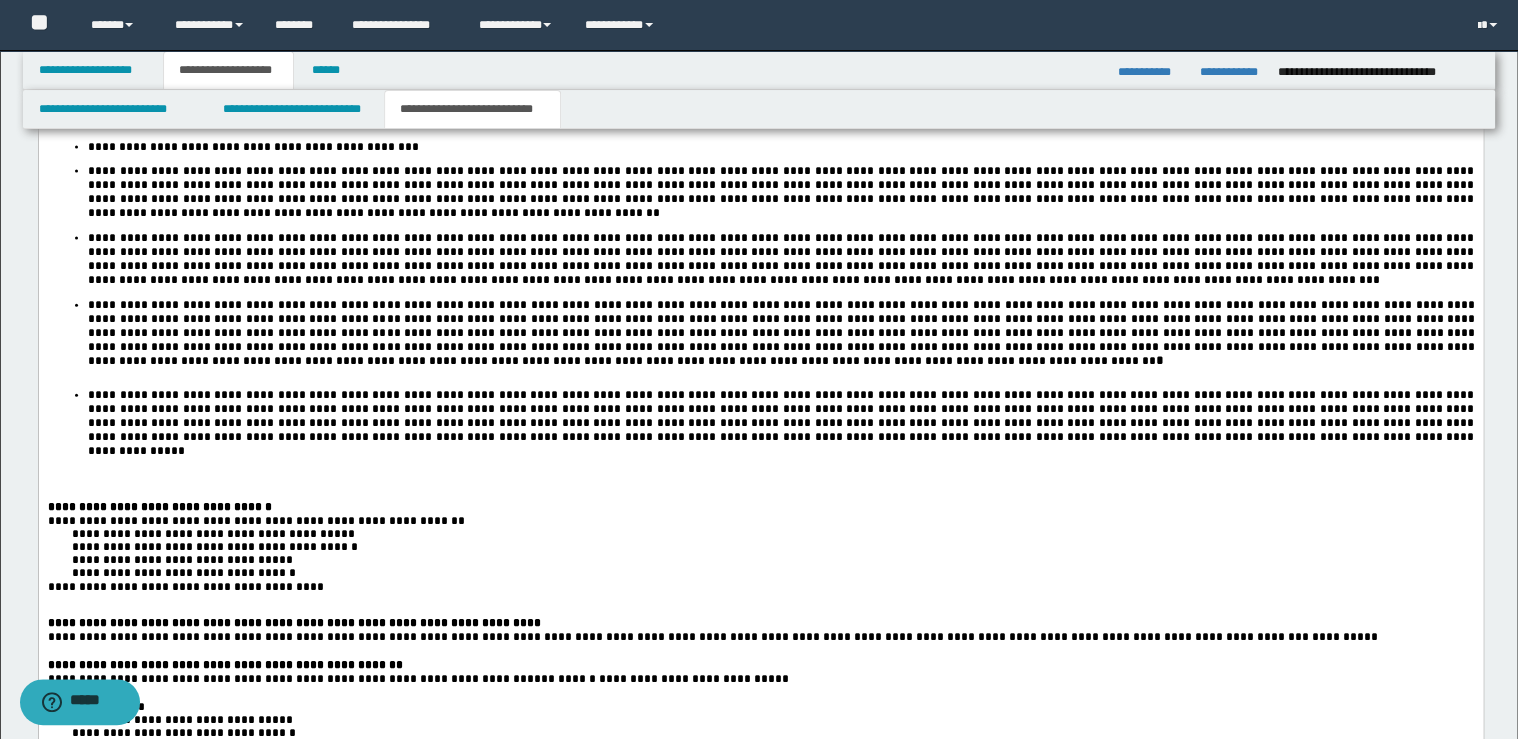 click on "**********" at bounding box center [780, 423] 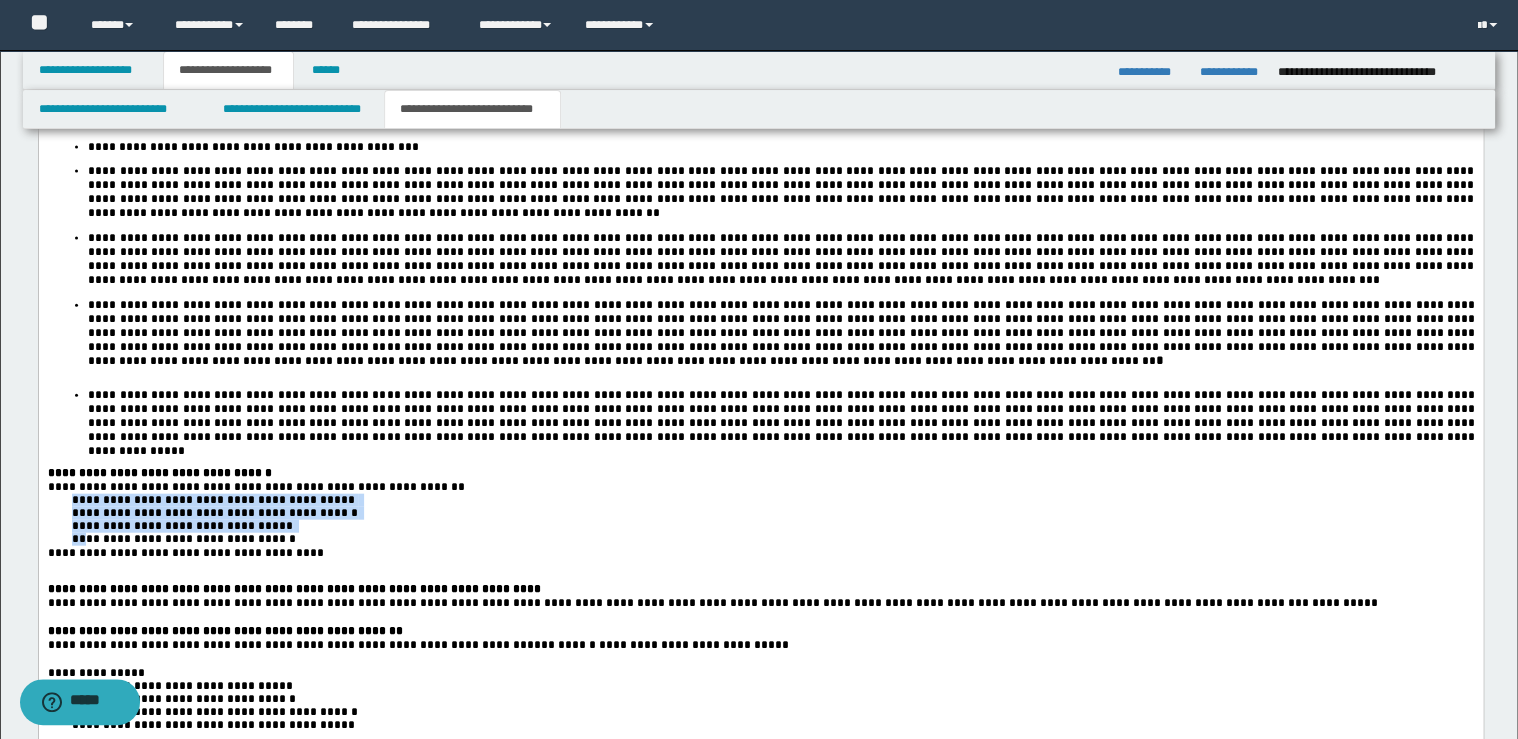 drag, startPoint x: 66, startPoint y: 499, endPoint x: 707, endPoint y: 312, distance: 667.72 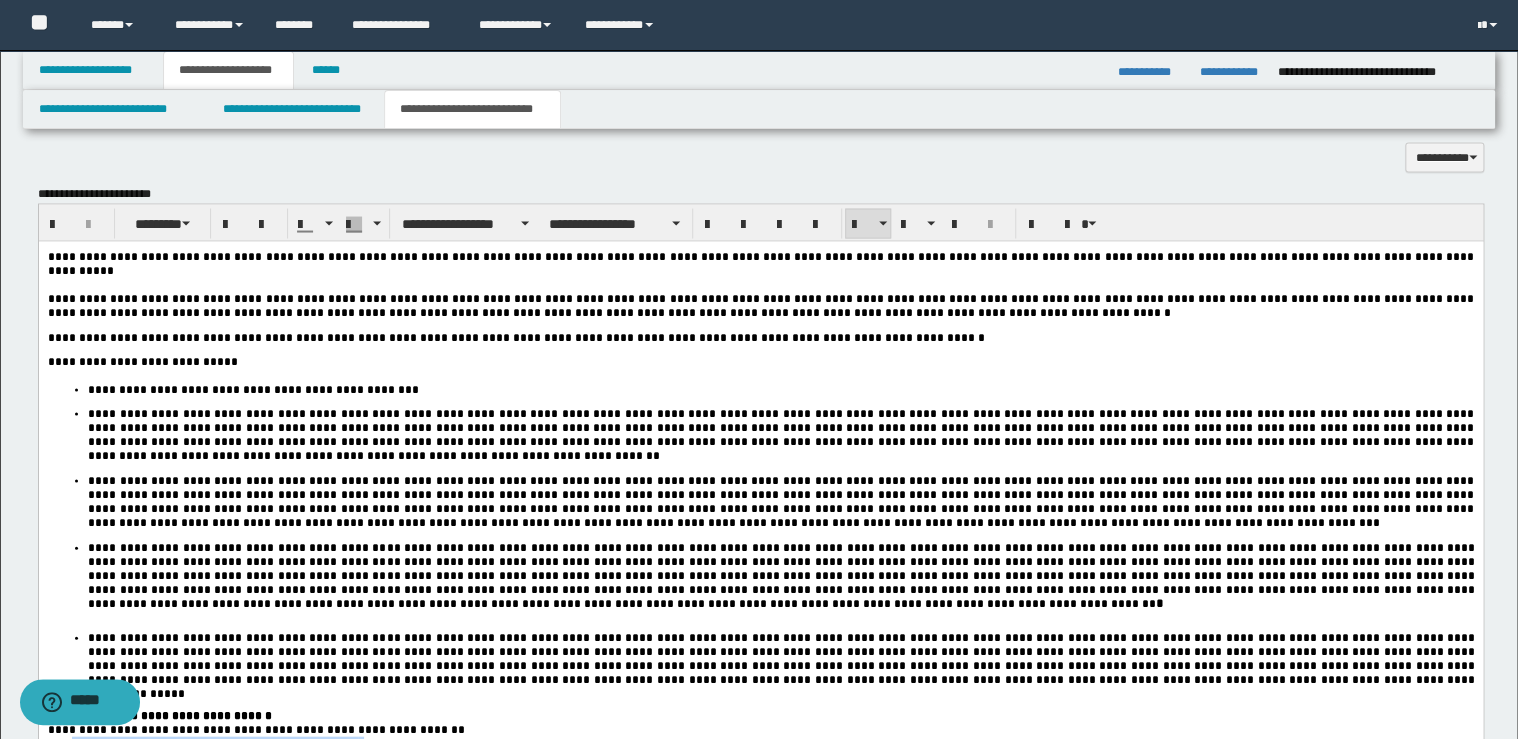 scroll, scrollTop: 1680, scrollLeft: 0, axis: vertical 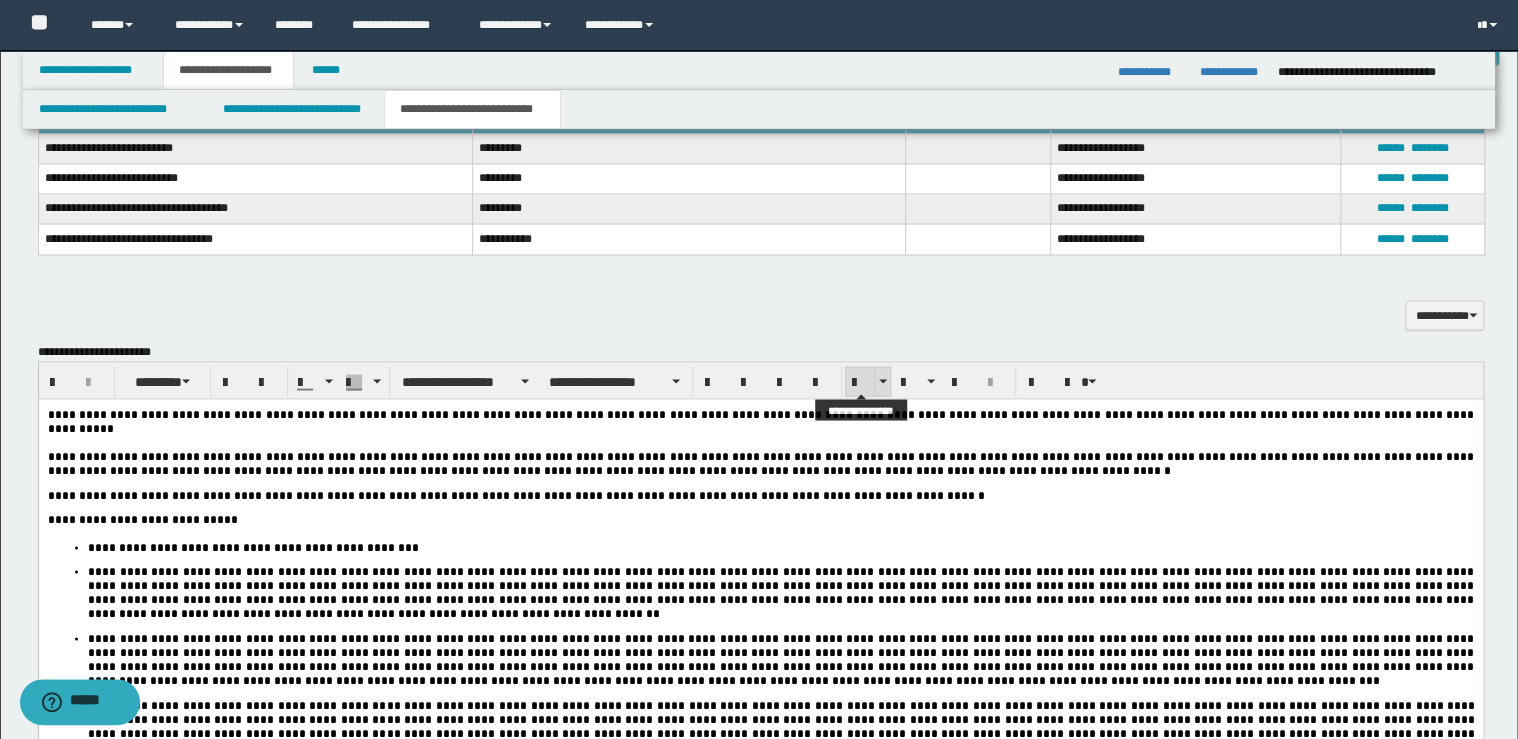 click at bounding box center (927, 381) 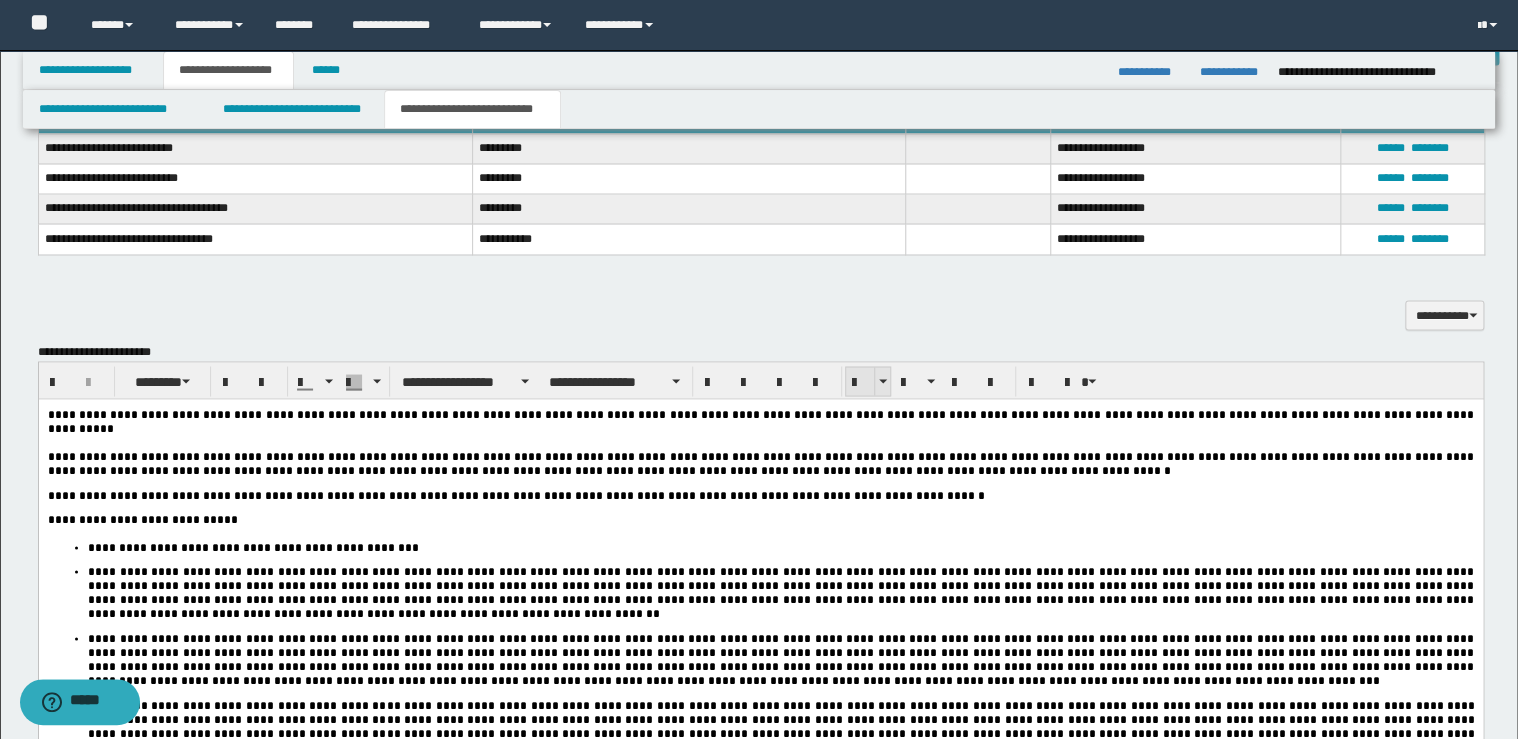 click at bounding box center (860, 382) 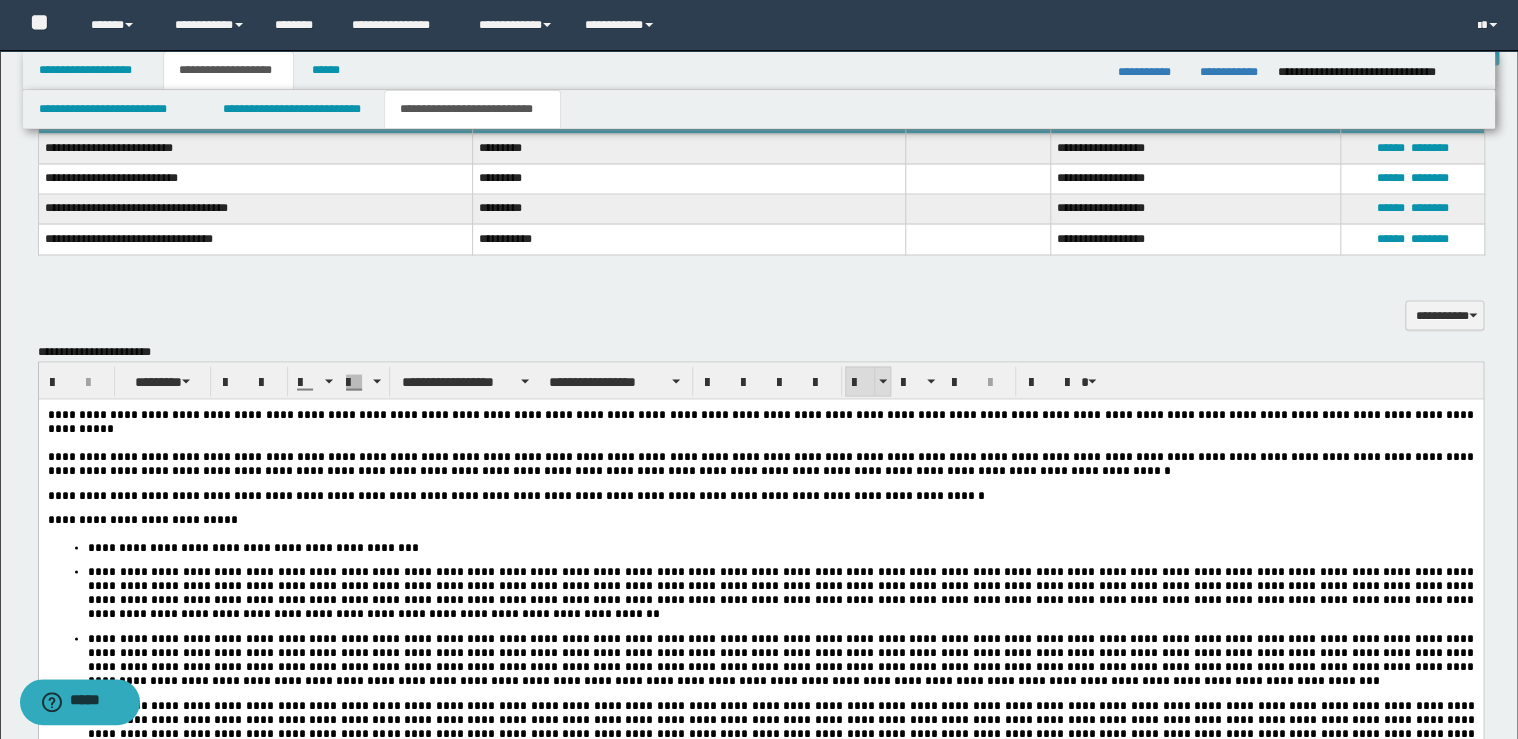 click at bounding box center (860, 382) 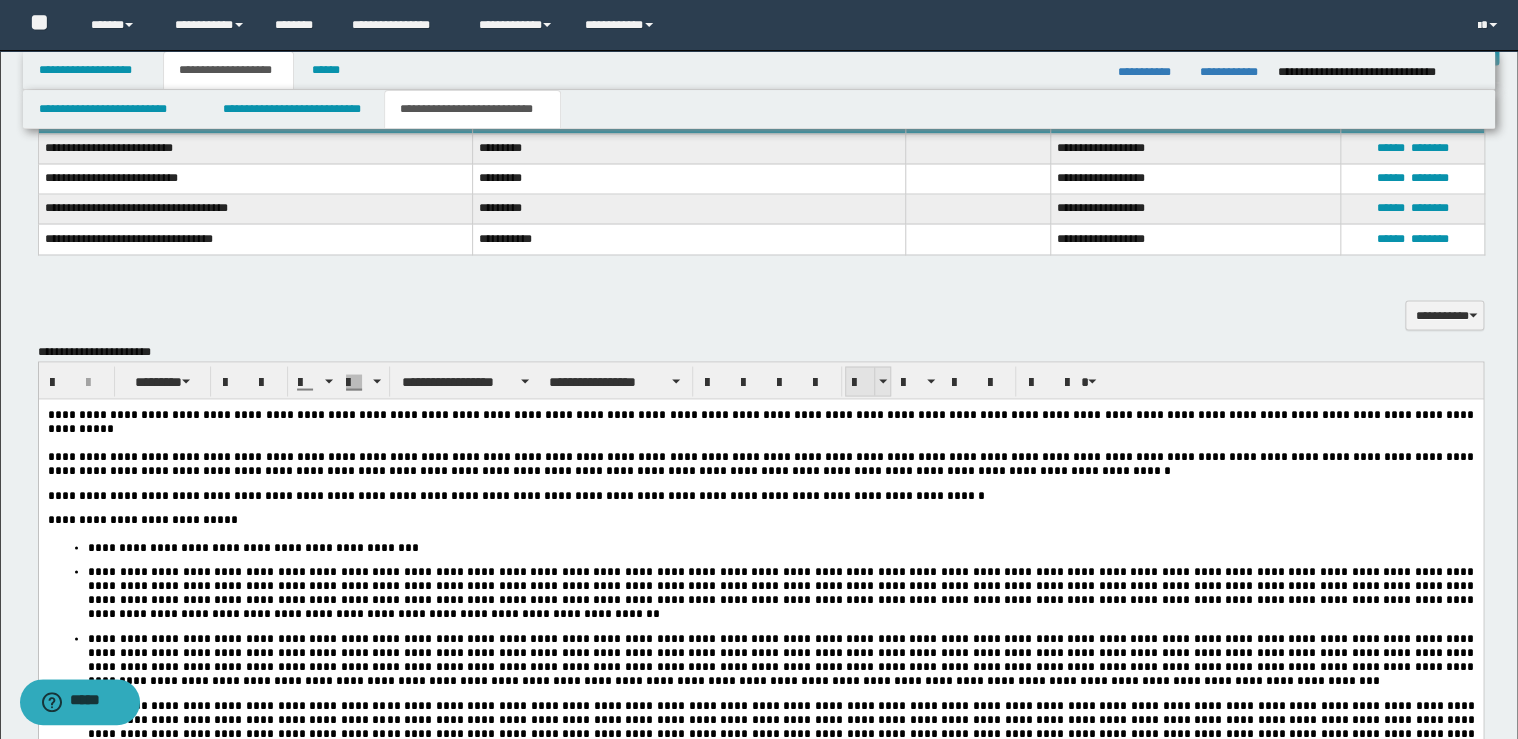 drag, startPoint x: 848, startPoint y: 380, endPoint x: 673, endPoint y: 11, distance: 408.3944 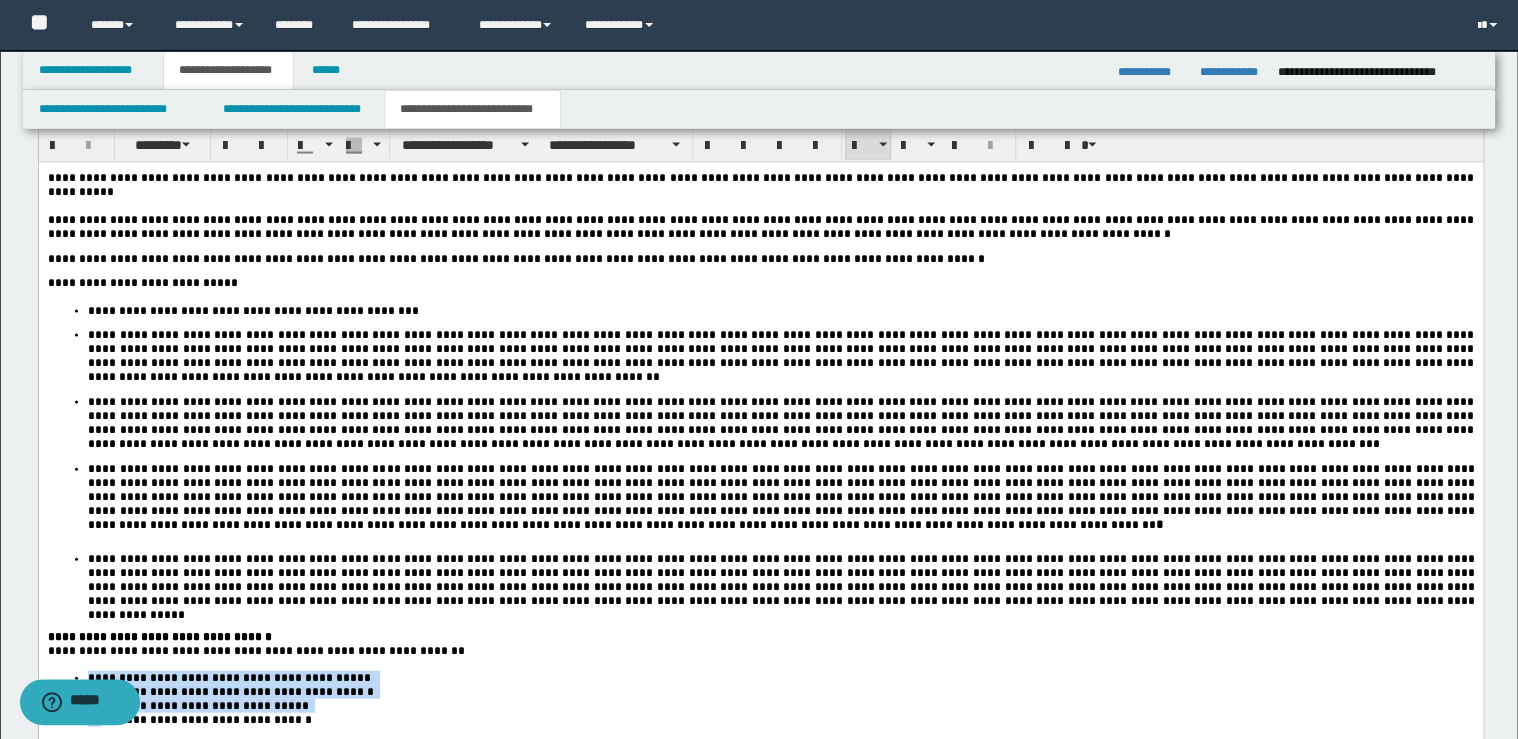 scroll, scrollTop: 2240, scrollLeft: 0, axis: vertical 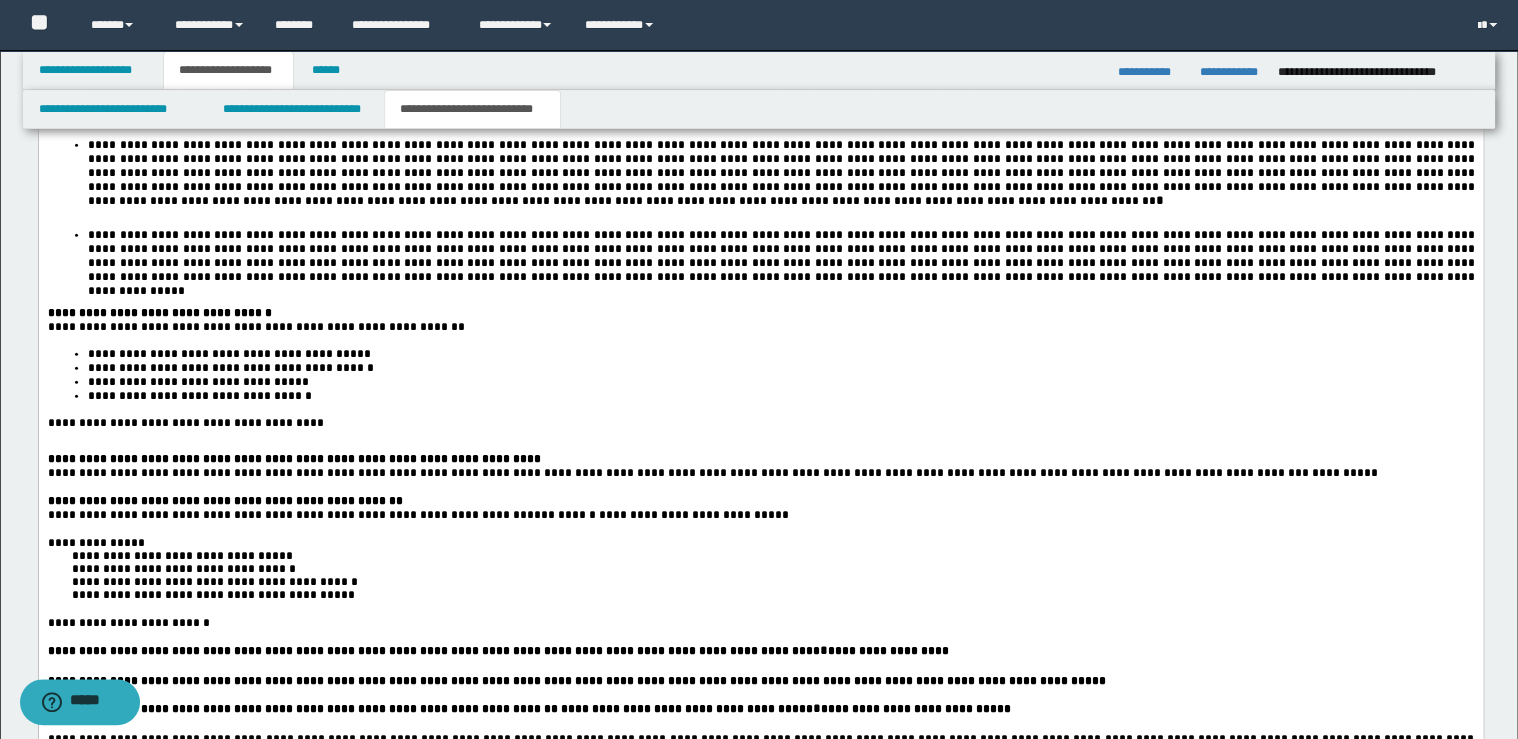 click on "**********" at bounding box center [185, 423] 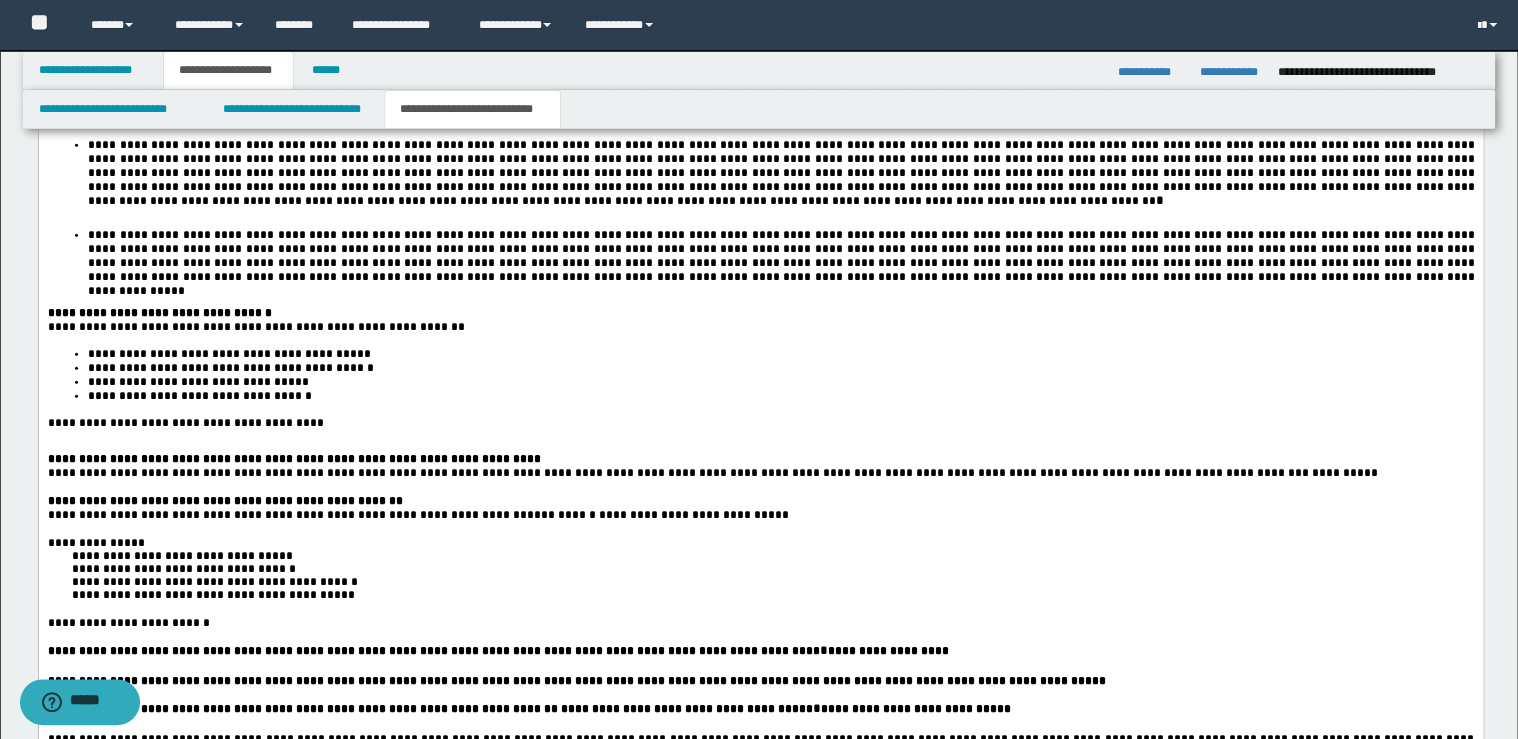 click on "**********" at bounding box center (760, 459) 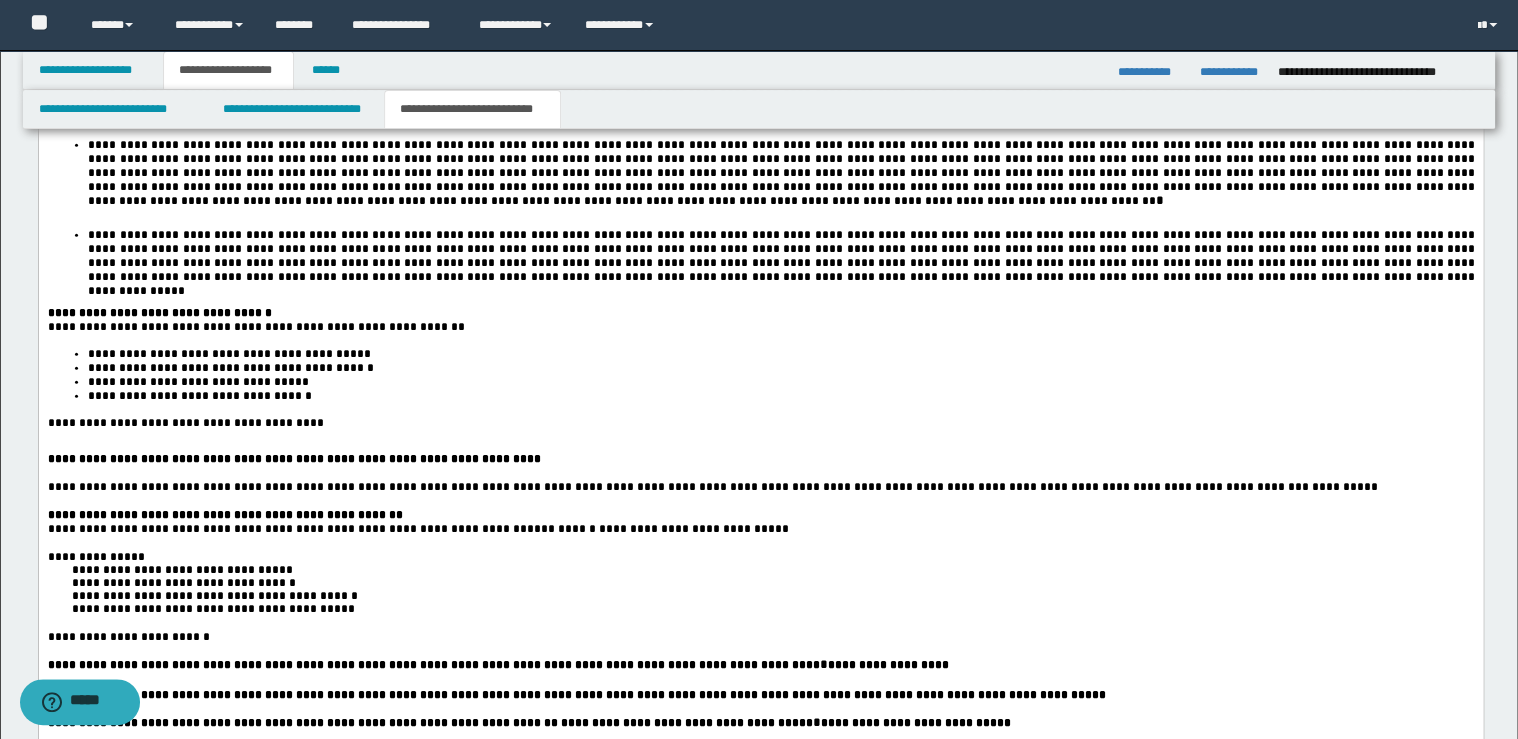 click on "**********" at bounding box center [760, 515] 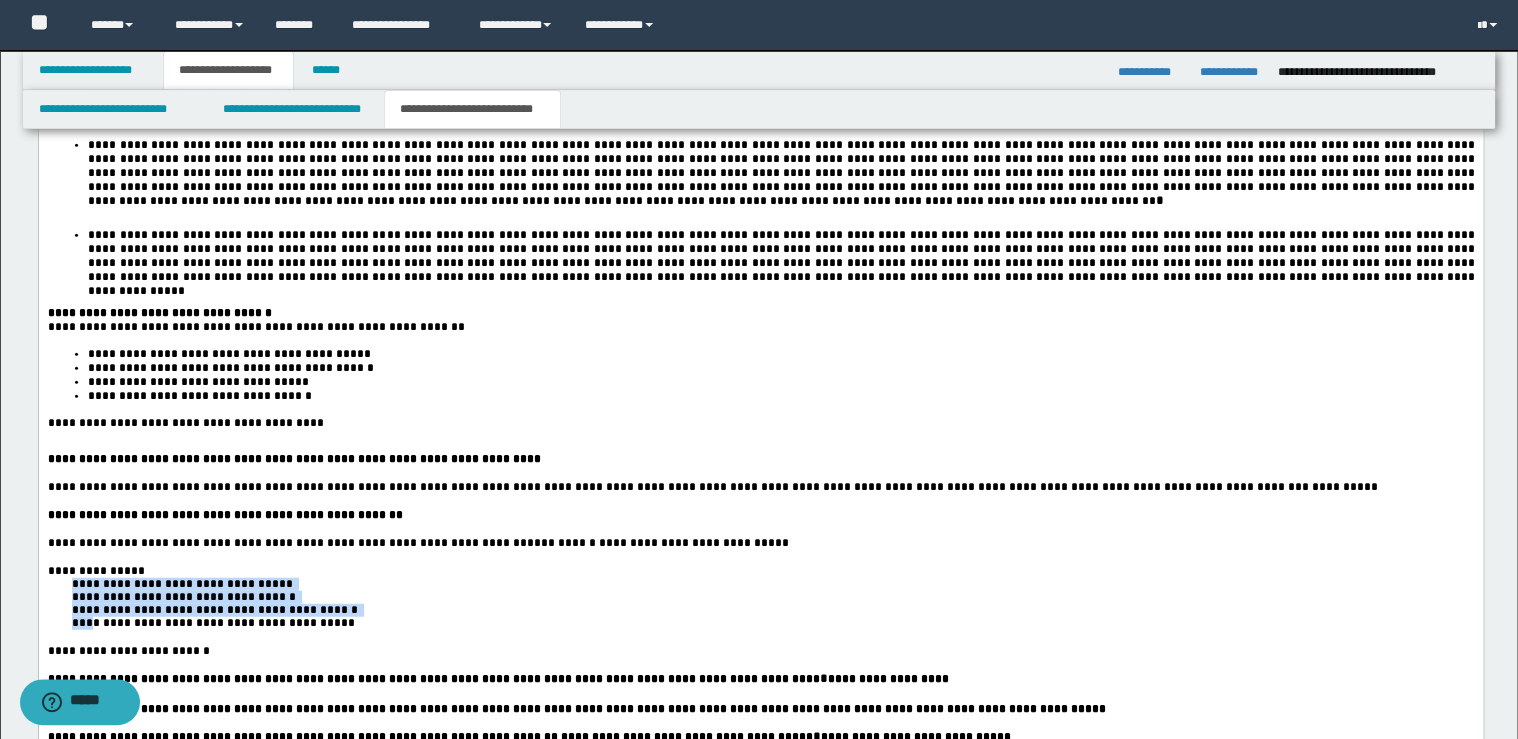 drag, startPoint x: 67, startPoint y: 619, endPoint x: 91, endPoint y: 655, distance: 43.266617 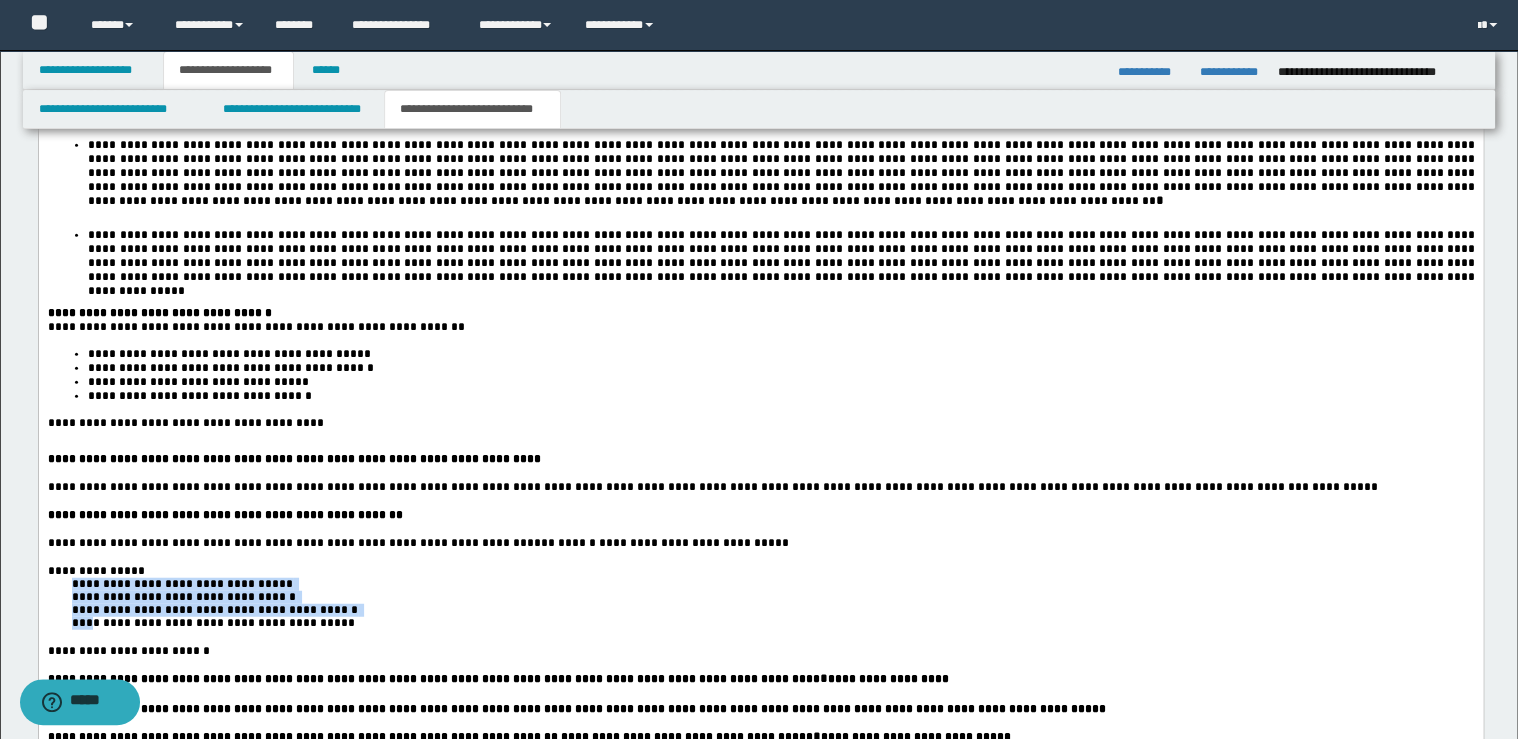 click on "**********" at bounding box center (760, 535) 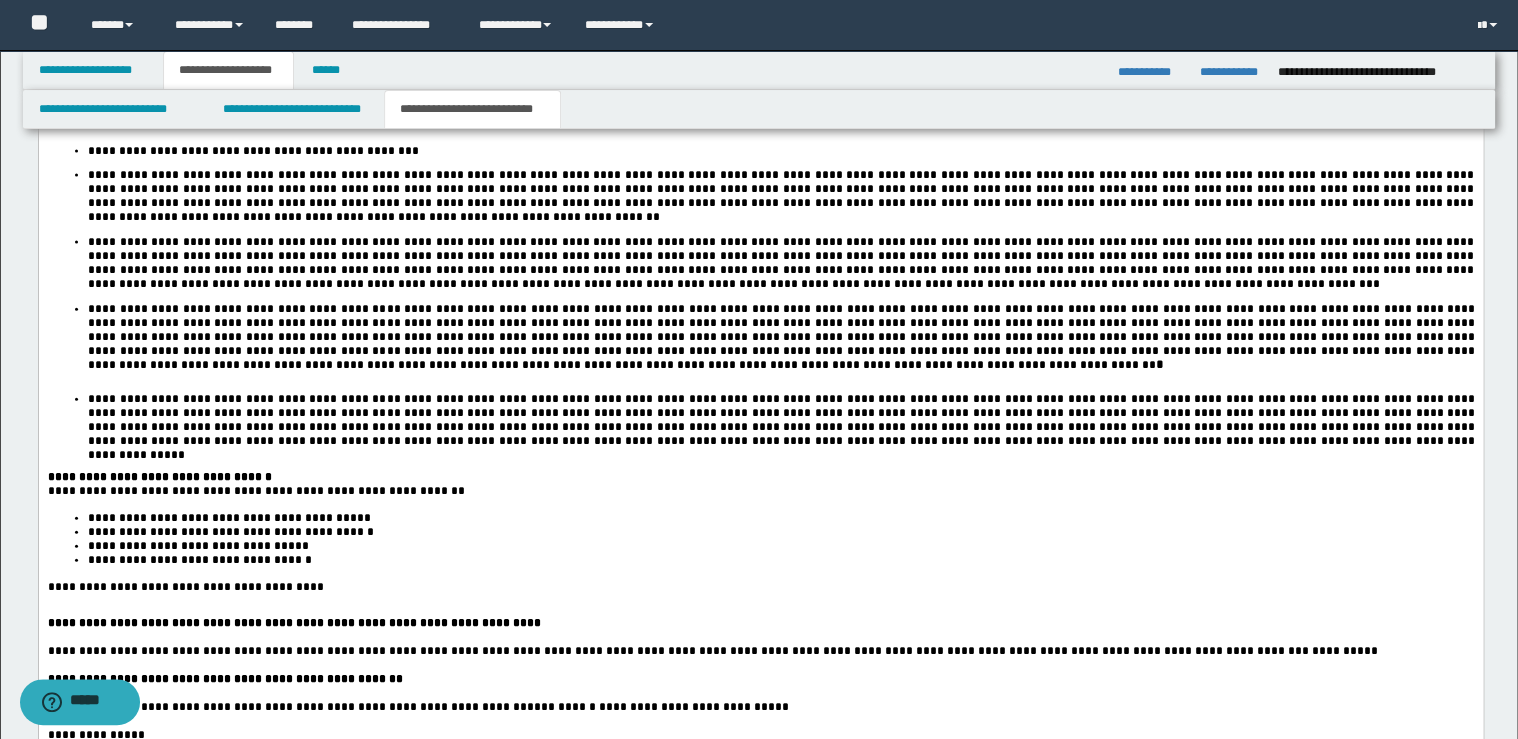 scroll, scrollTop: 1920, scrollLeft: 0, axis: vertical 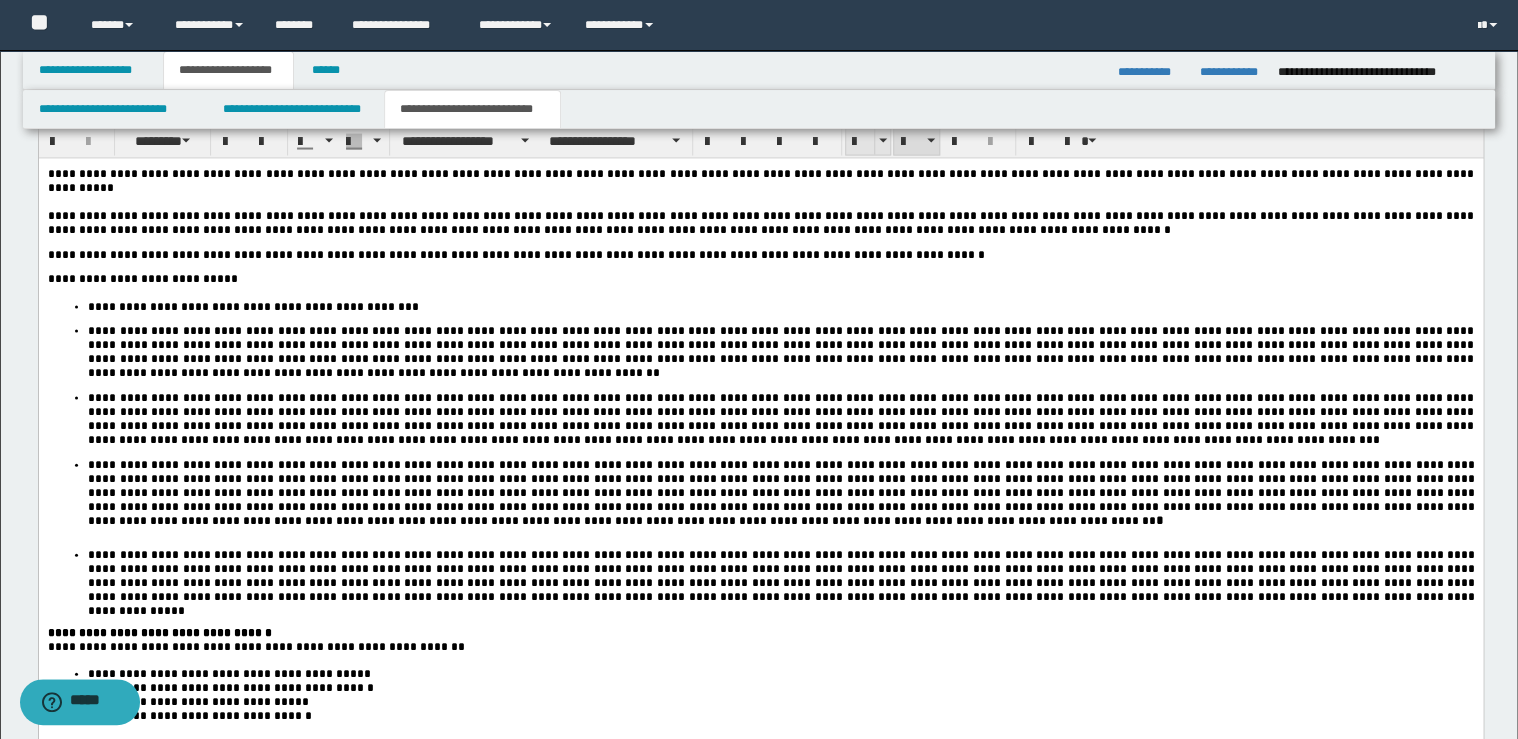 click at bounding box center (860, 142) 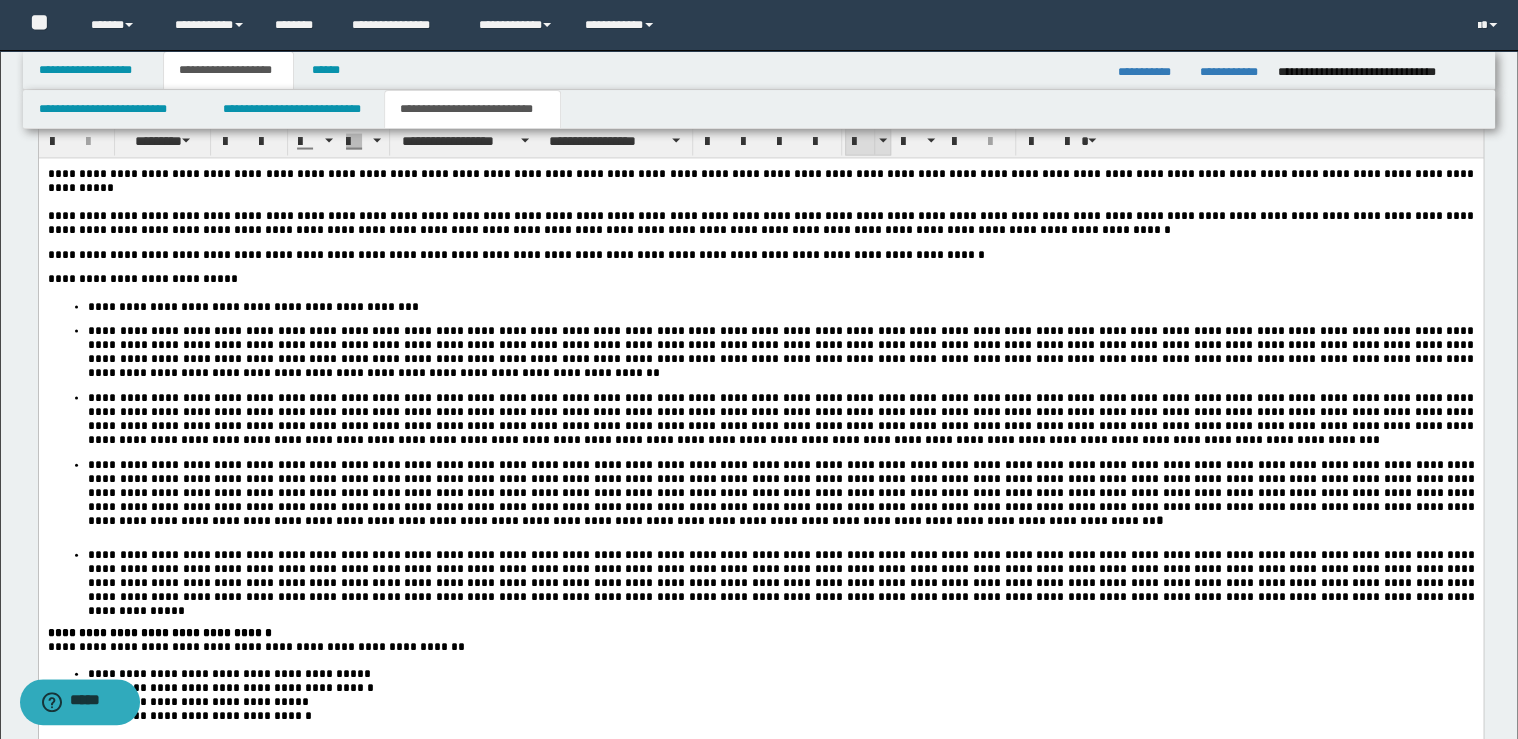 click at bounding box center [860, 142] 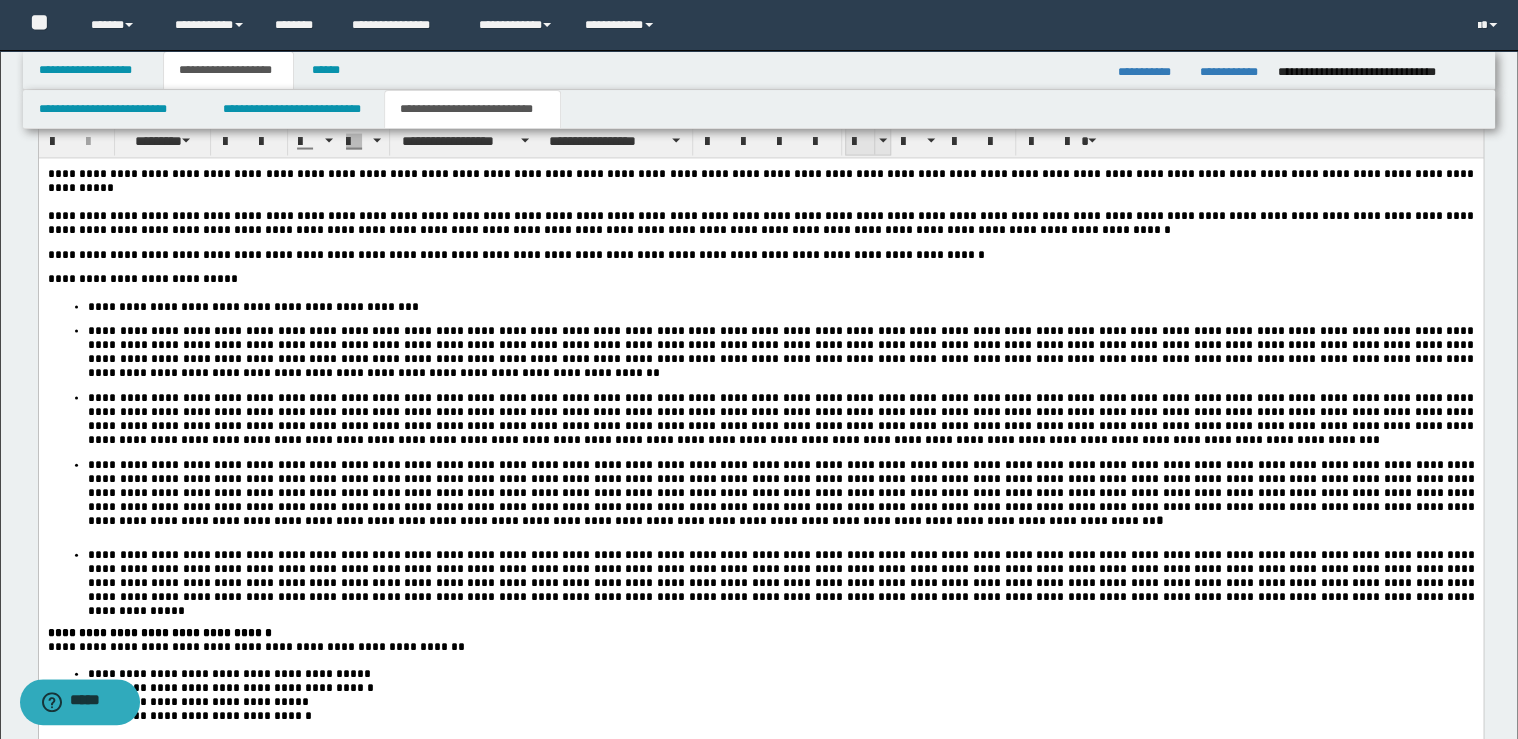 click at bounding box center [860, 142] 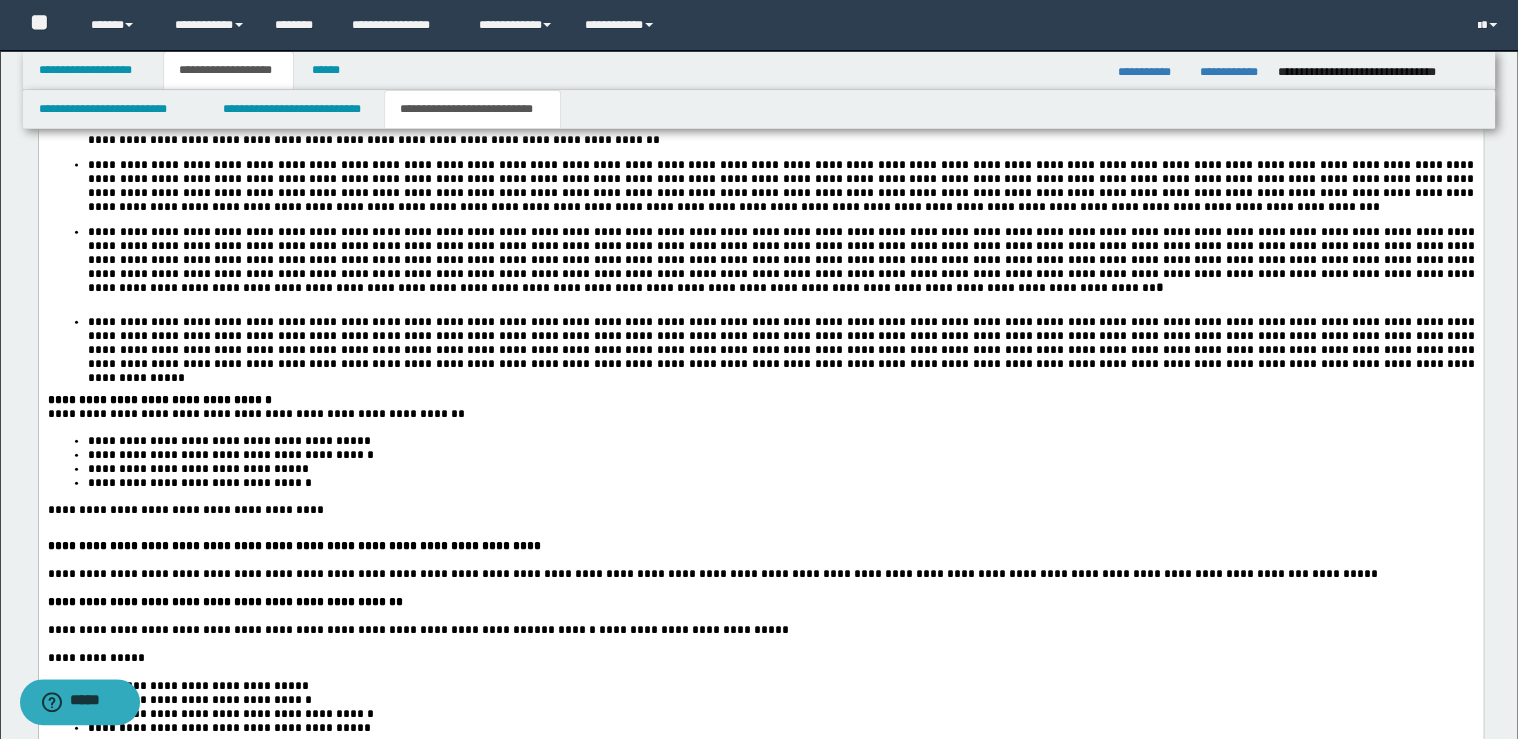 scroll, scrollTop: 2320, scrollLeft: 0, axis: vertical 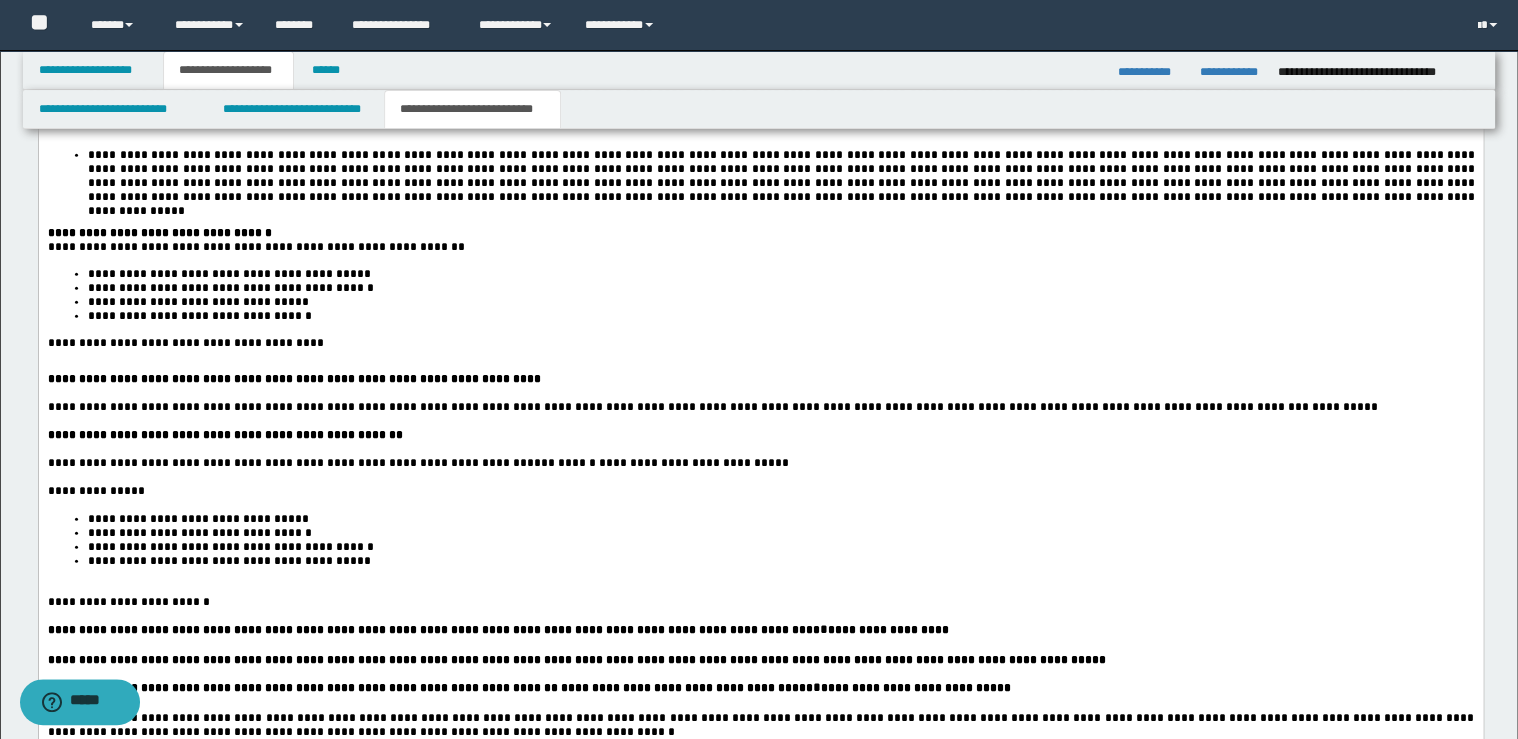click on "**********" at bounding box center (780, 561) 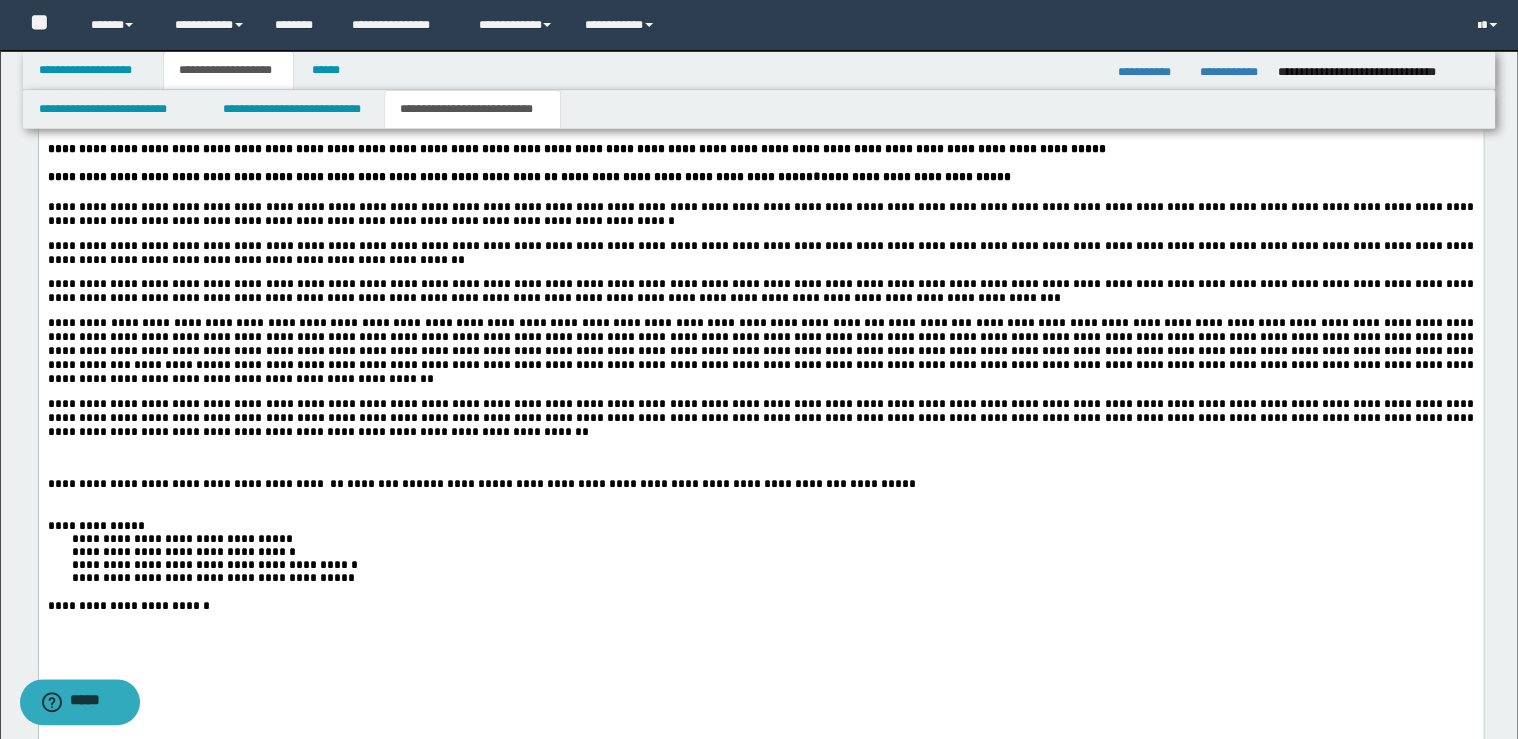 scroll, scrollTop: 2880, scrollLeft: 0, axis: vertical 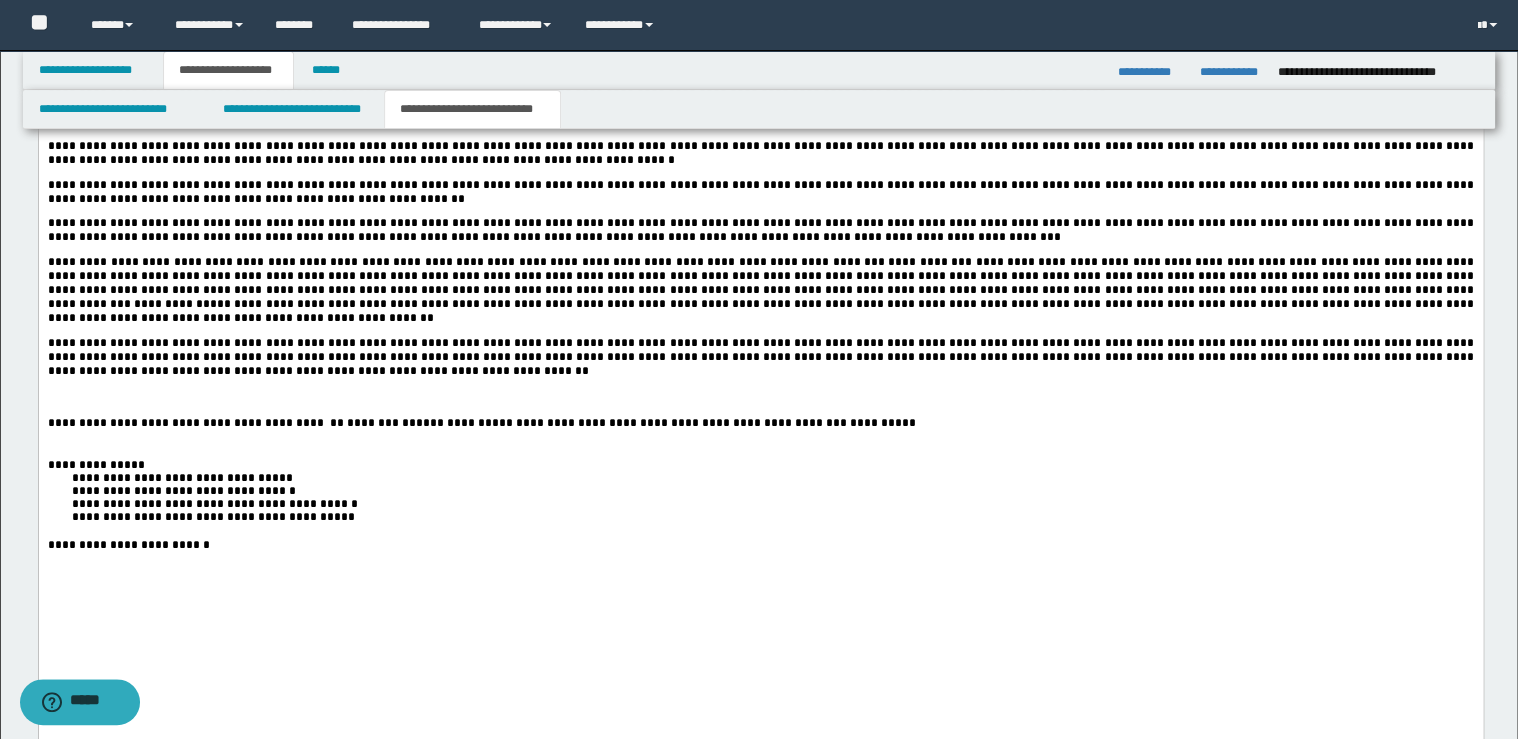 click on "**********" at bounding box center (760, 357) 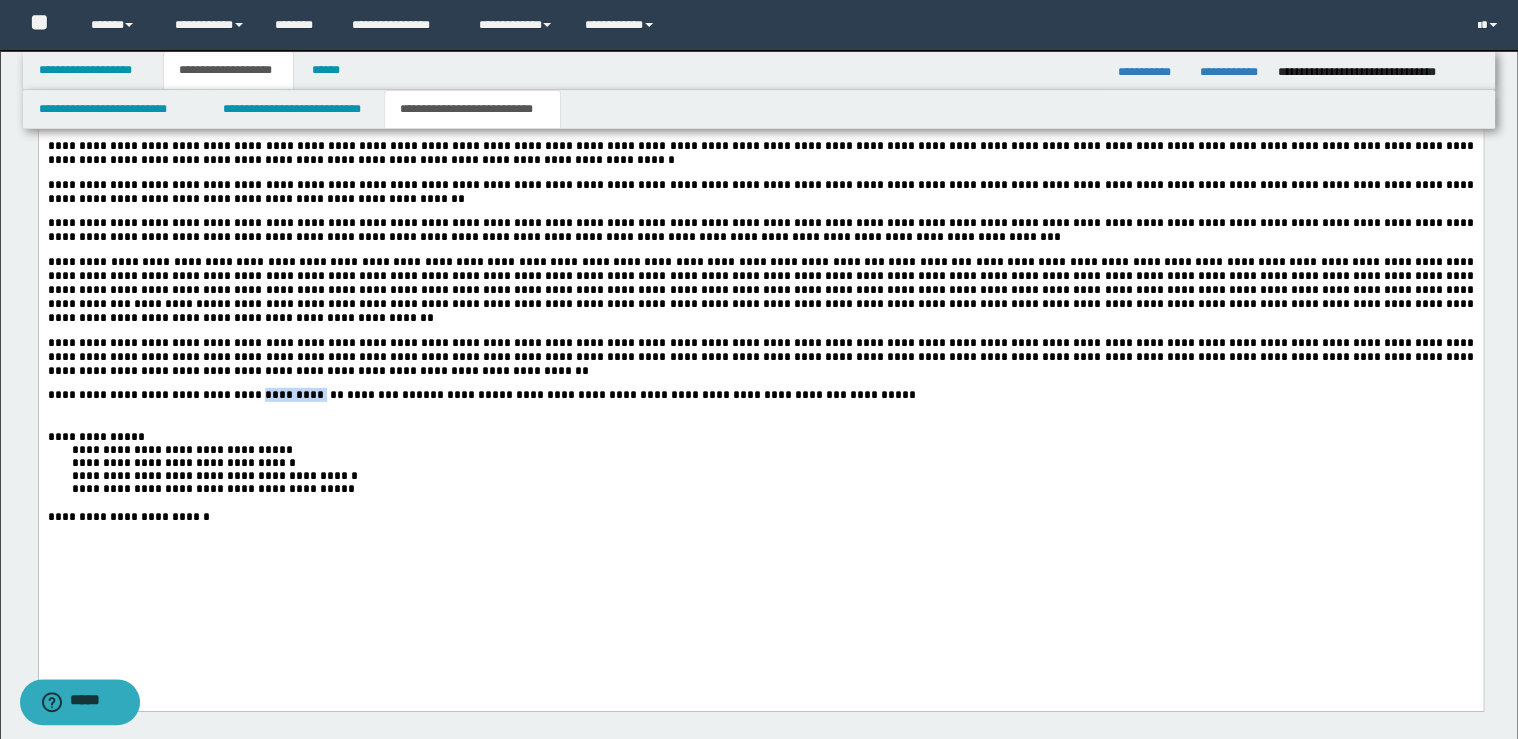 drag, startPoint x: 298, startPoint y: 461, endPoint x: 224, endPoint y: 461, distance: 74 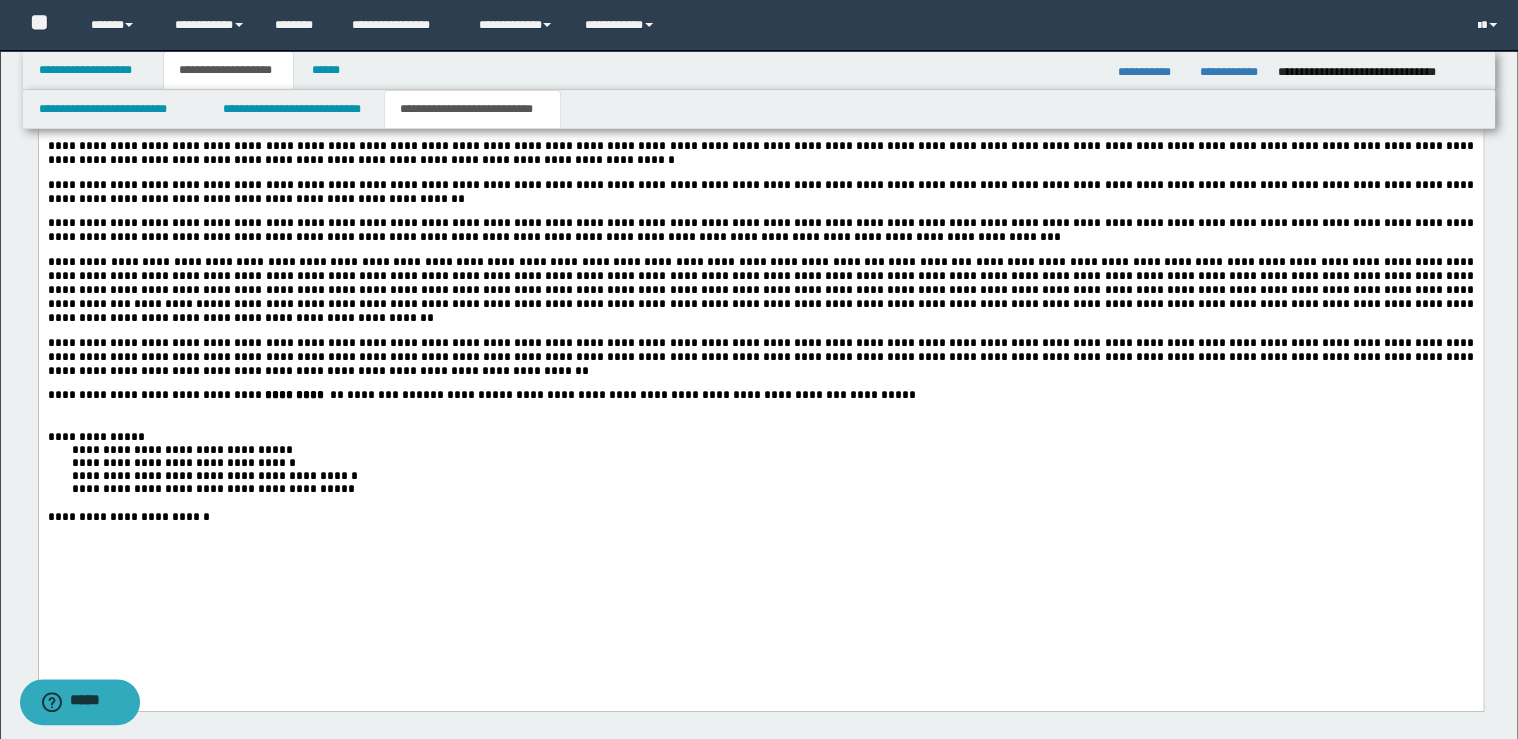click on "**" at bounding box center (336, 395) 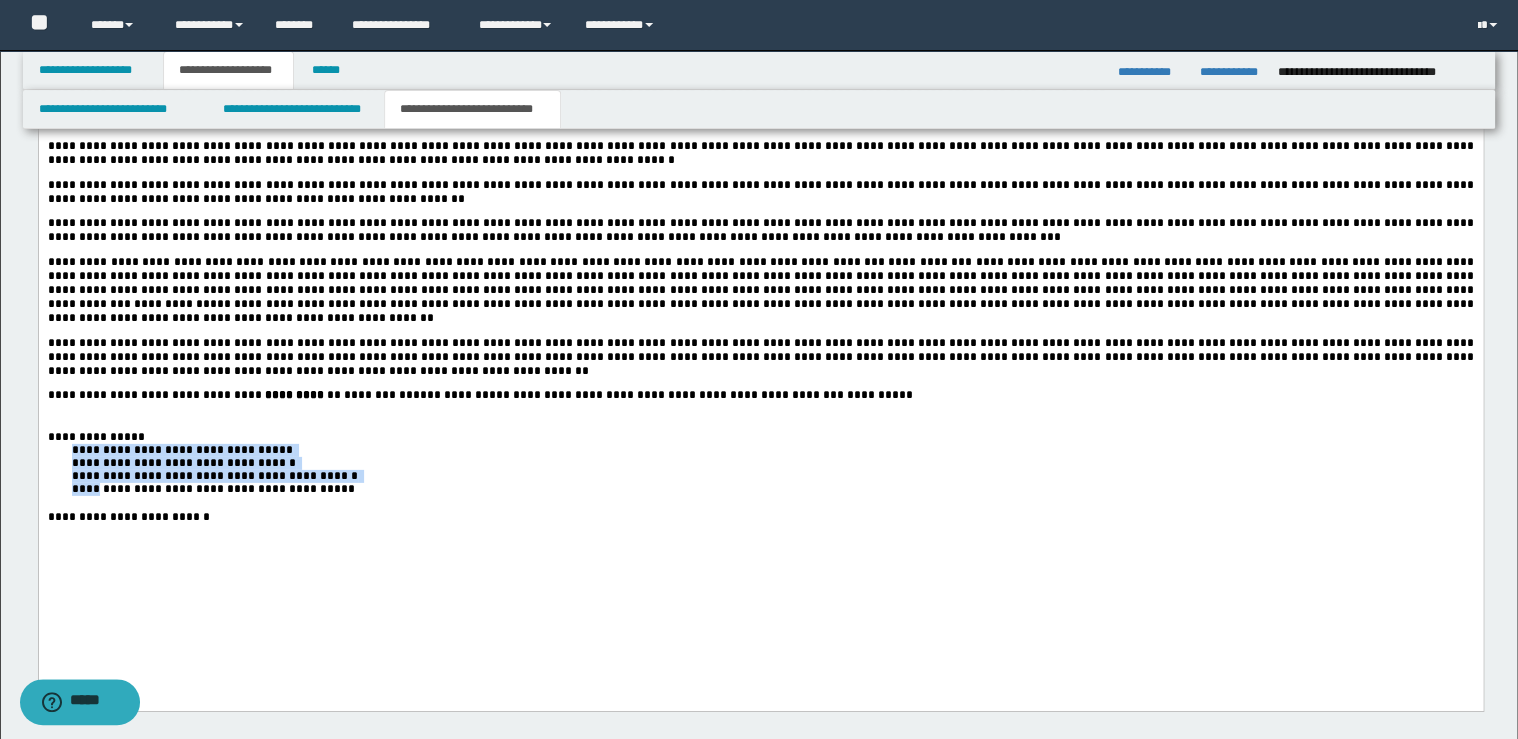 drag, startPoint x: 71, startPoint y: 525, endPoint x: 97, endPoint y: 564, distance: 46.872166 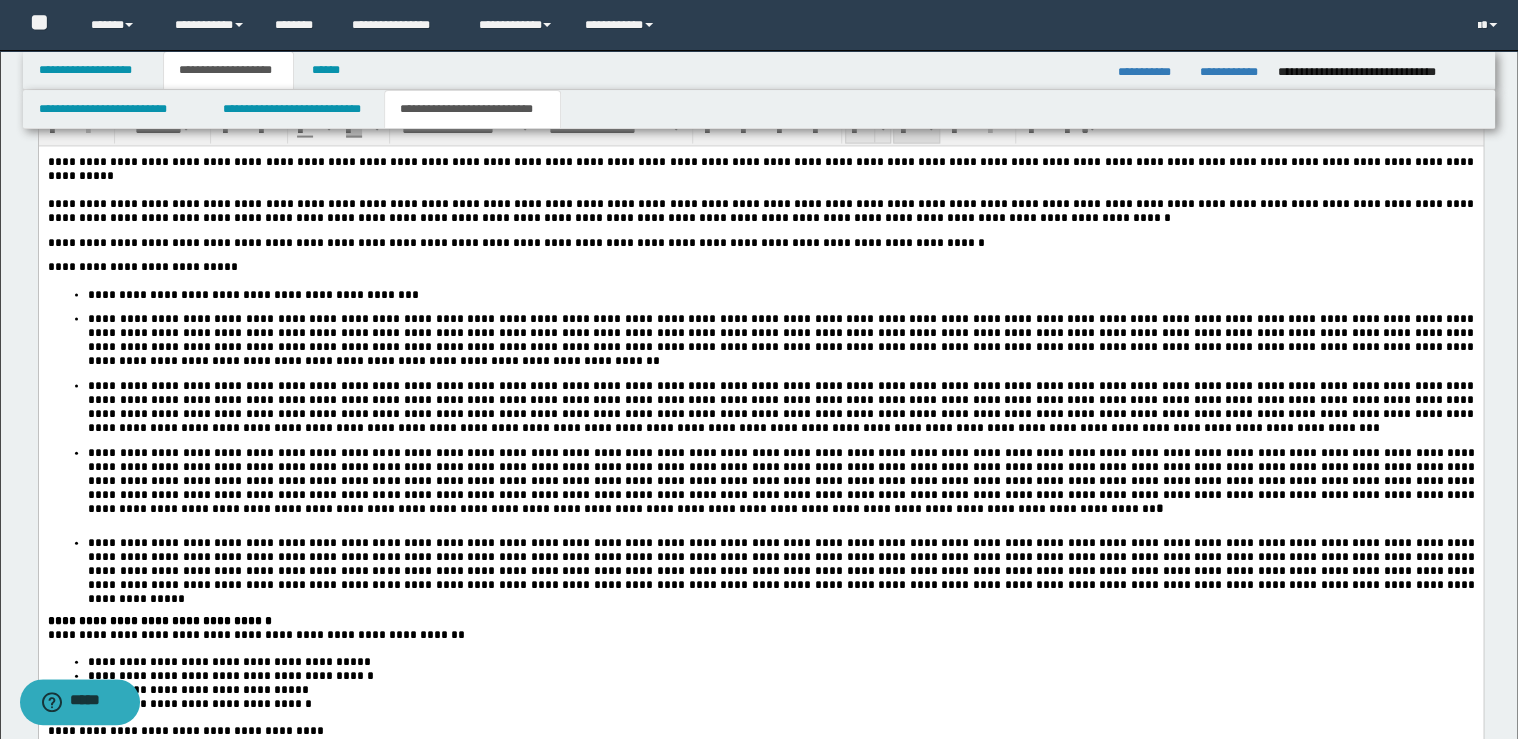 scroll, scrollTop: 1760, scrollLeft: 0, axis: vertical 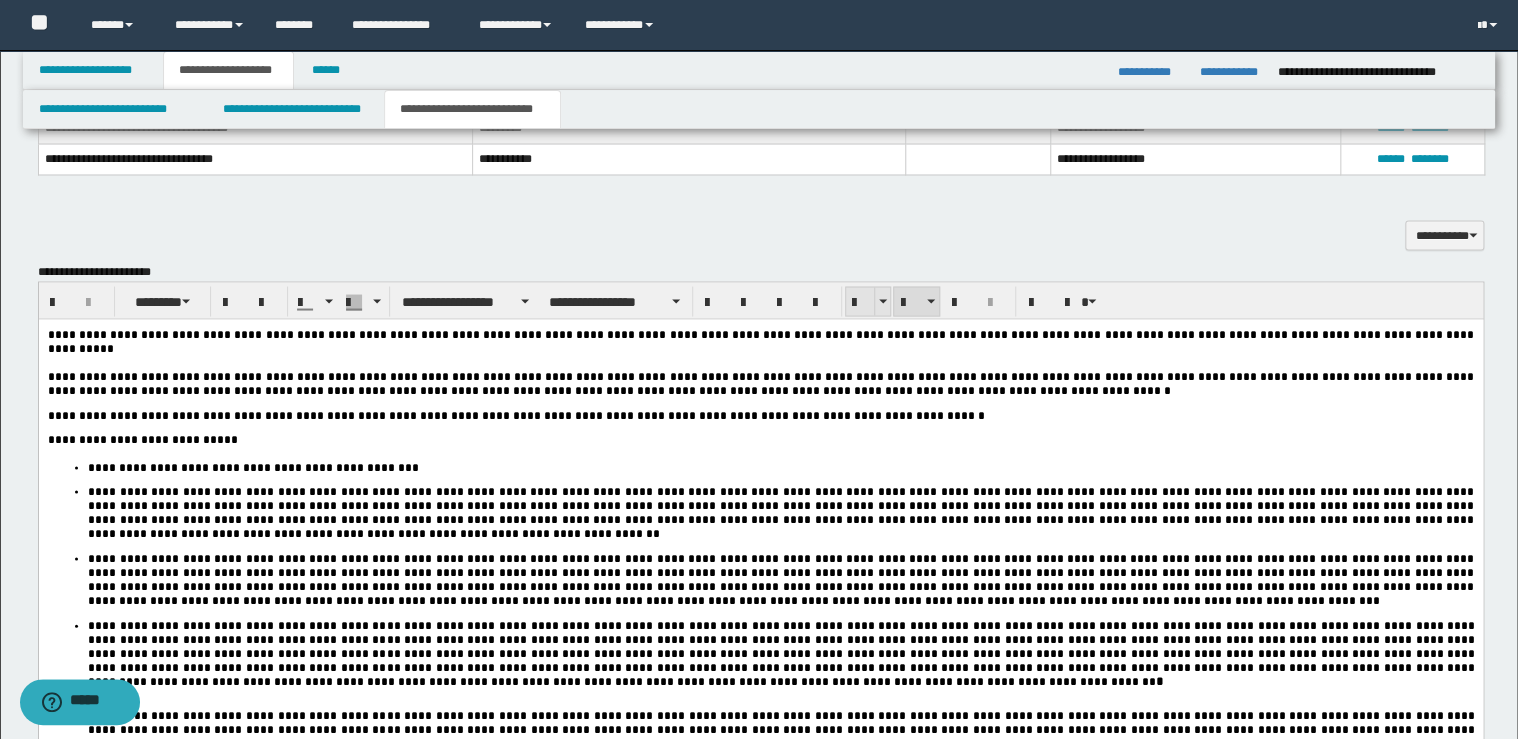 click at bounding box center [860, 302] 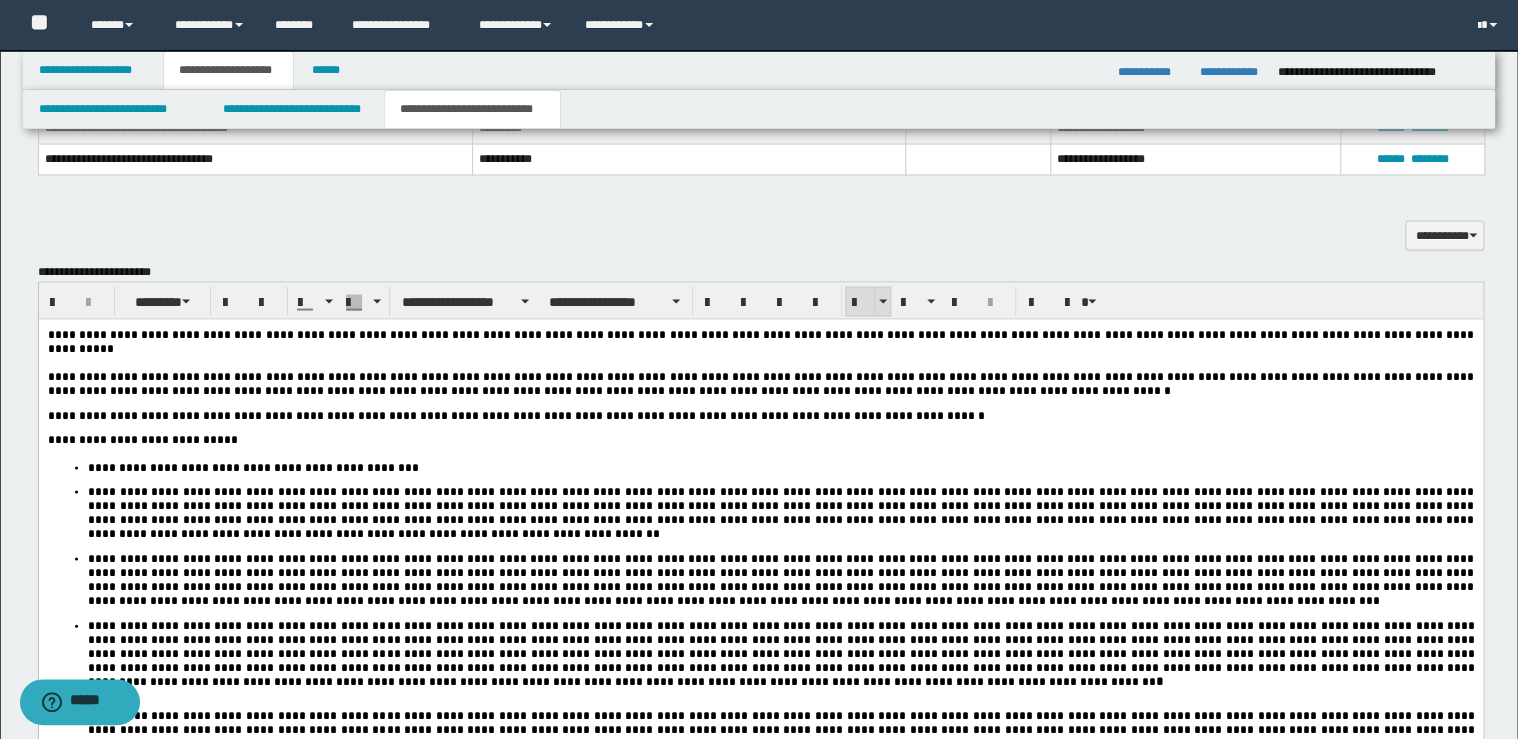 click at bounding box center [860, 302] 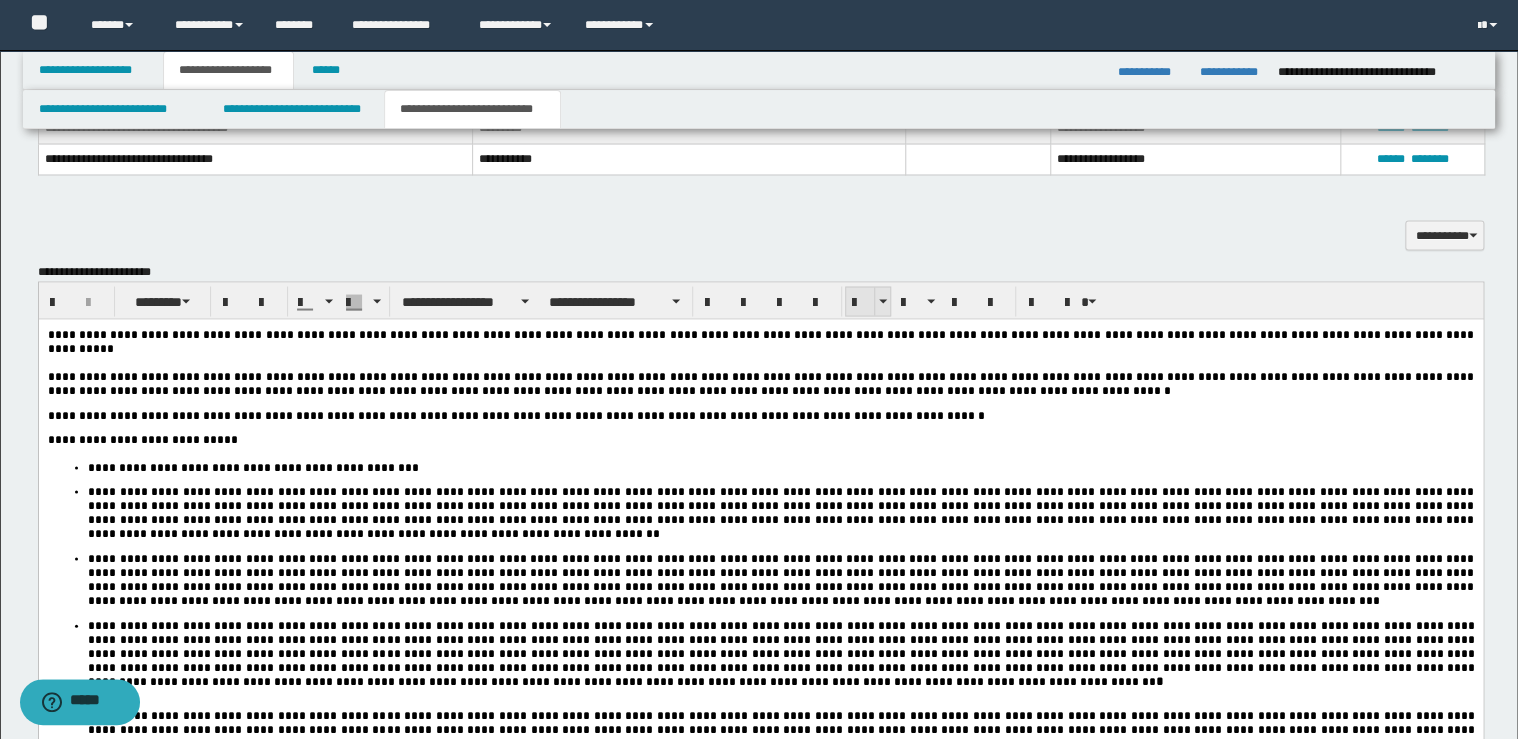 click at bounding box center [860, 302] 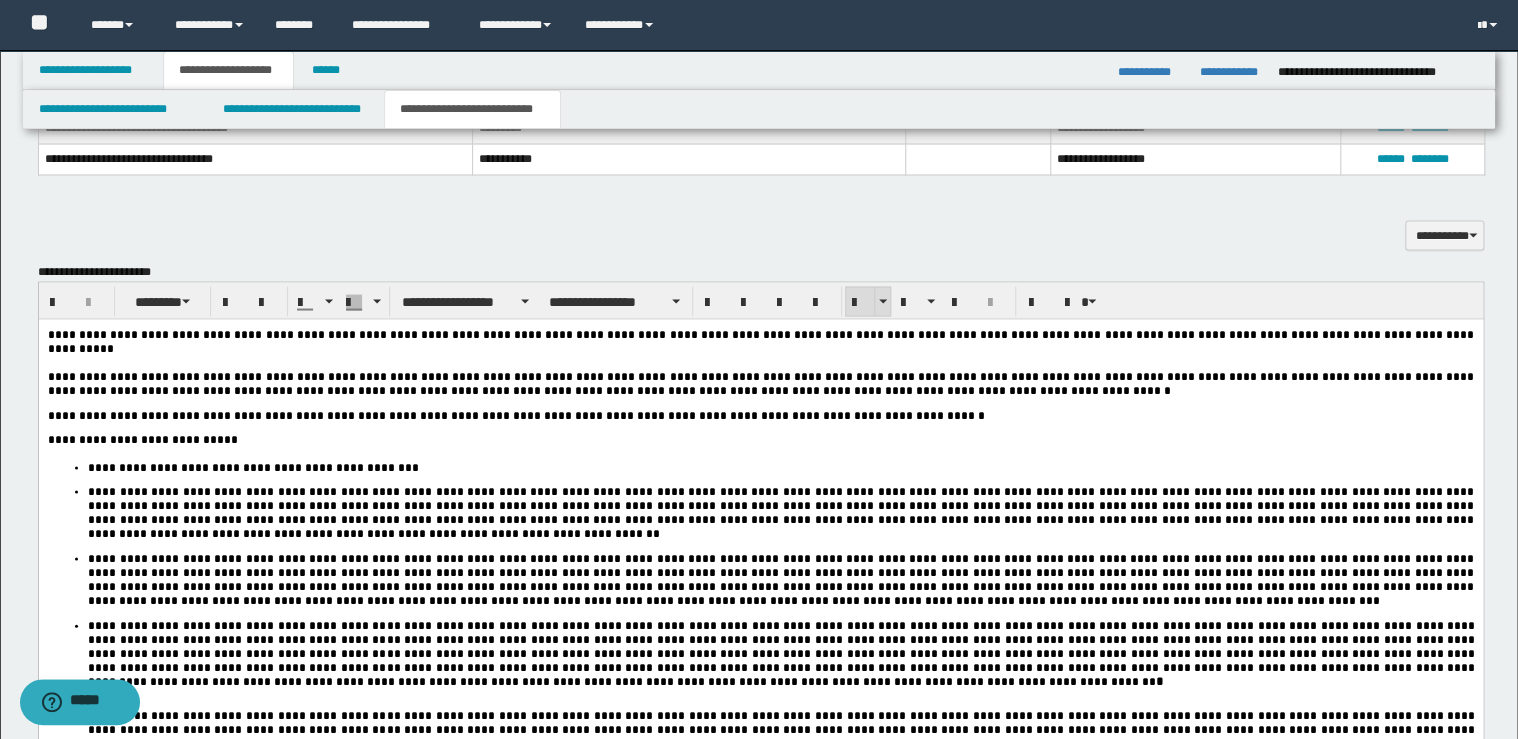 click at bounding box center (860, 302) 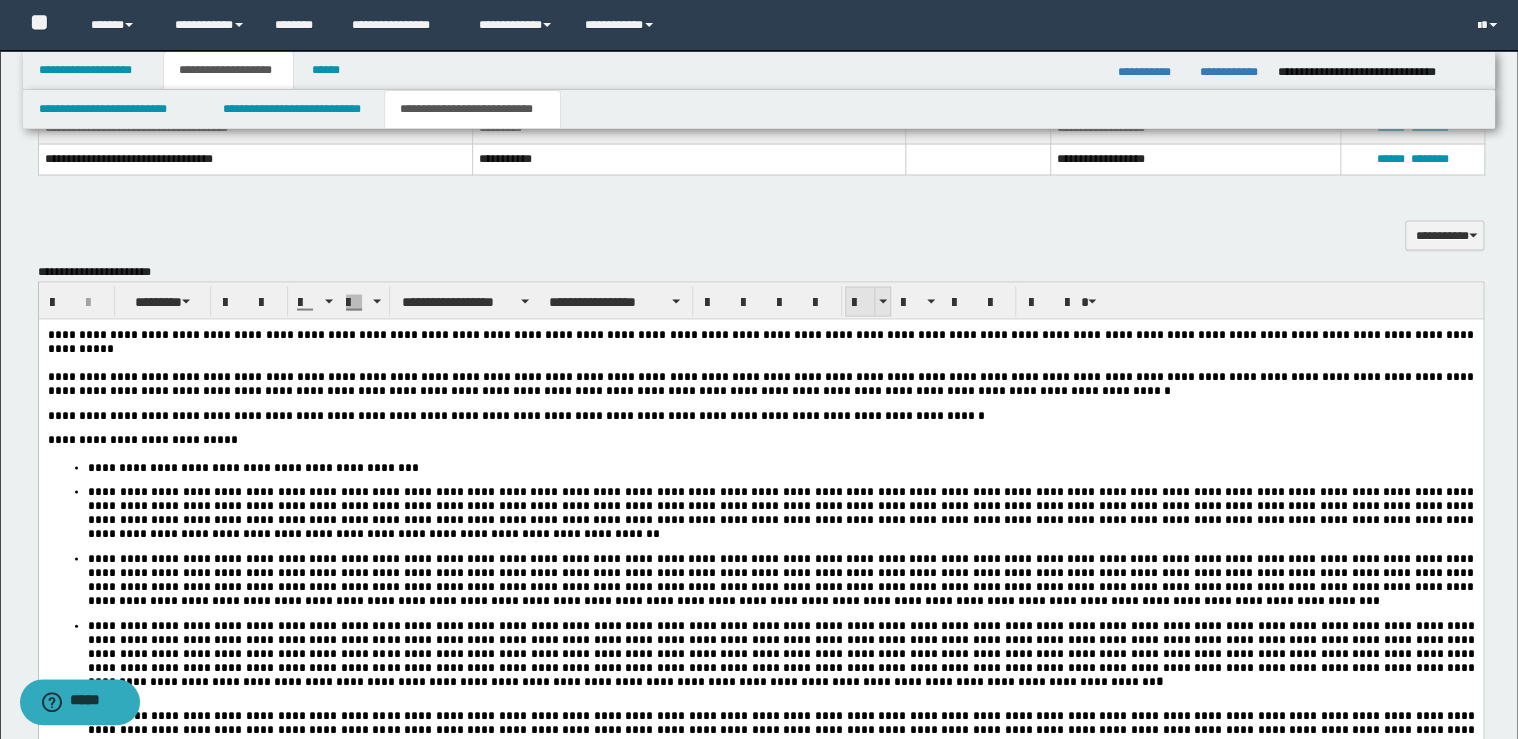 click at bounding box center (860, 302) 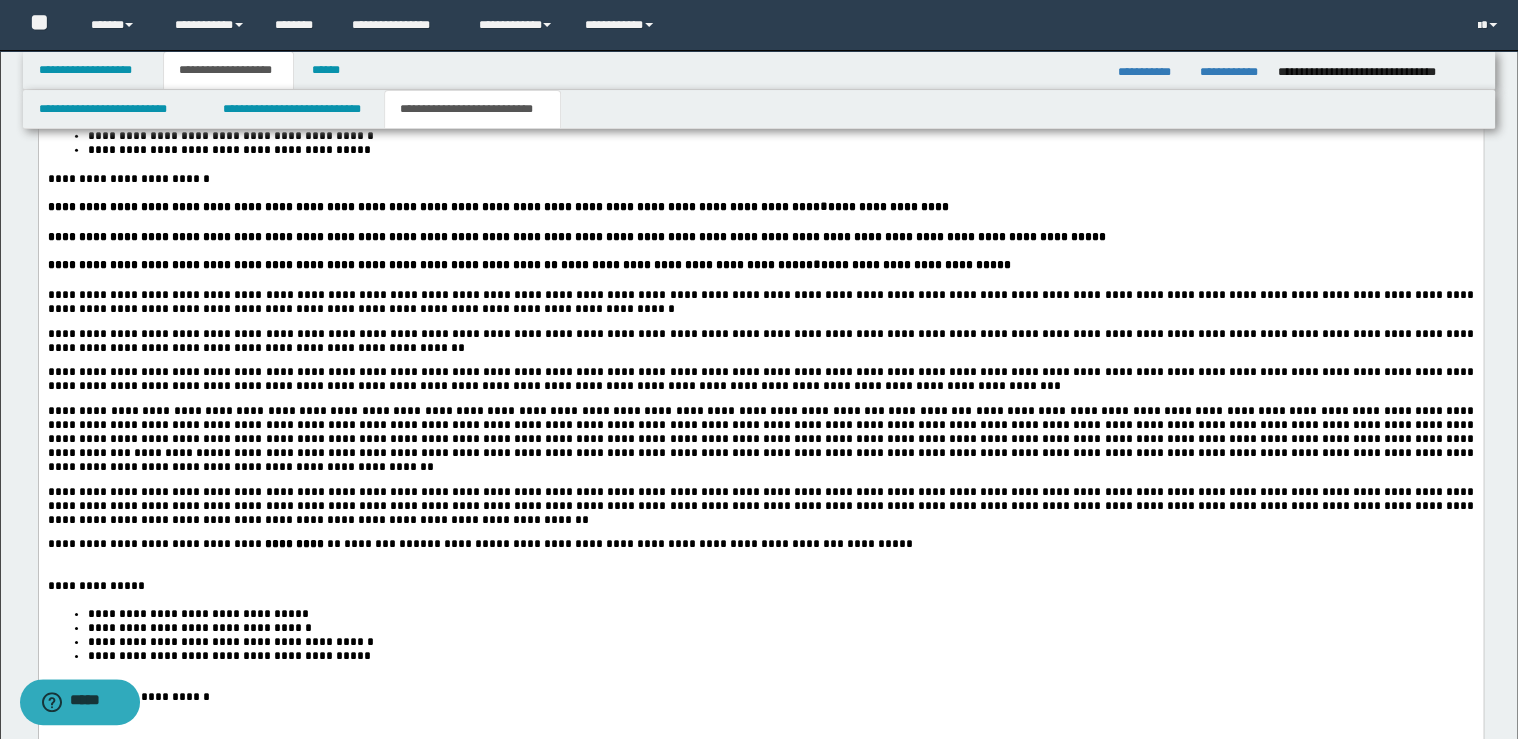 scroll, scrollTop: 3040, scrollLeft: 0, axis: vertical 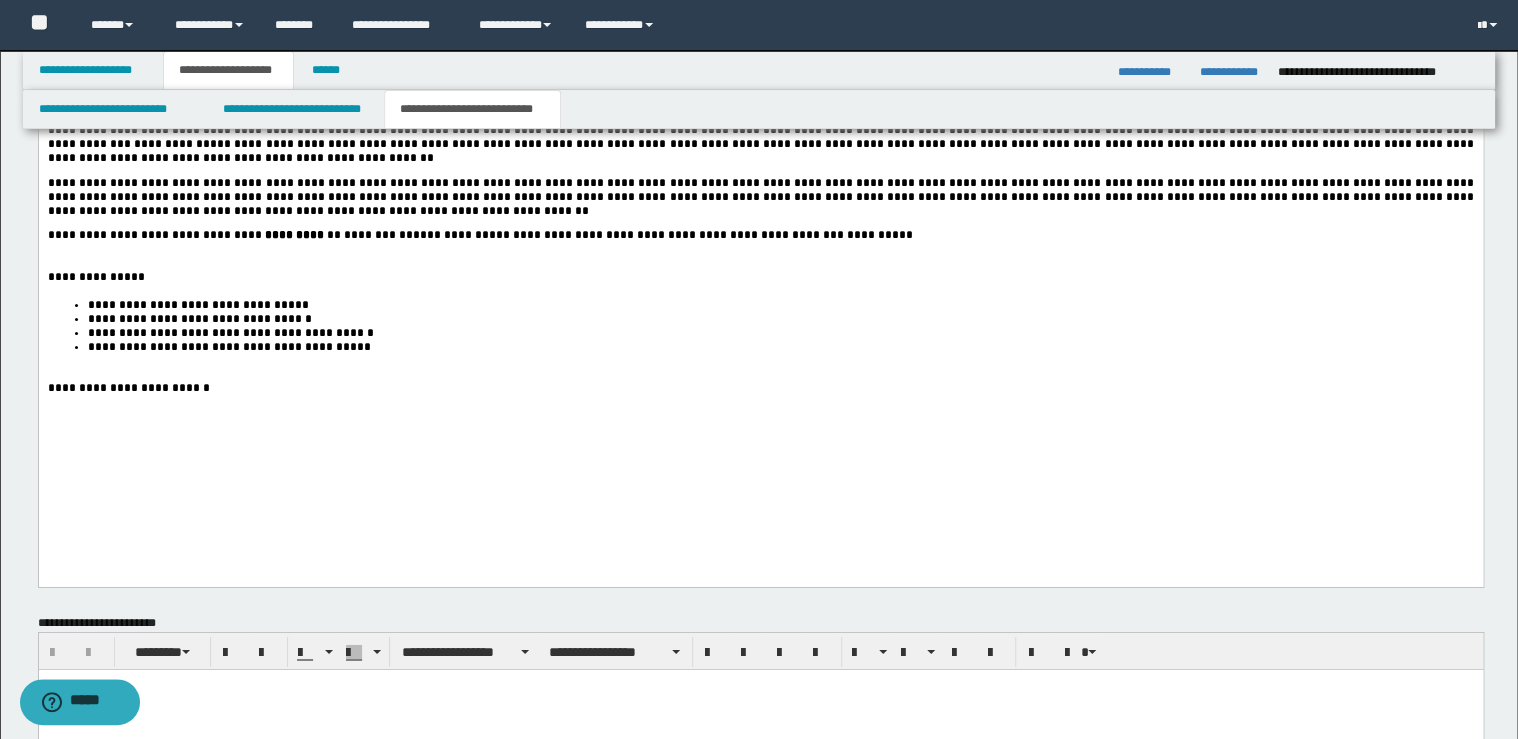 click on "**********" at bounding box center [760, 235] 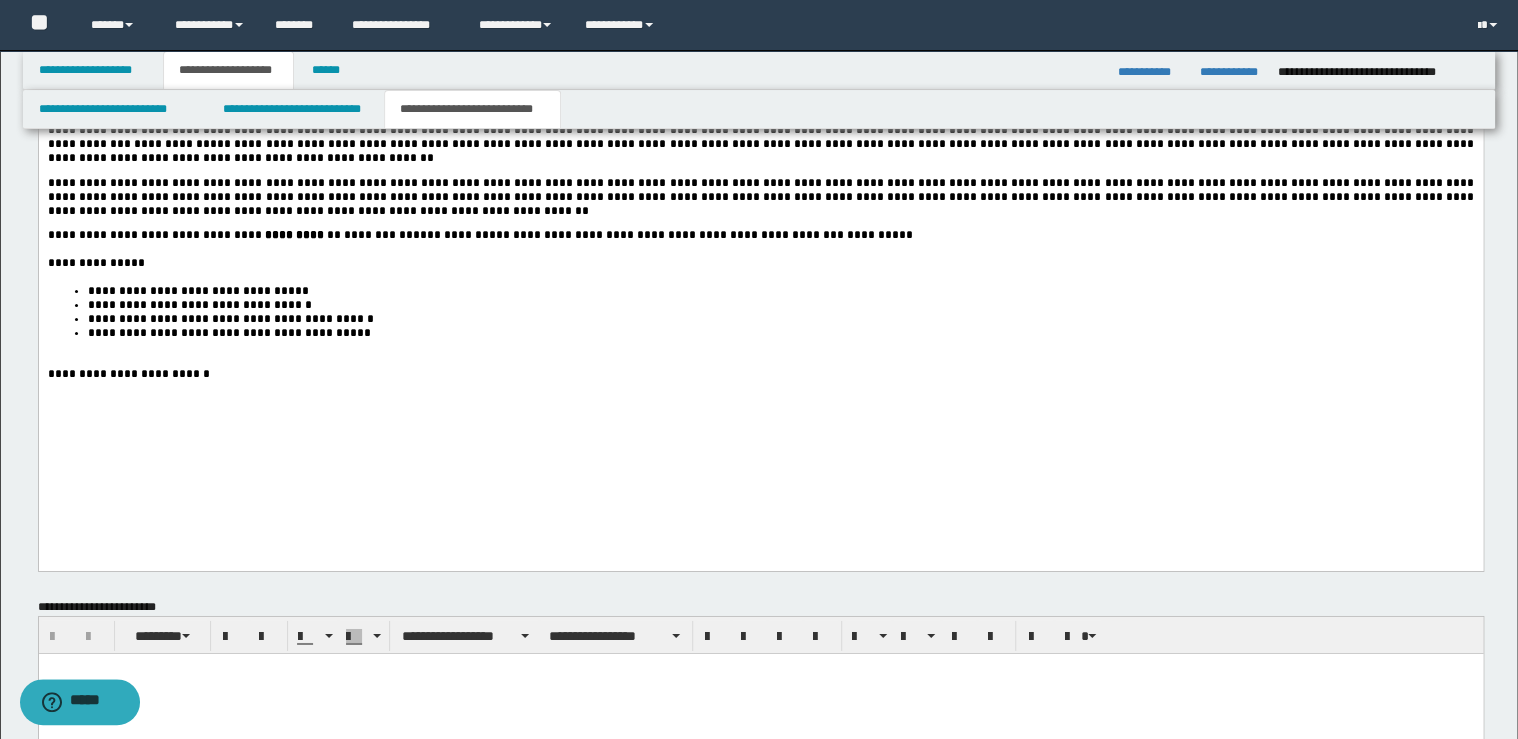 click on "**********" at bounding box center [780, 333] 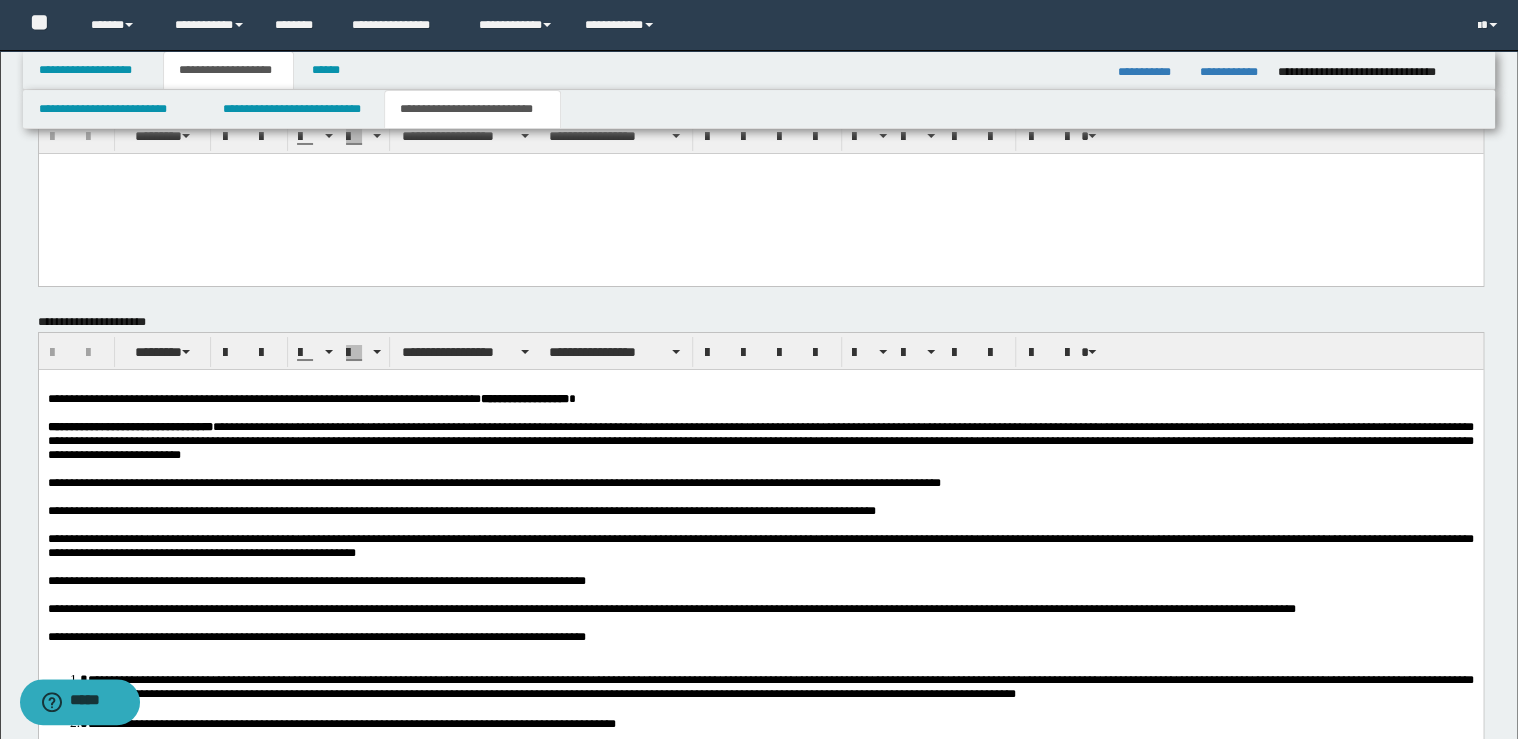 scroll, scrollTop: 3600, scrollLeft: 0, axis: vertical 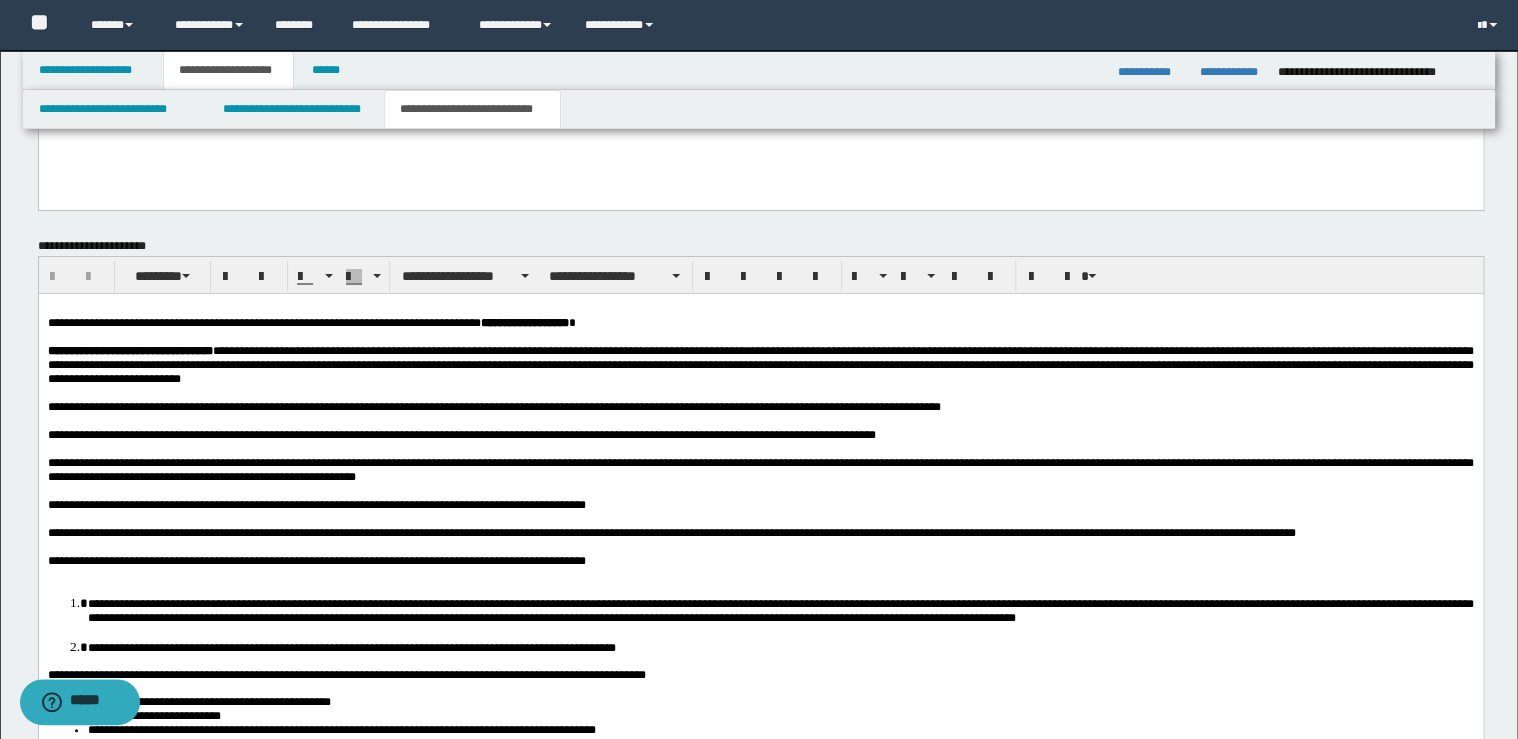 click on "**********" at bounding box center (760, 572) 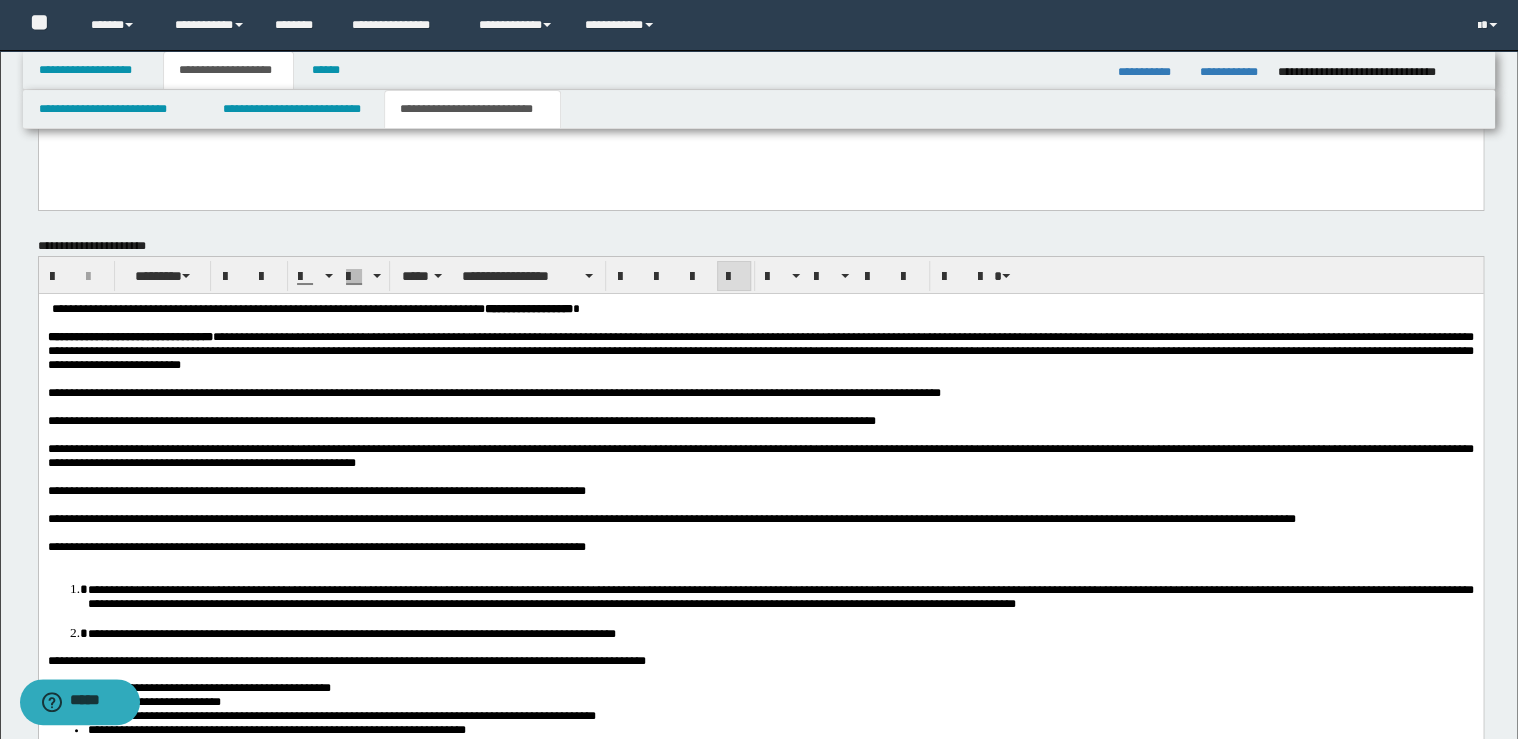 type 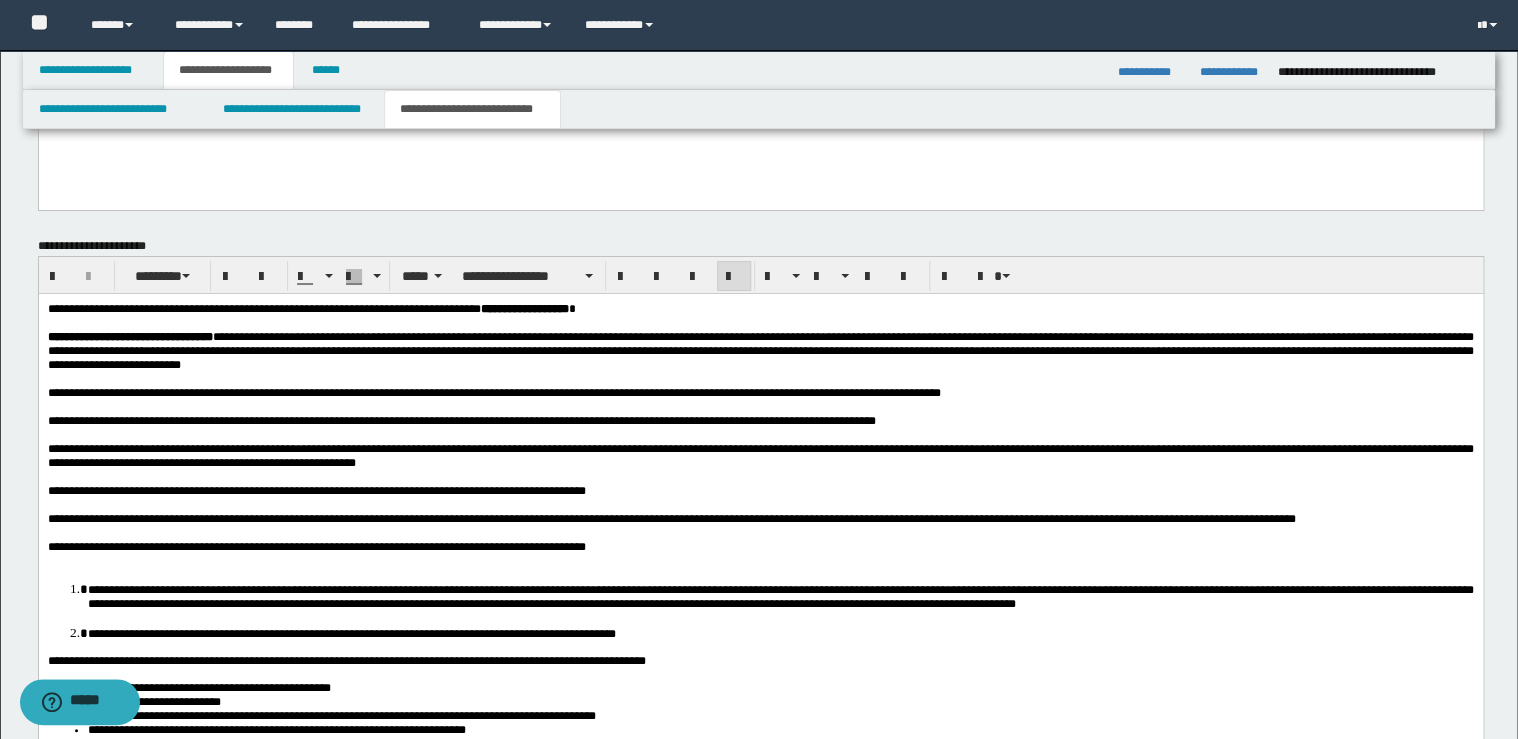 click on "**********" at bounding box center (760, 547) 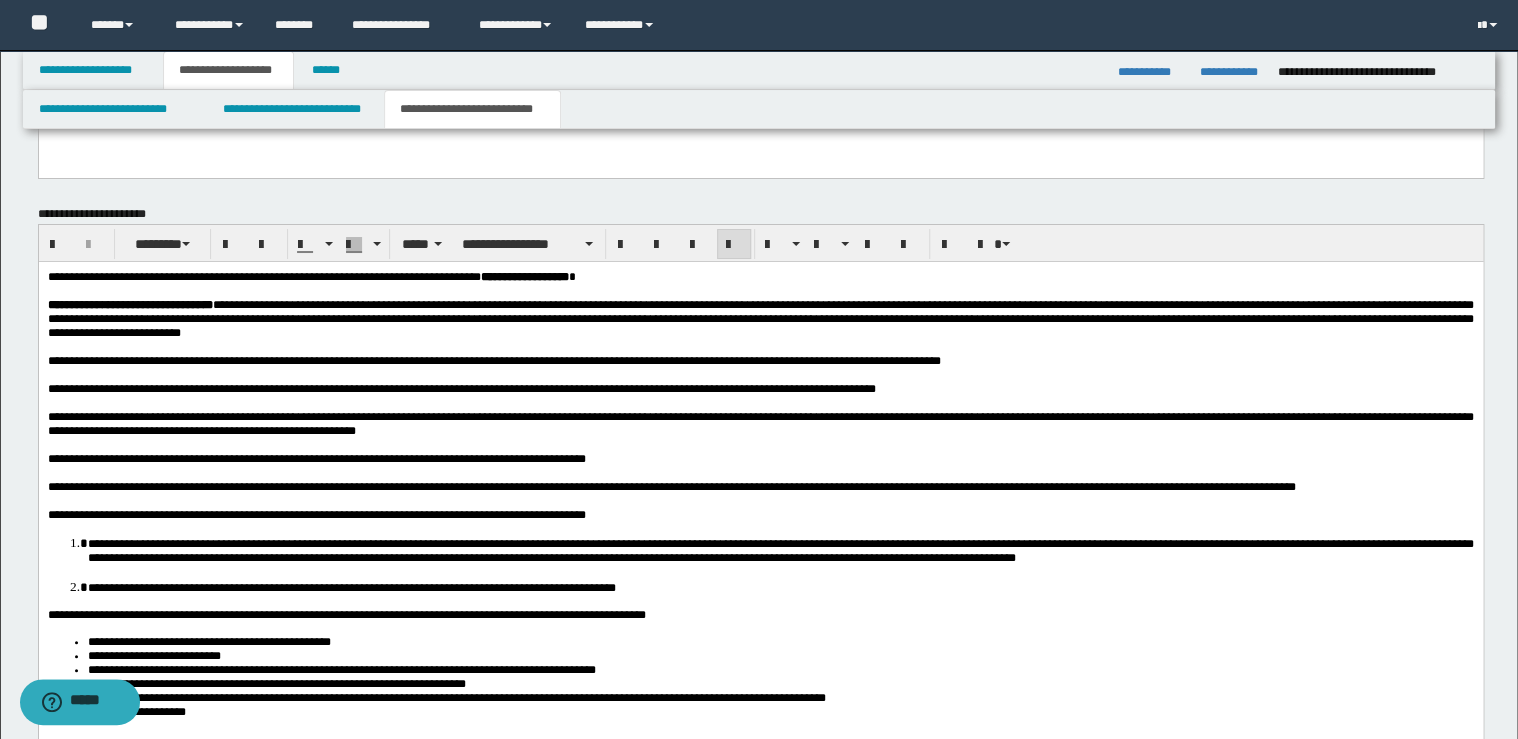 scroll, scrollTop: 3588, scrollLeft: 0, axis: vertical 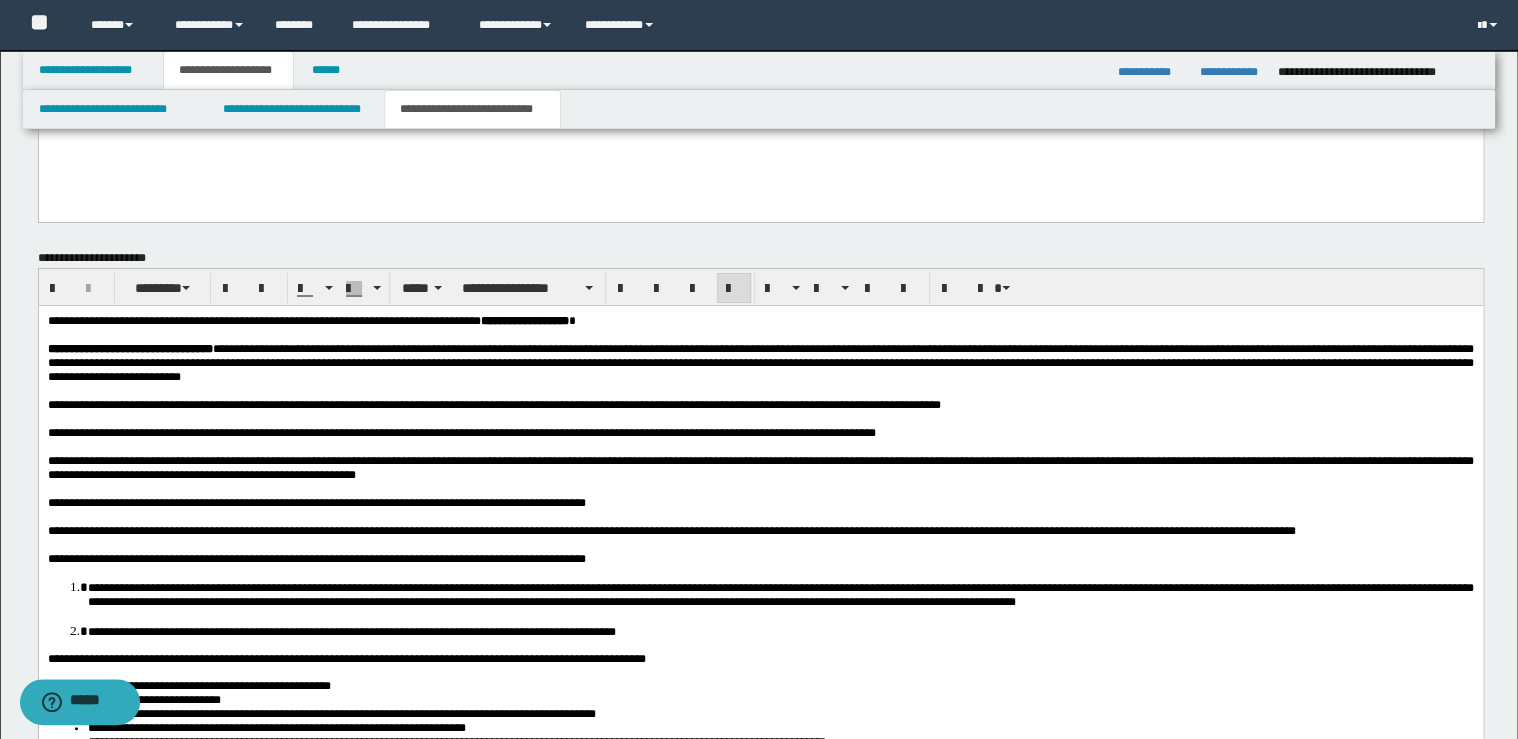 drag, startPoint x: 376, startPoint y: 837, endPoint x: 377, endPoint y: 517, distance: 320.00156 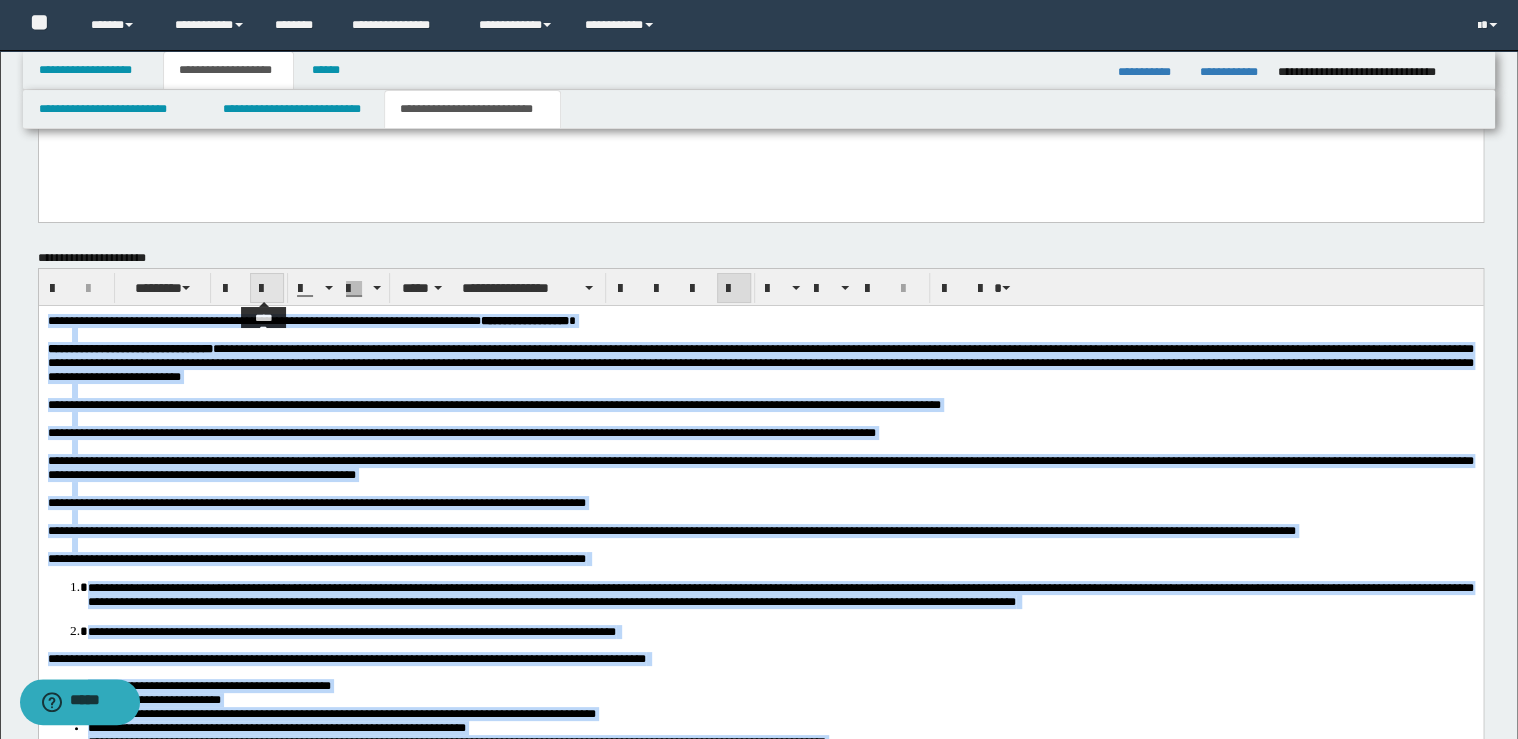 click at bounding box center [267, 289] 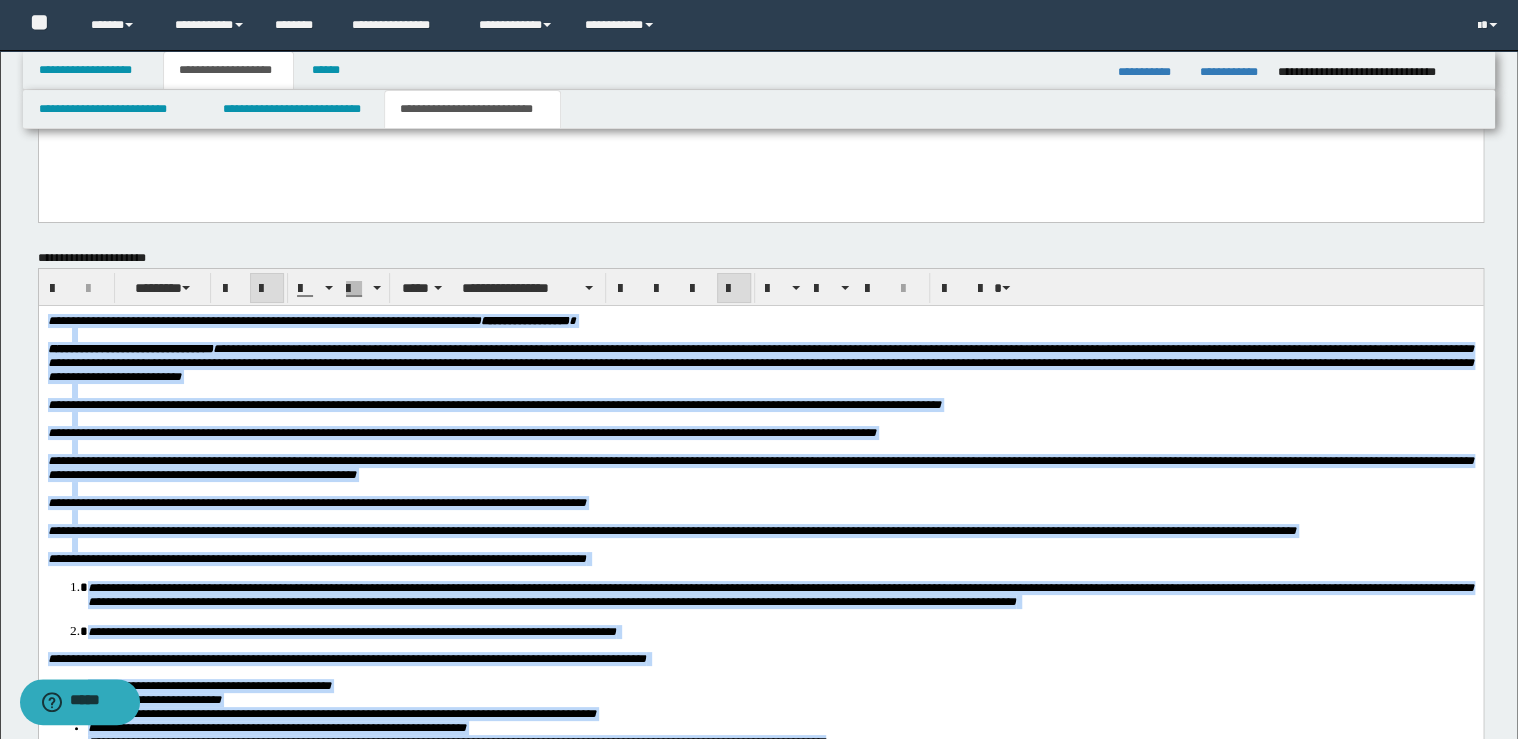 click at bounding box center (267, 289) 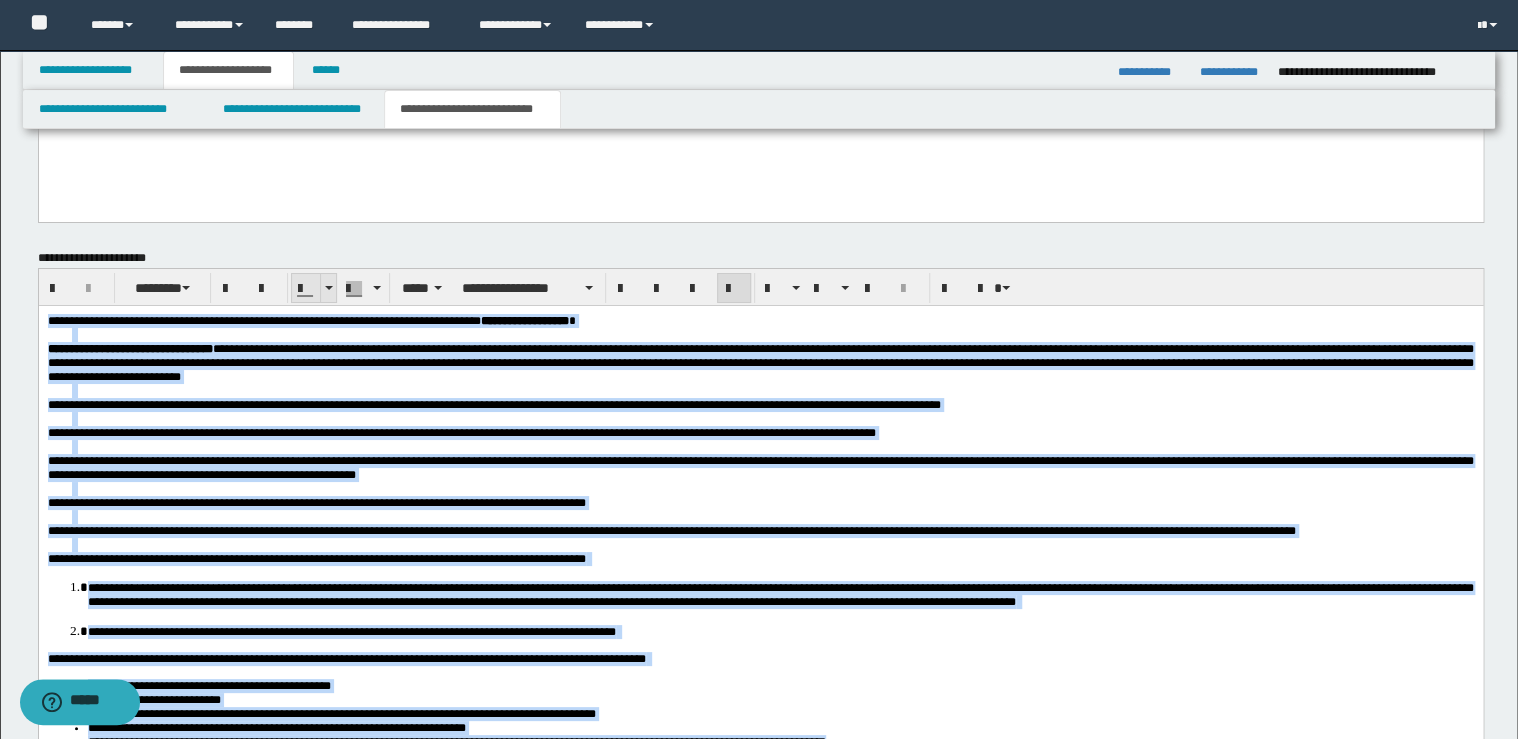 click at bounding box center [329, 288] 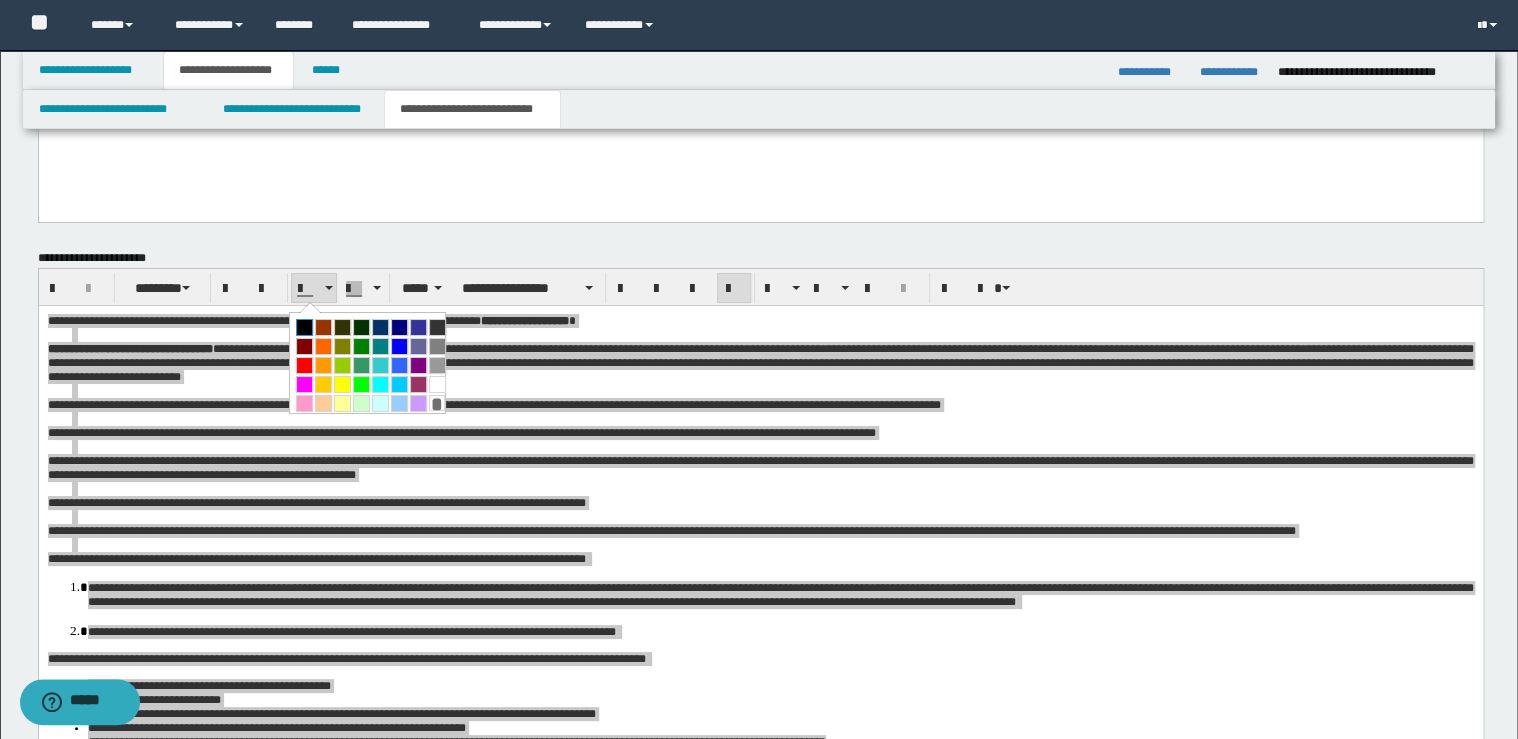click at bounding box center (304, 327) 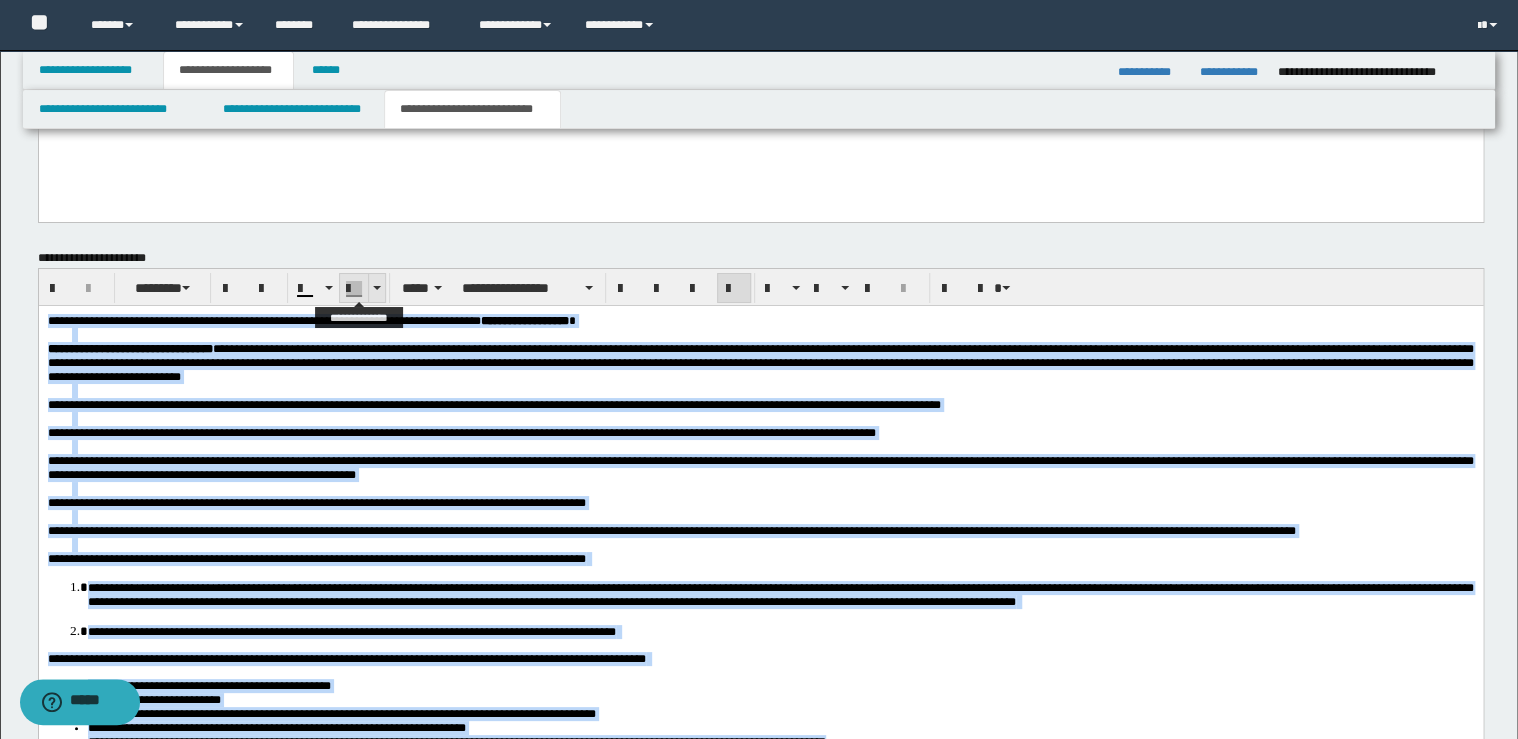 drag, startPoint x: 365, startPoint y: 291, endPoint x: 377, endPoint y: 292, distance: 12.0415945 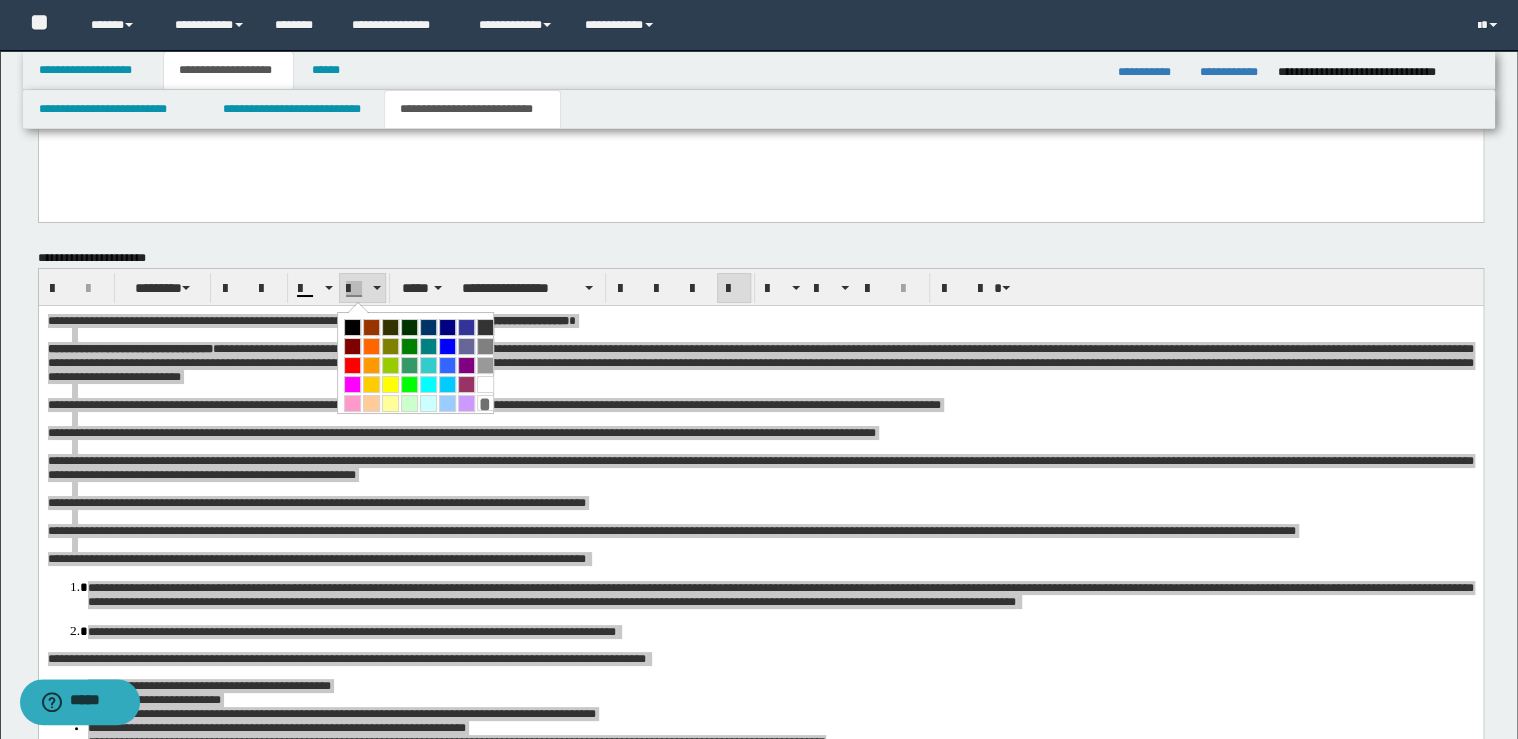 click on "*" at bounding box center (485, 403) 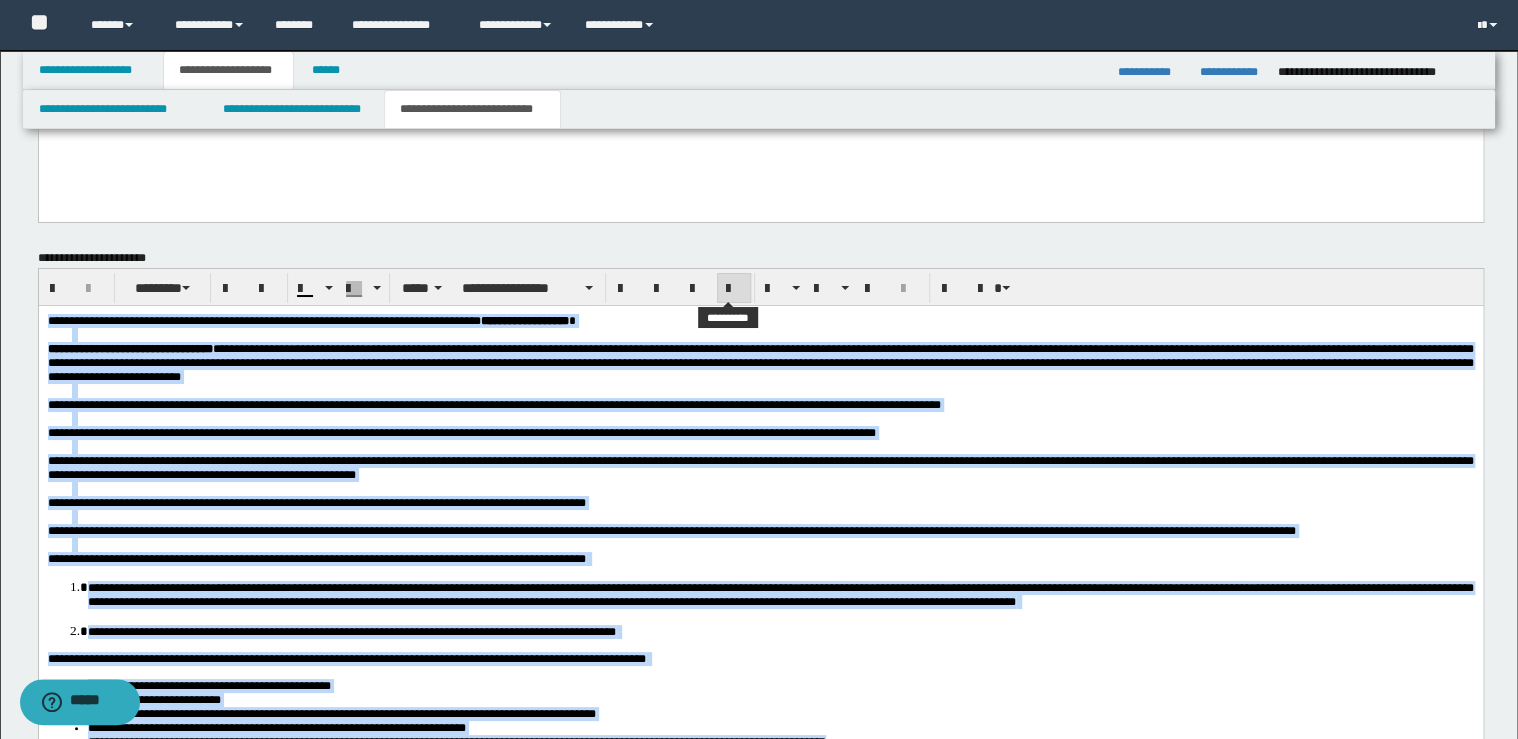 click at bounding box center (734, 289) 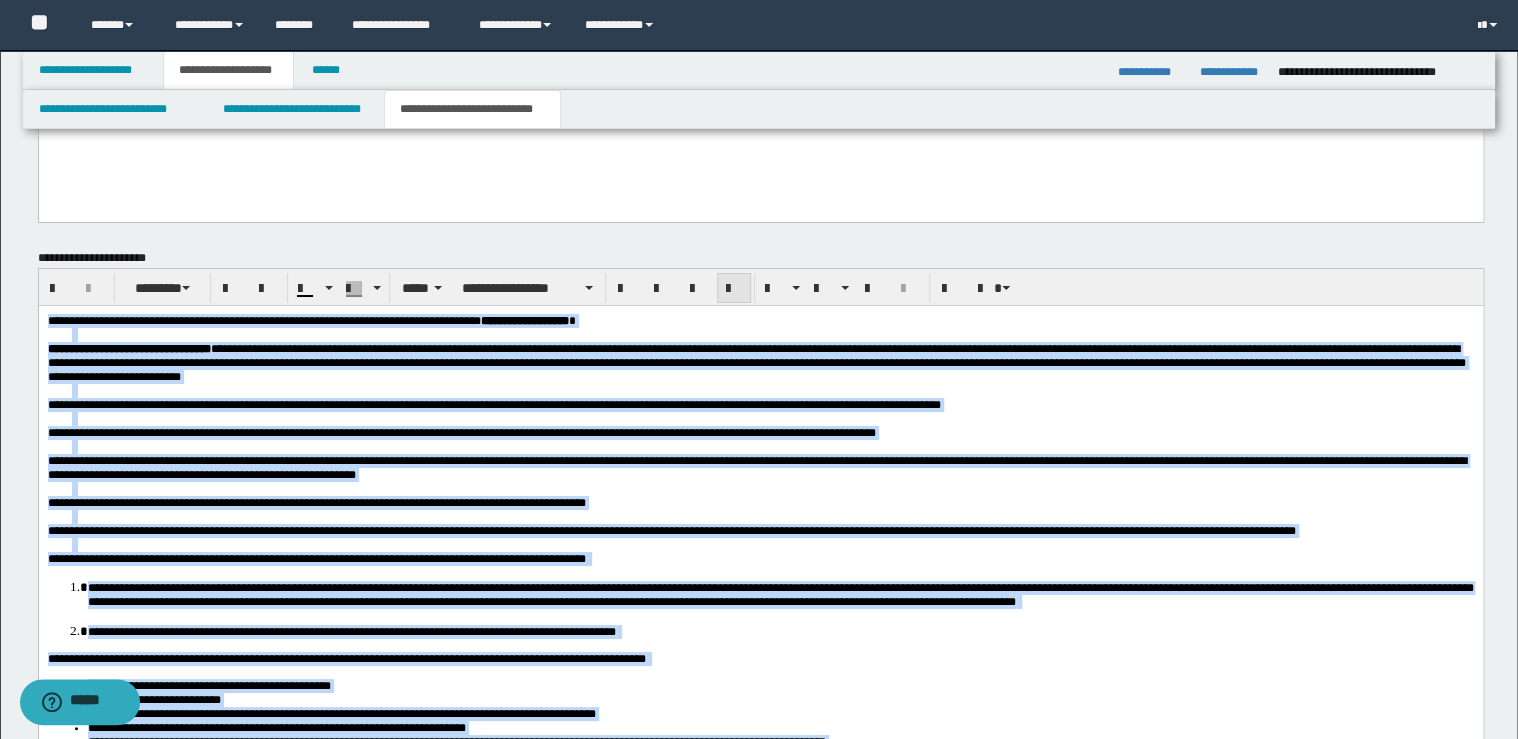 click at bounding box center [734, 289] 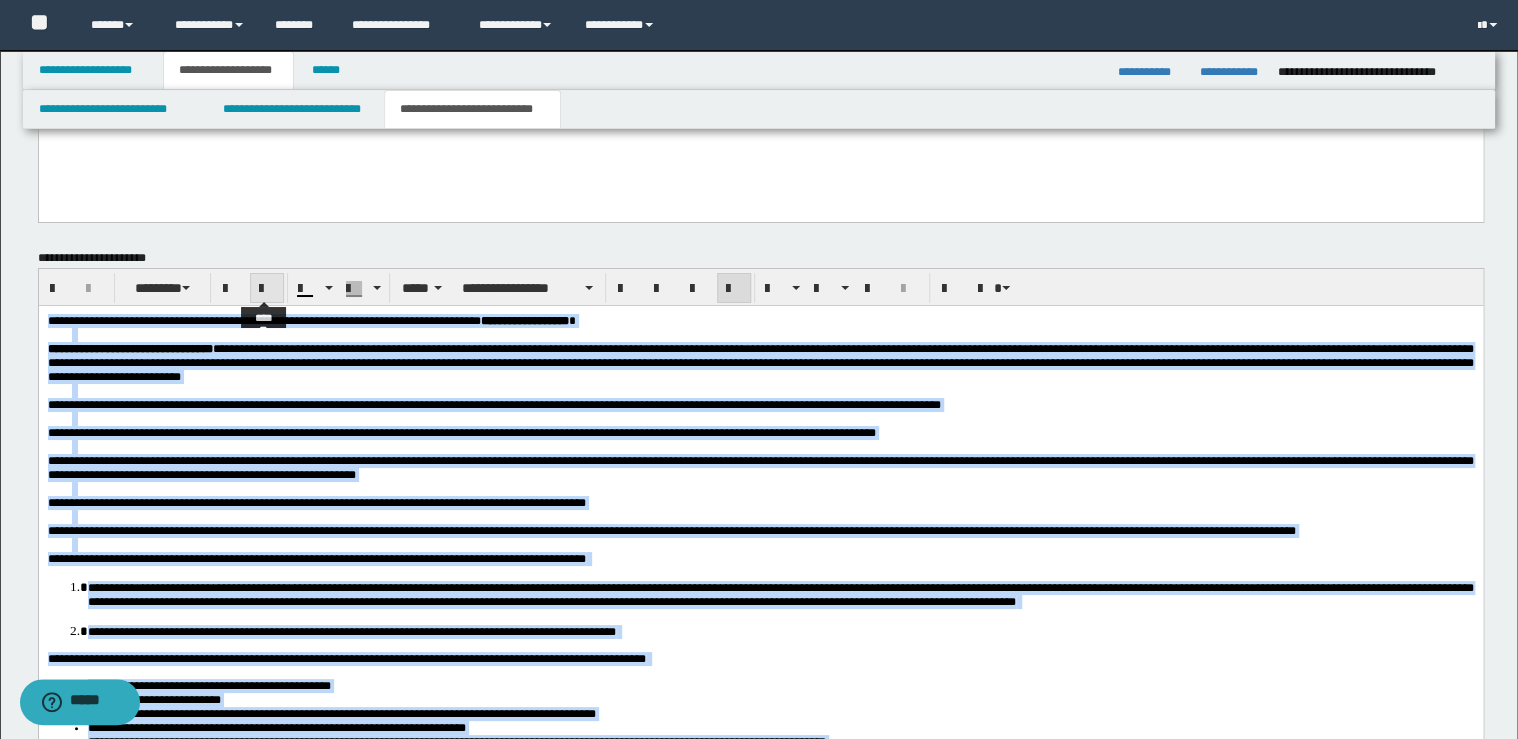click at bounding box center [267, 288] 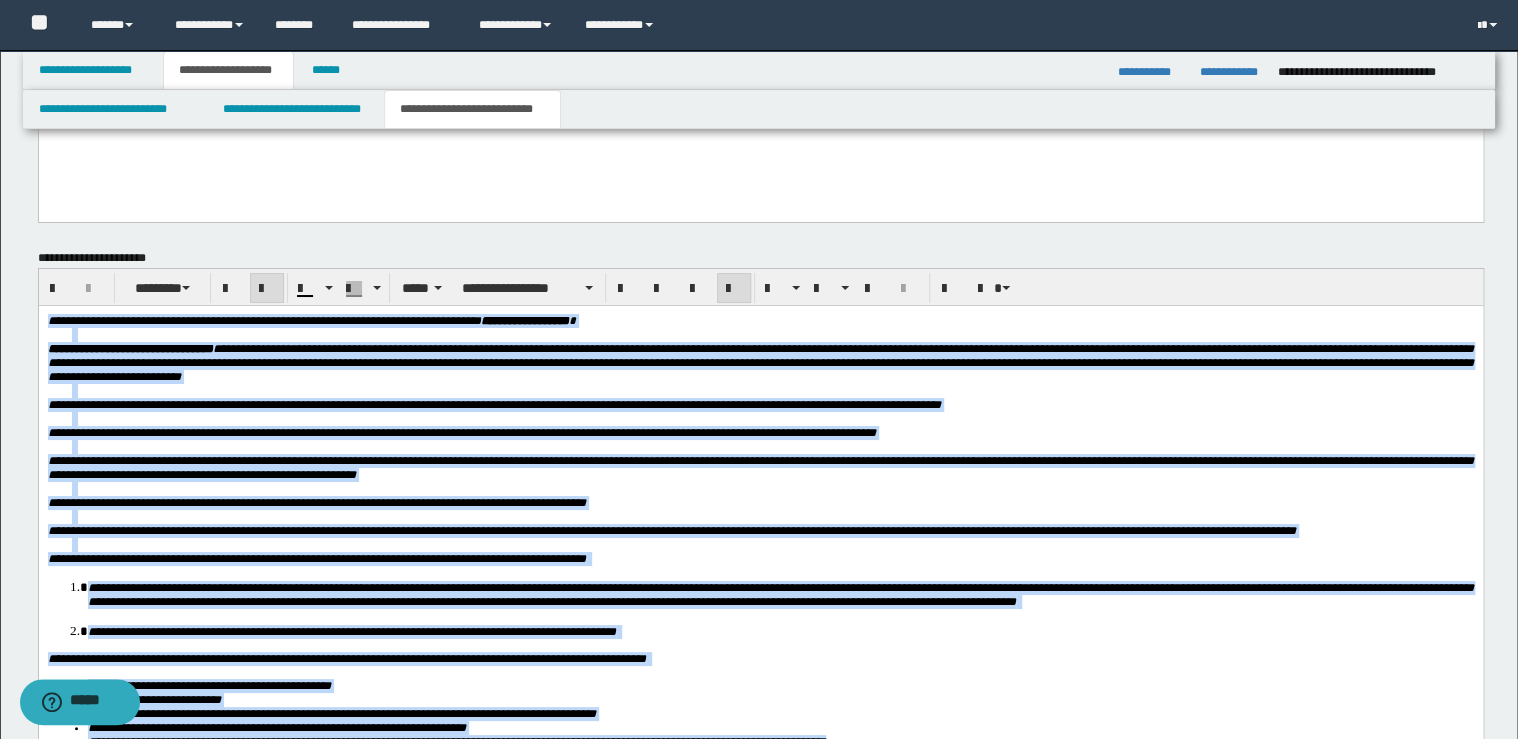 click at bounding box center [267, 288] 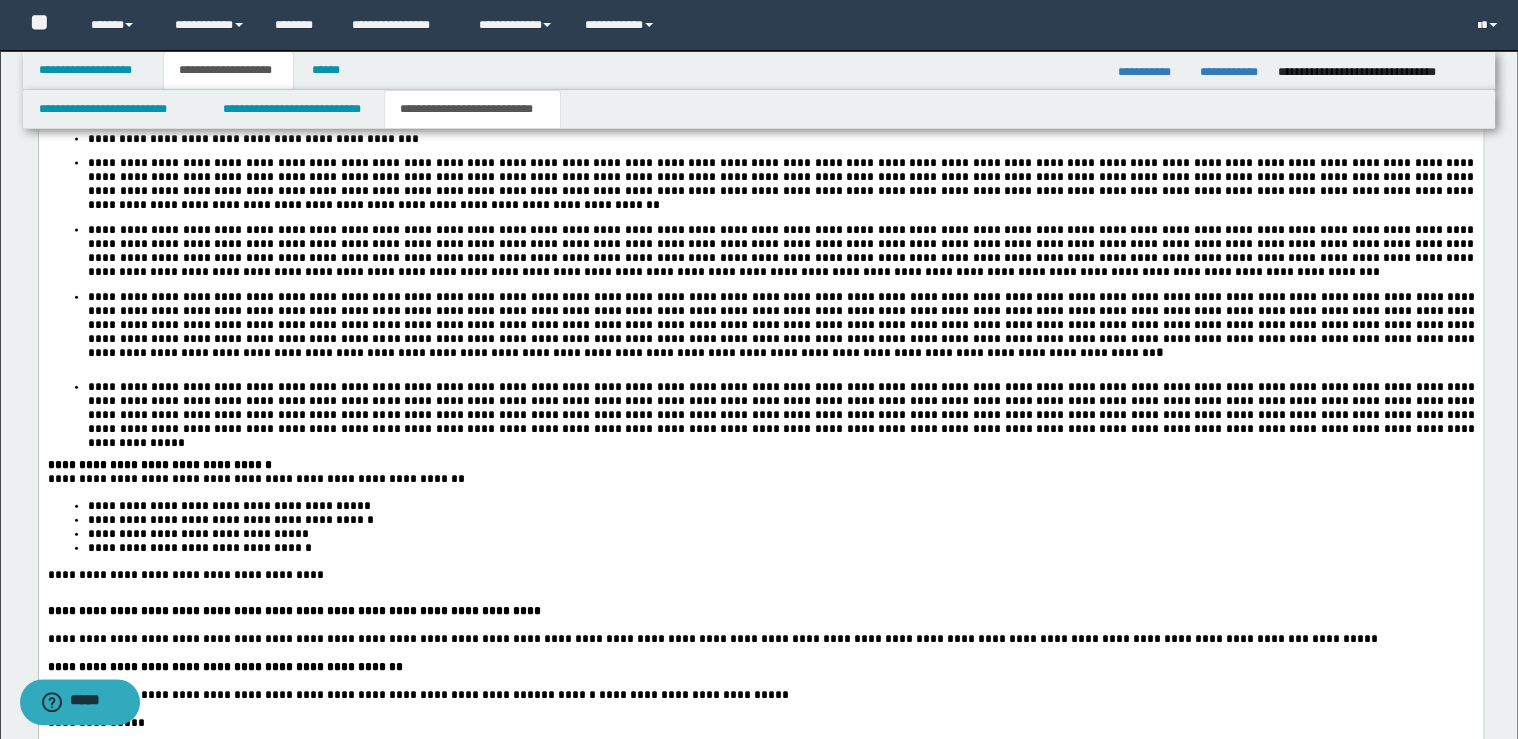 scroll, scrollTop: 2068, scrollLeft: 0, axis: vertical 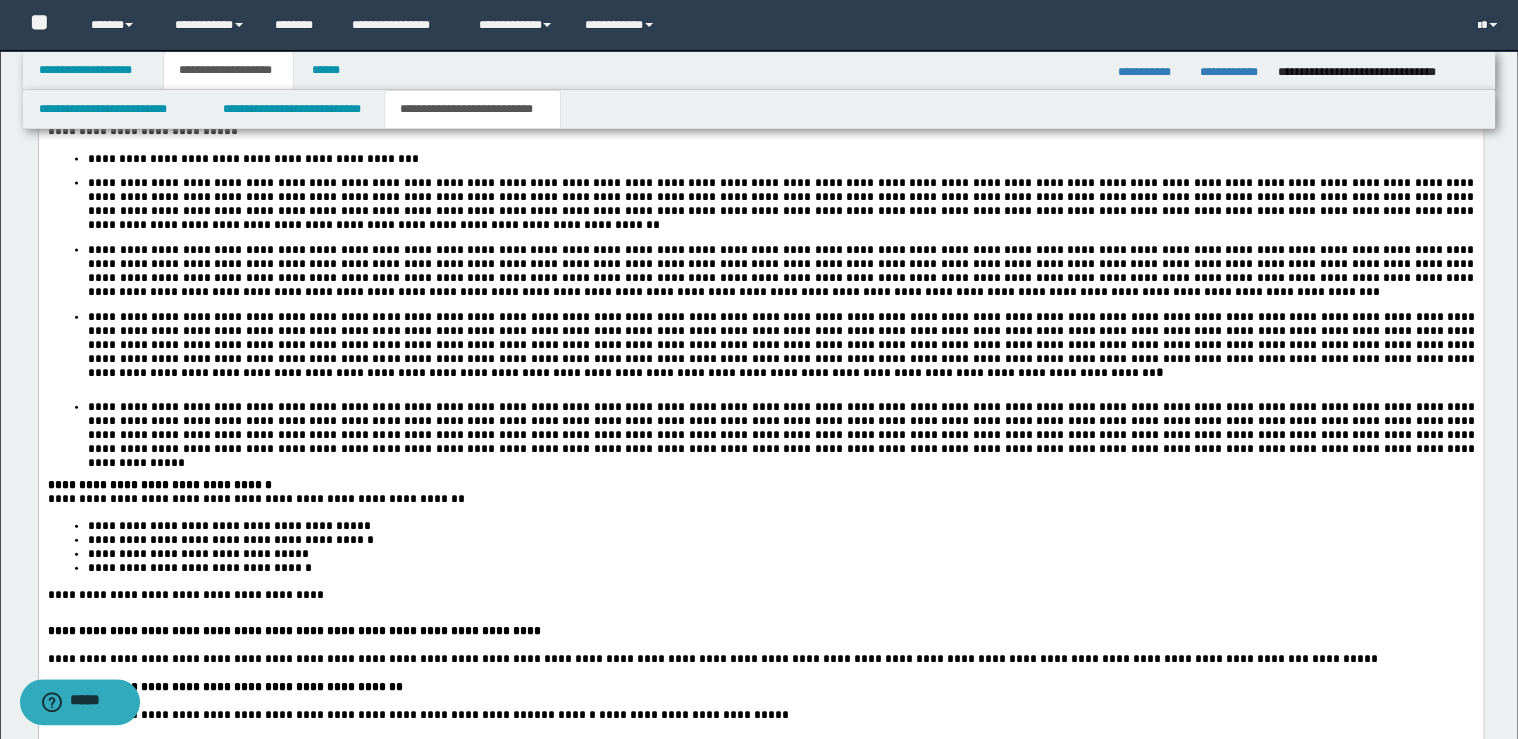 click on "**********" at bounding box center [760, 594] 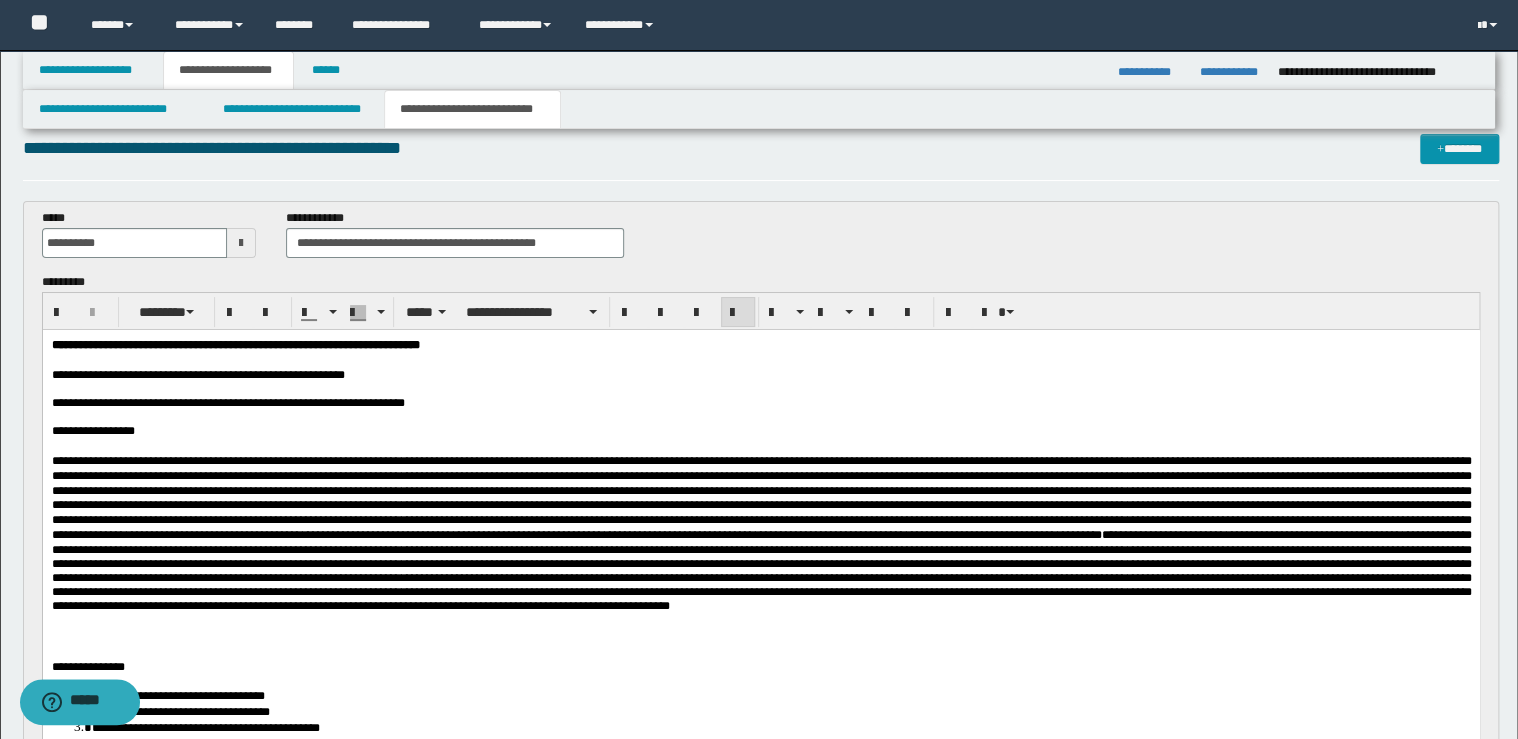 scroll, scrollTop: 0, scrollLeft: 0, axis: both 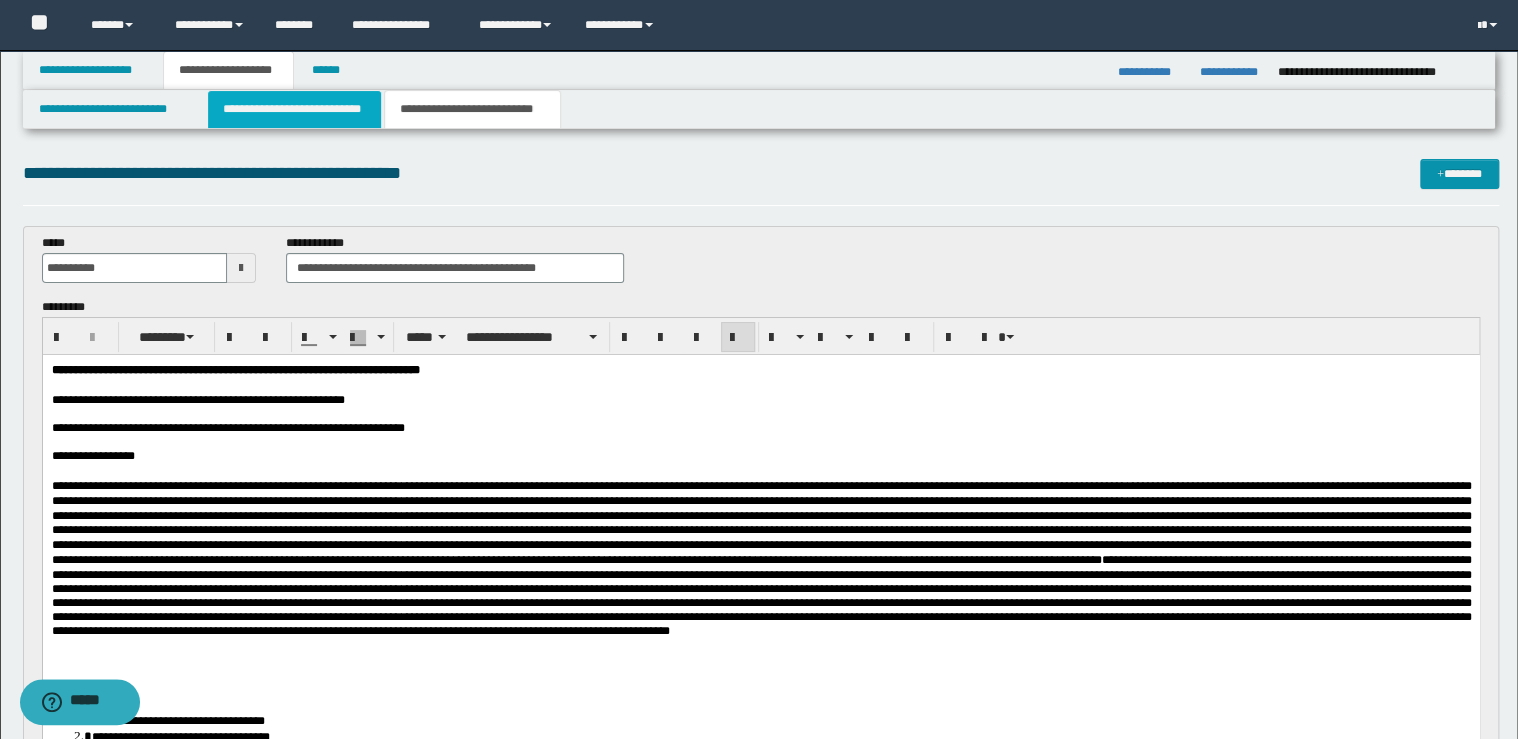 click on "**********" at bounding box center (294, 109) 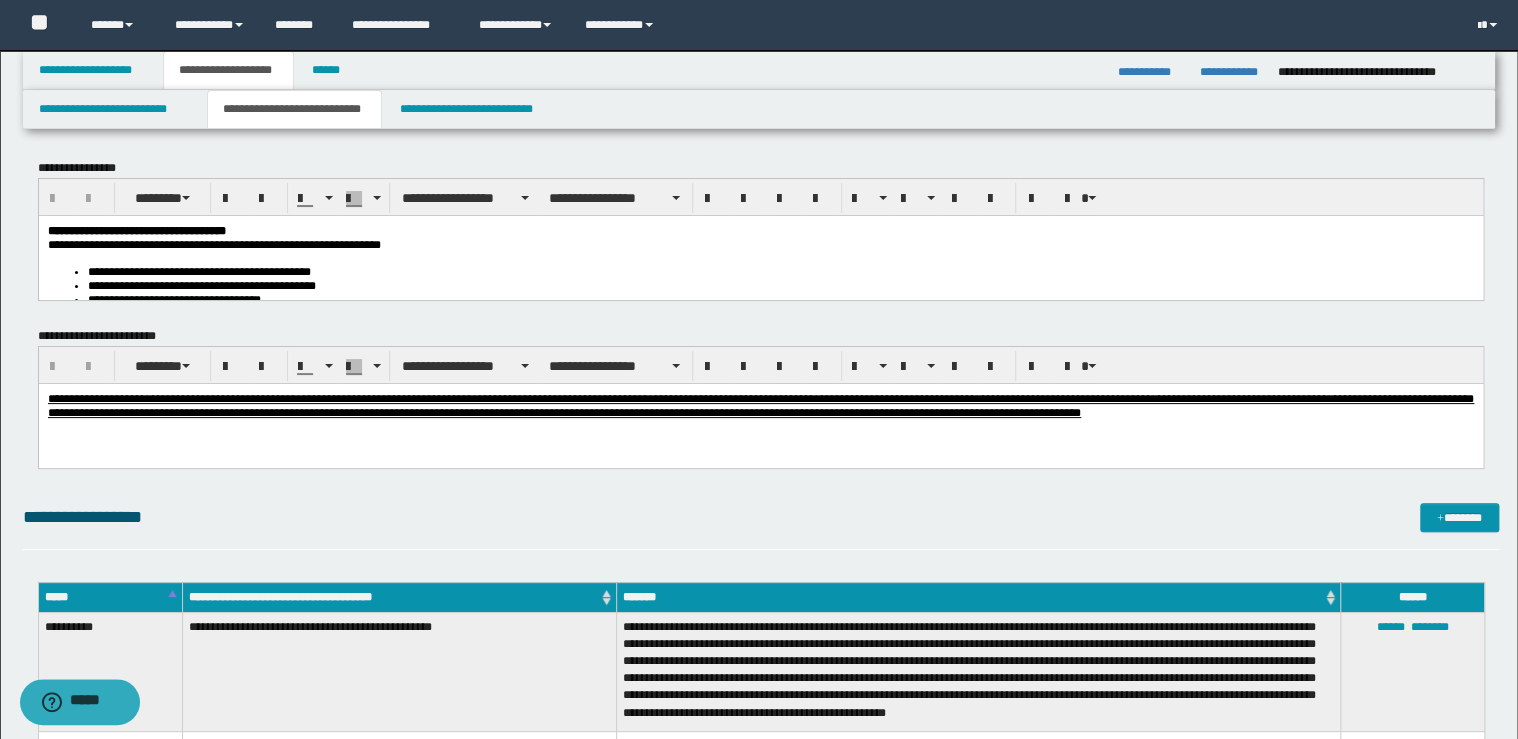 click on "**********" at bounding box center [780, 271] 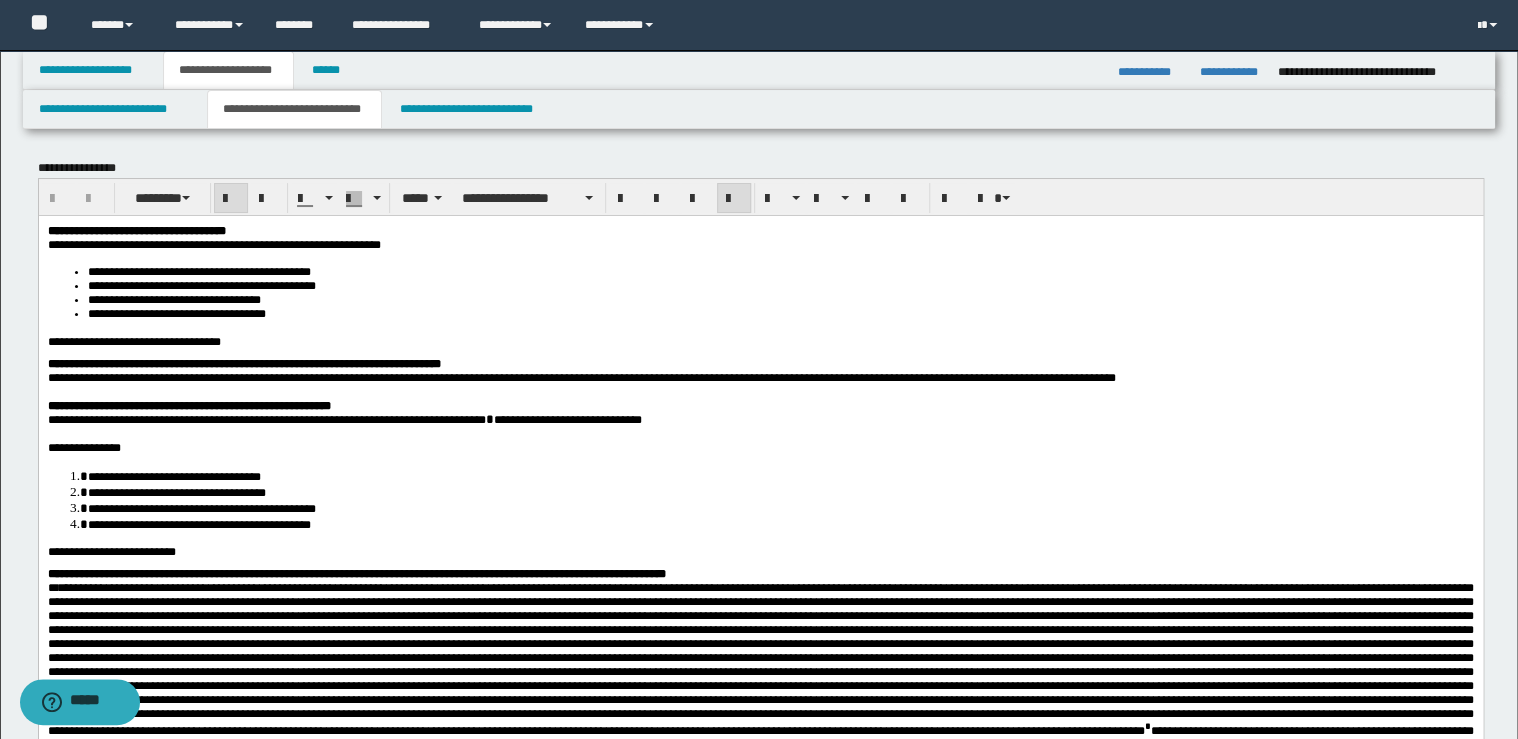 click on "**********" at bounding box center [760, 230] 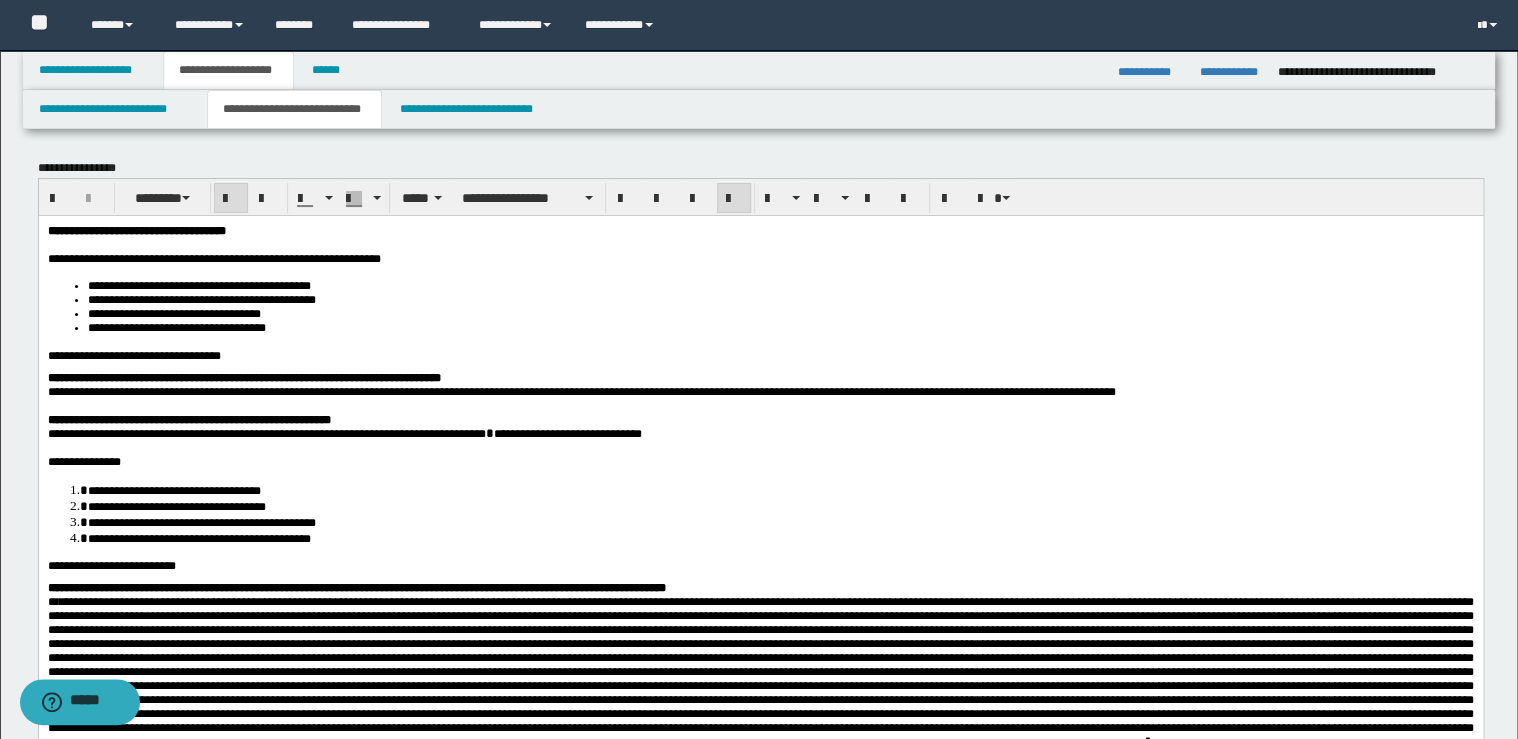 click on "**********" at bounding box center (760, 377) 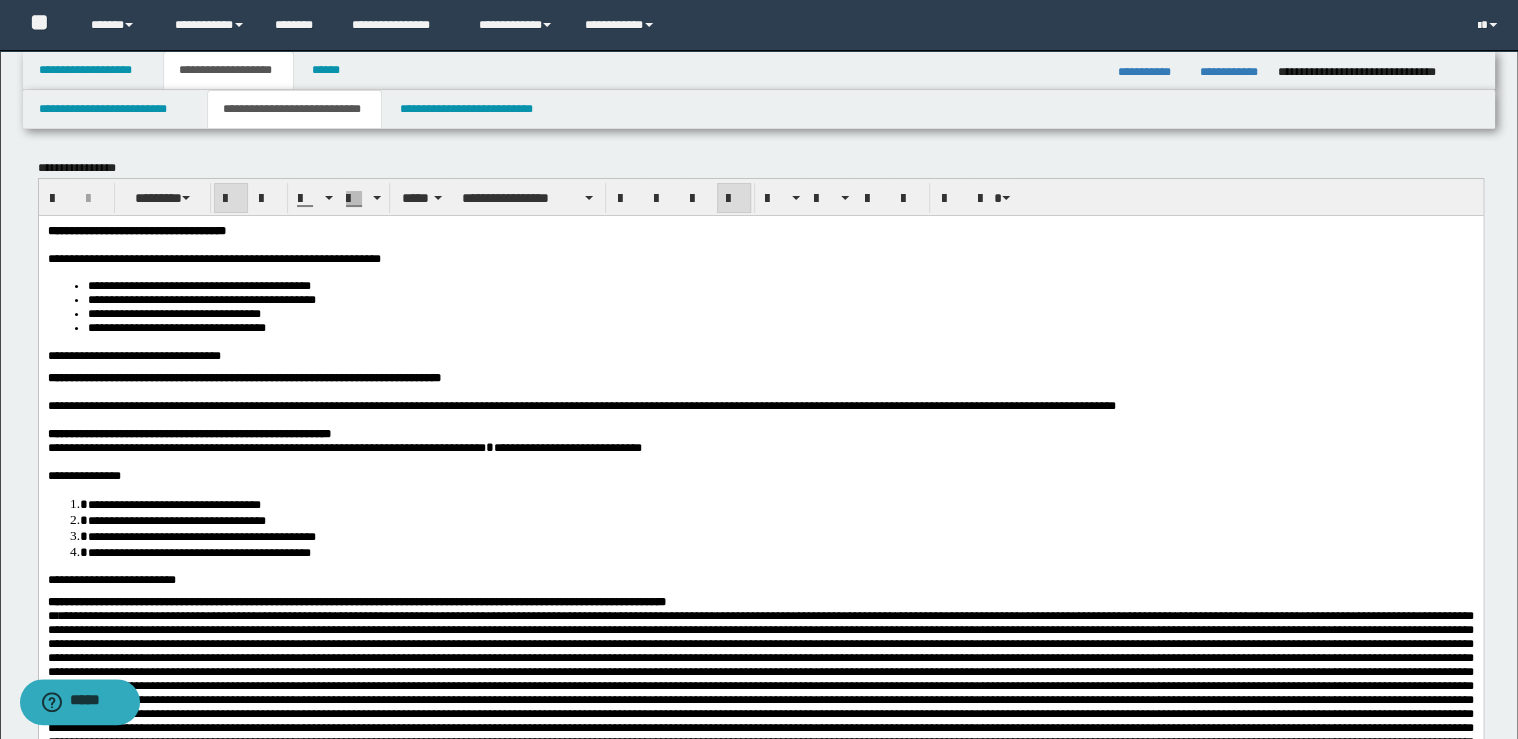 click on "**********" at bounding box center [760, 433] 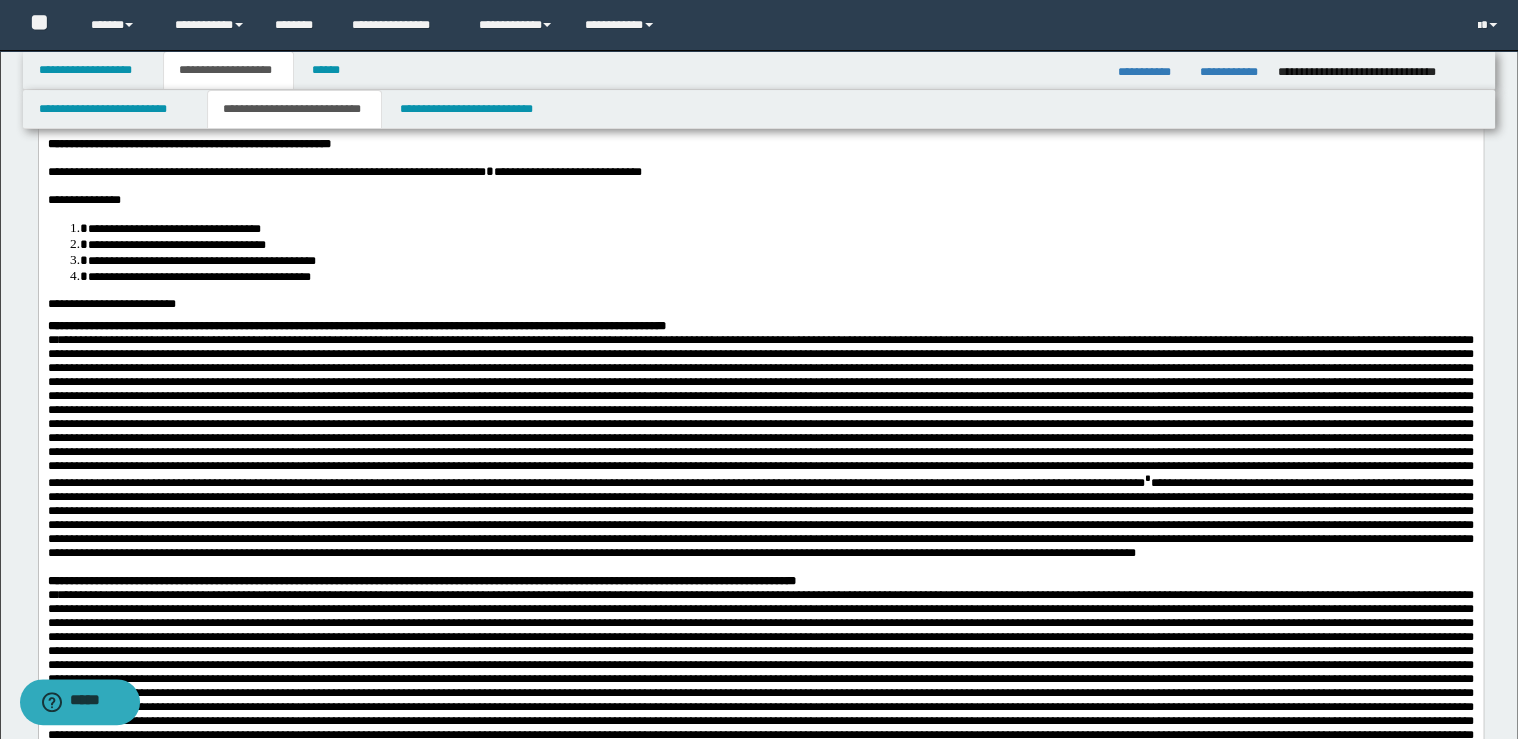 scroll, scrollTop: 320, scrollLeft: 0, axis: vertical 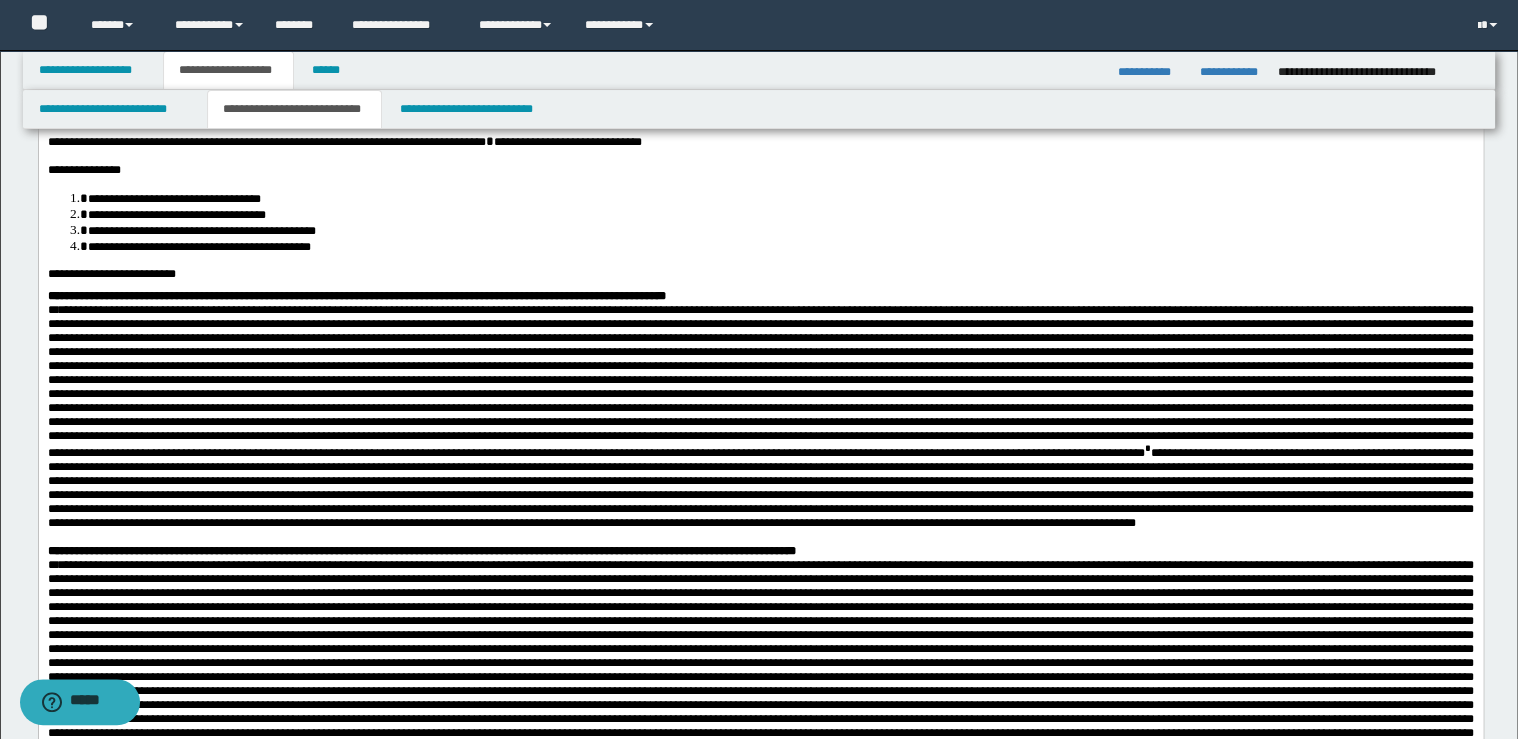 click on "**********" at bounding box center [760, 296] 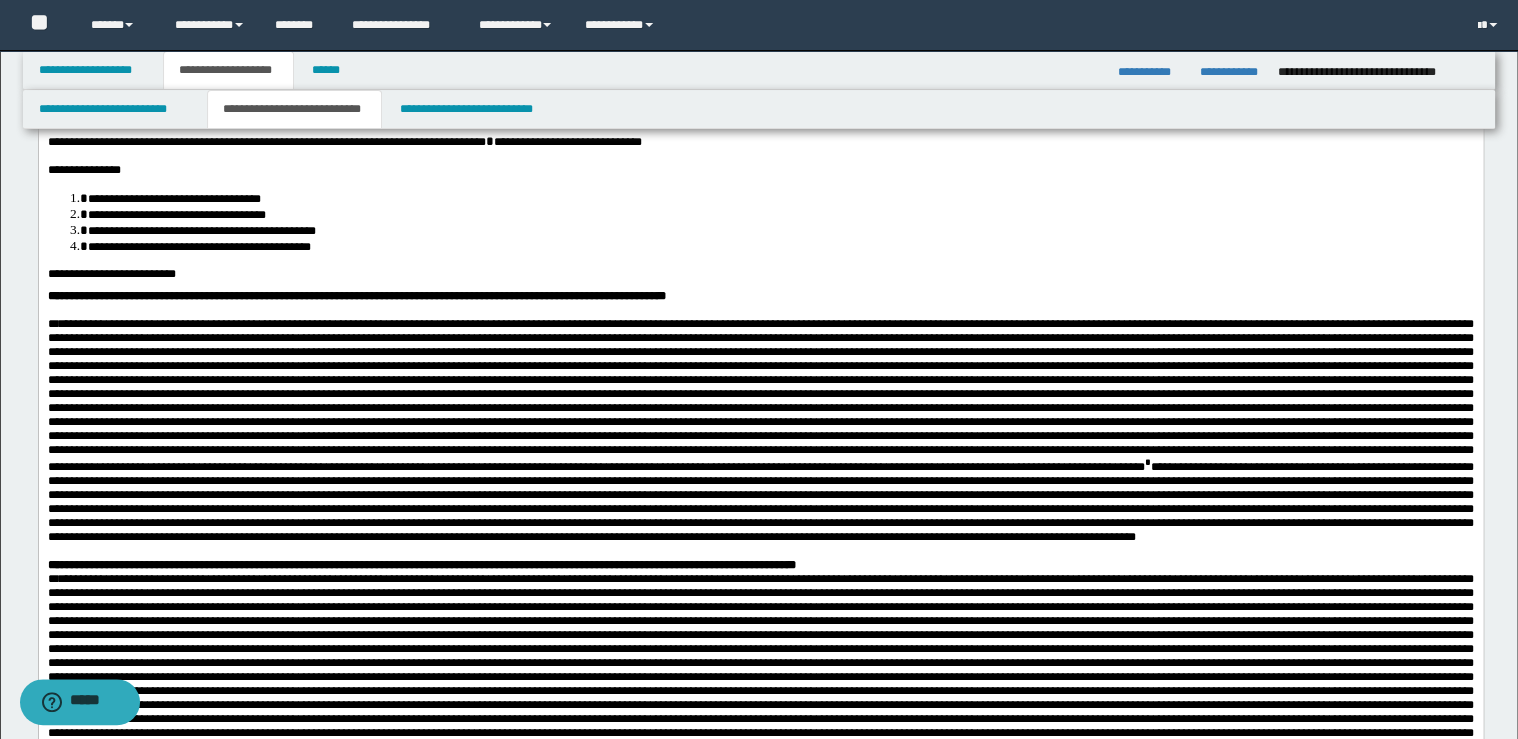 click on "**********" at bounding box center (760, 565) 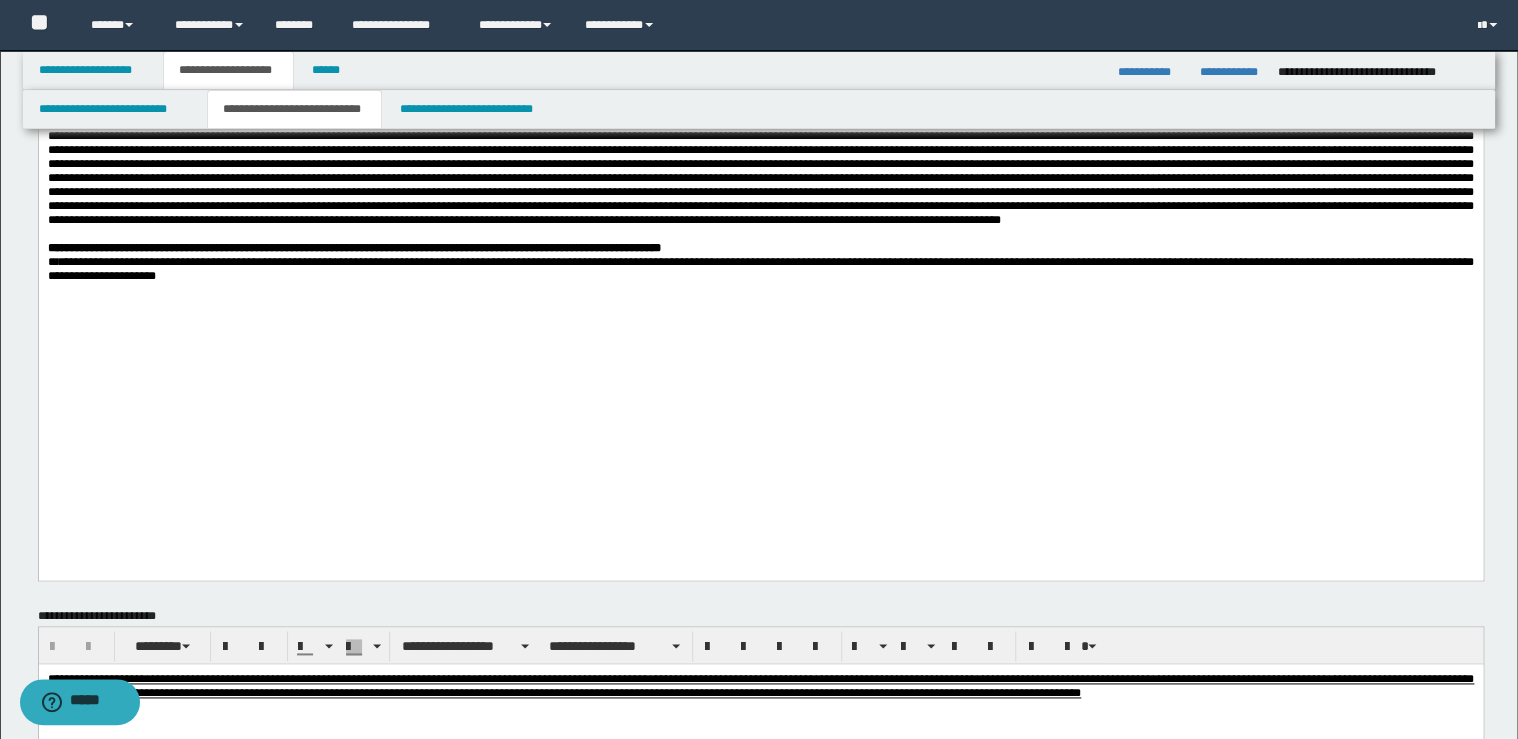 scroll, scrollTop: 960, scrollLeft: 0, axis: vertical 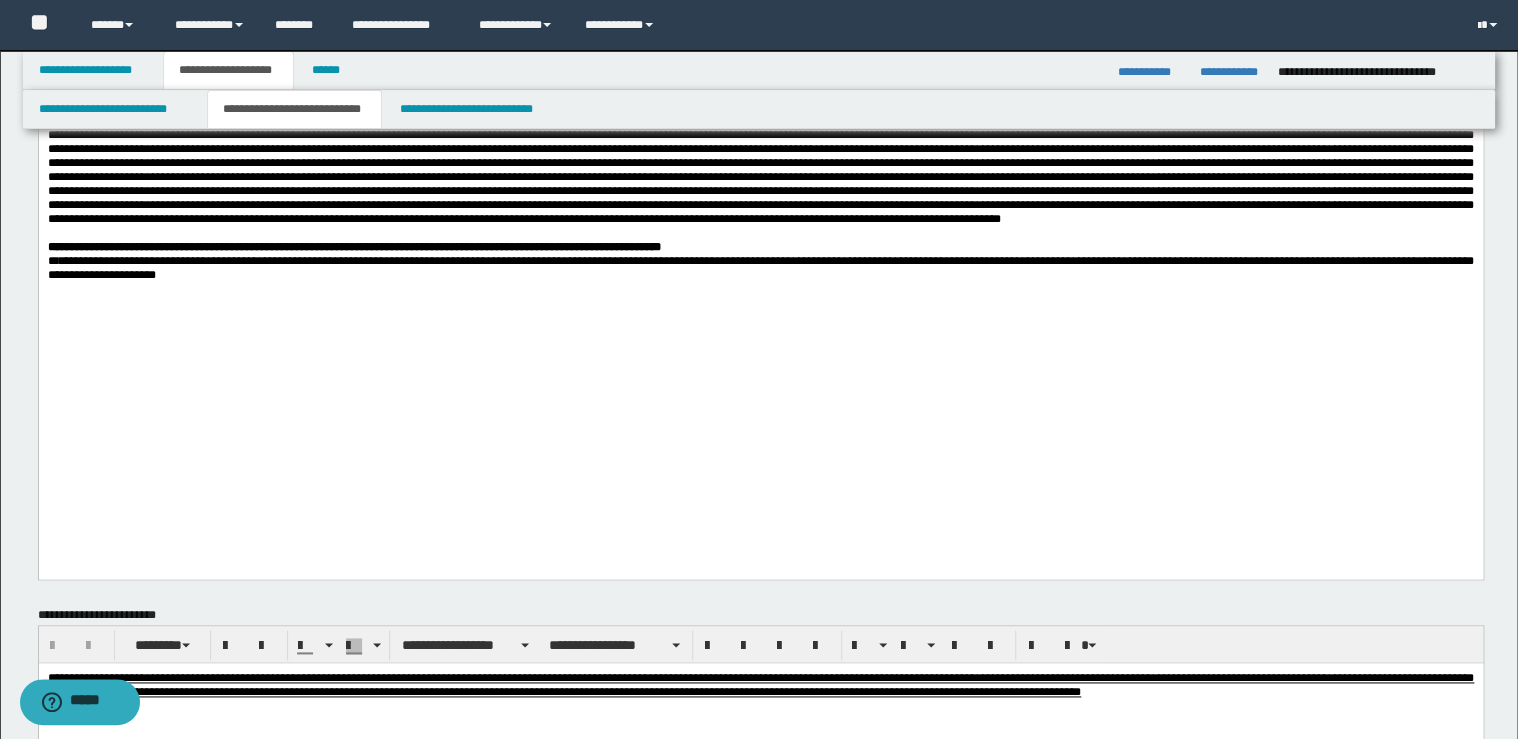 click on "**********" at bounding box center [760, 247] 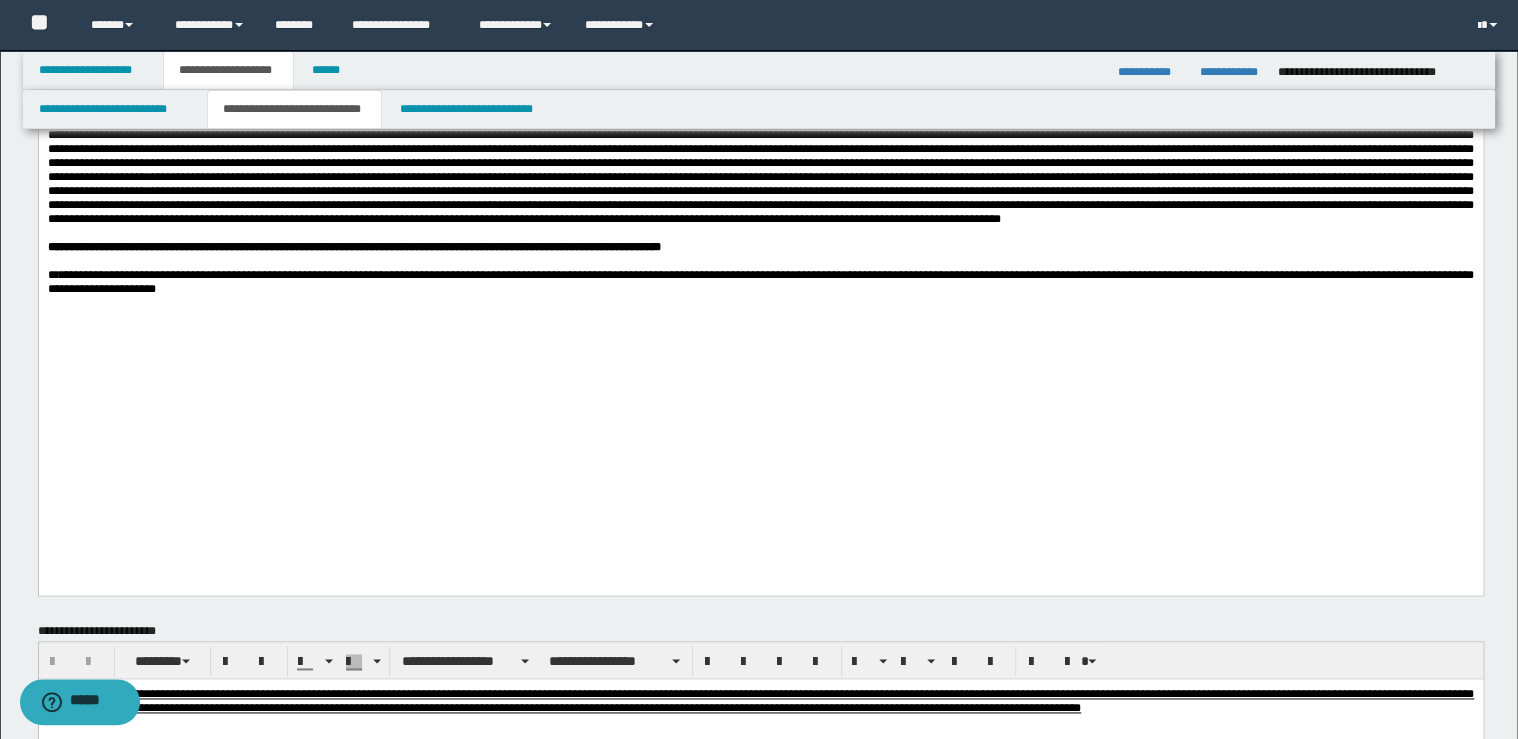 click on "**********" at bounding box center (760, 282) 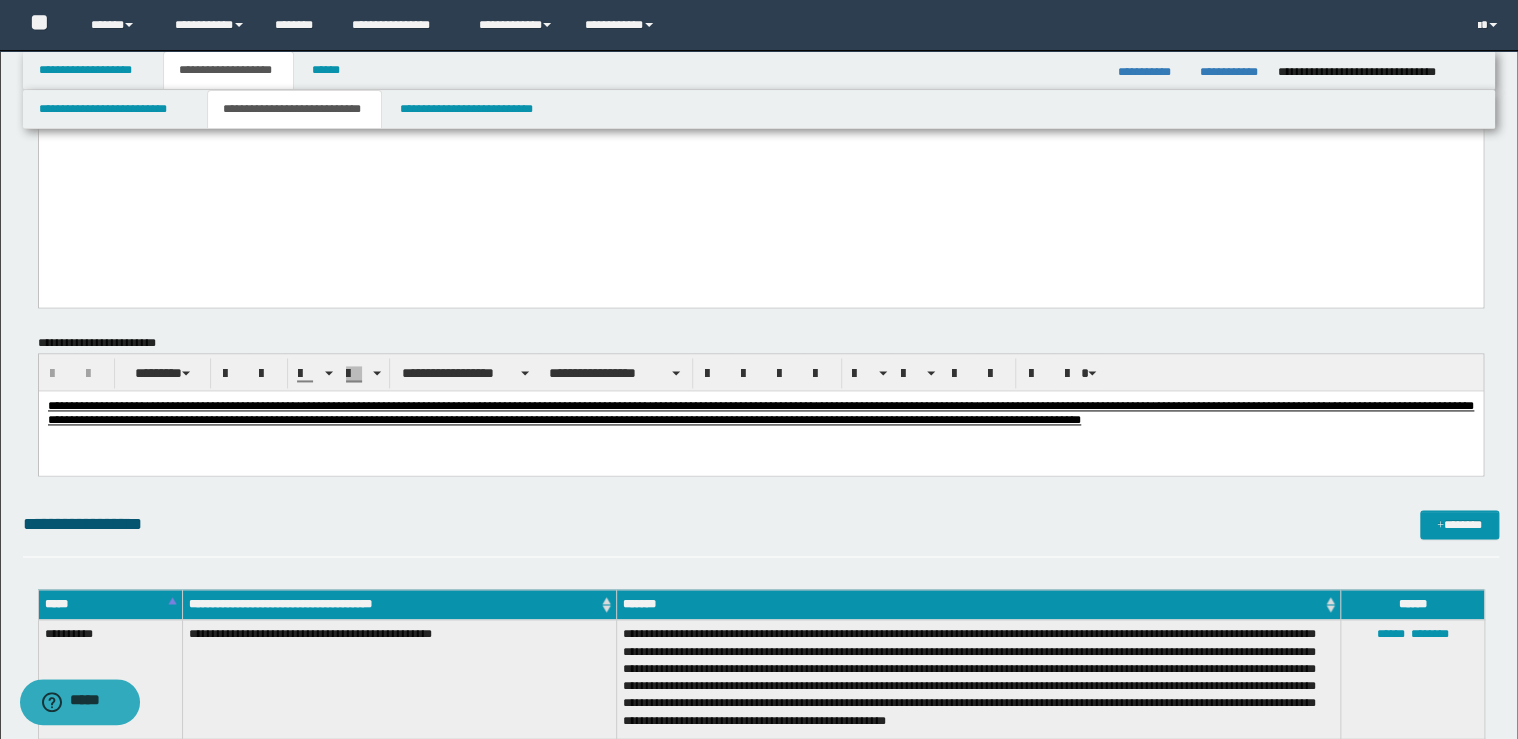 scroll, scrollTop: 1440, scrollLeft: 0, axis: vertical 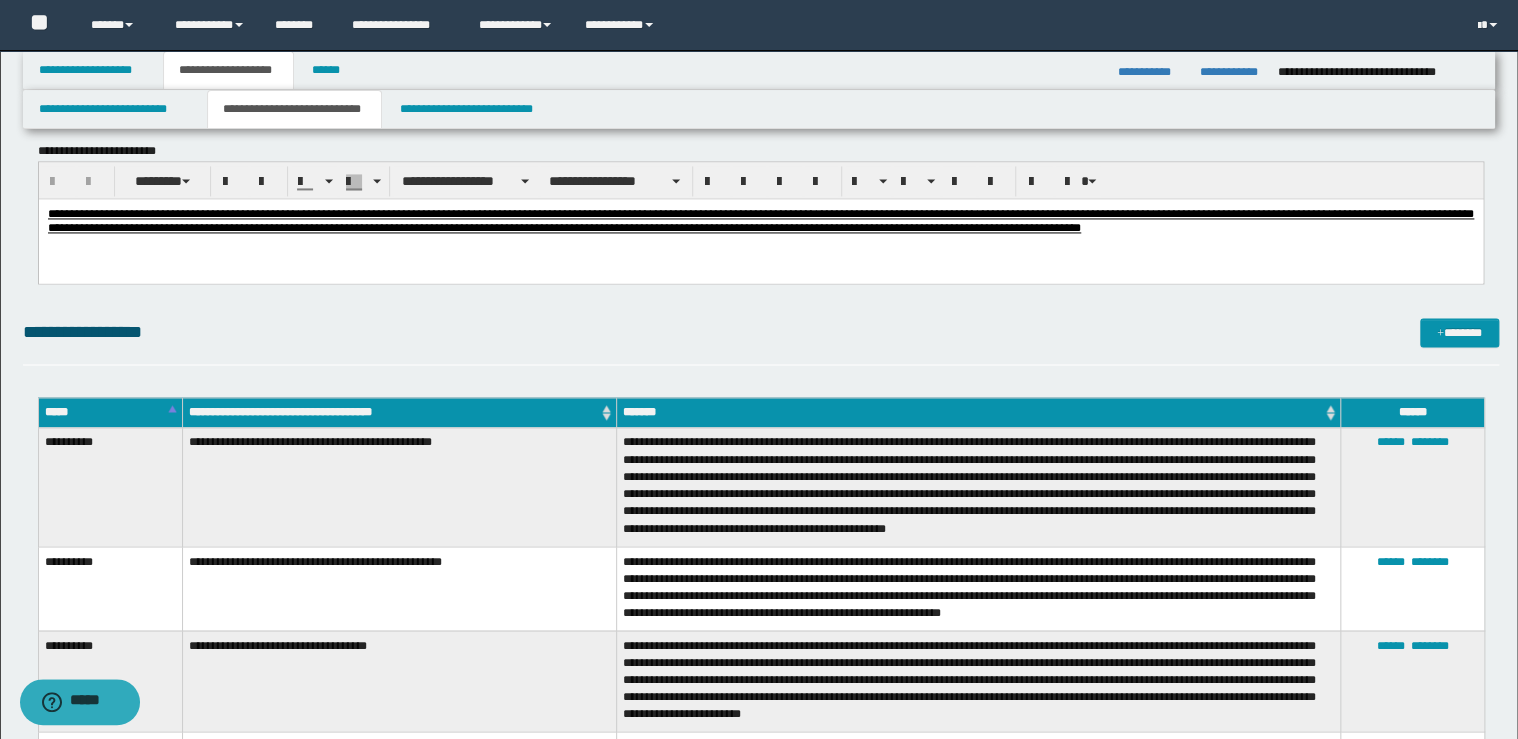 click on "**********" at bounding box center [761, 220] 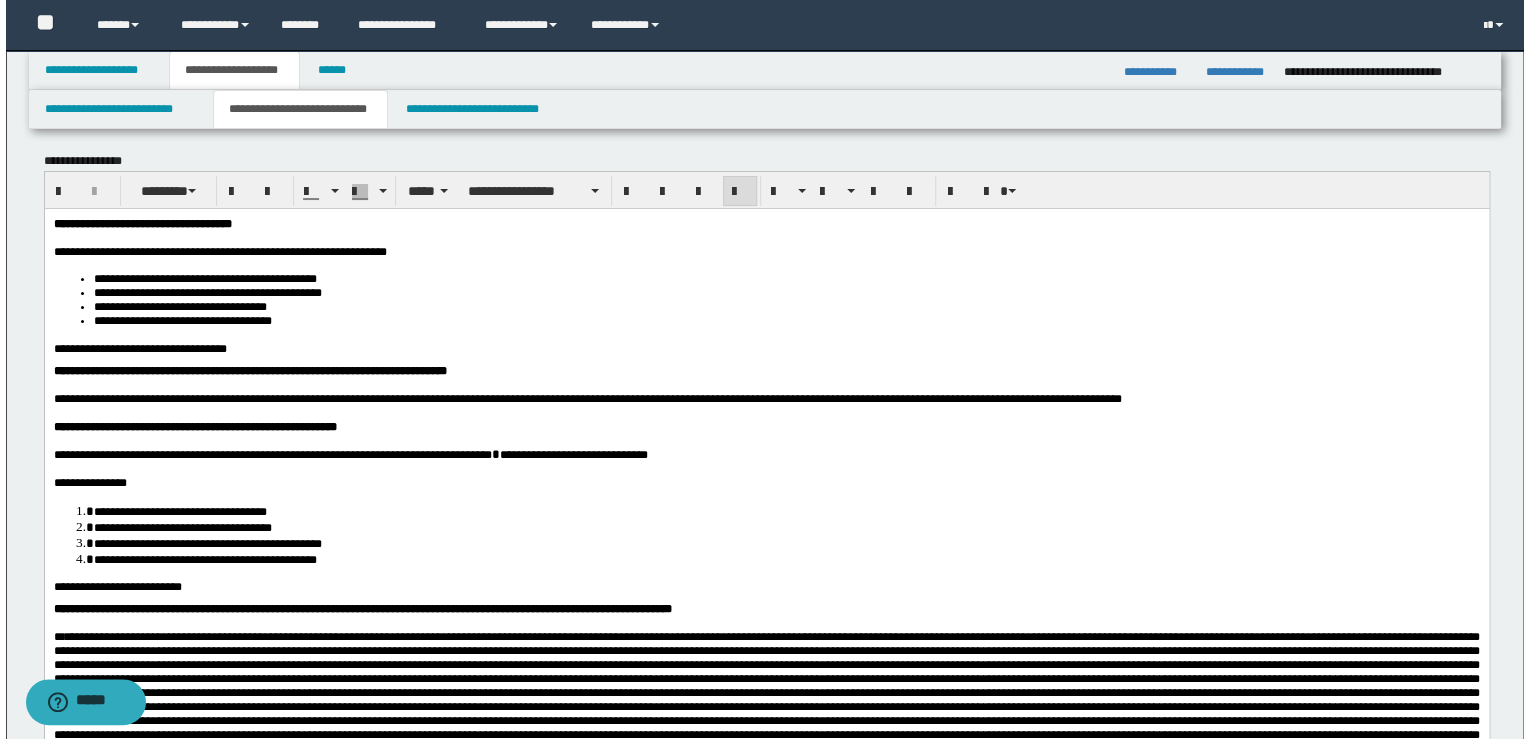 scroll, scrollTop: 0, scrollLeft: 0, axis: both 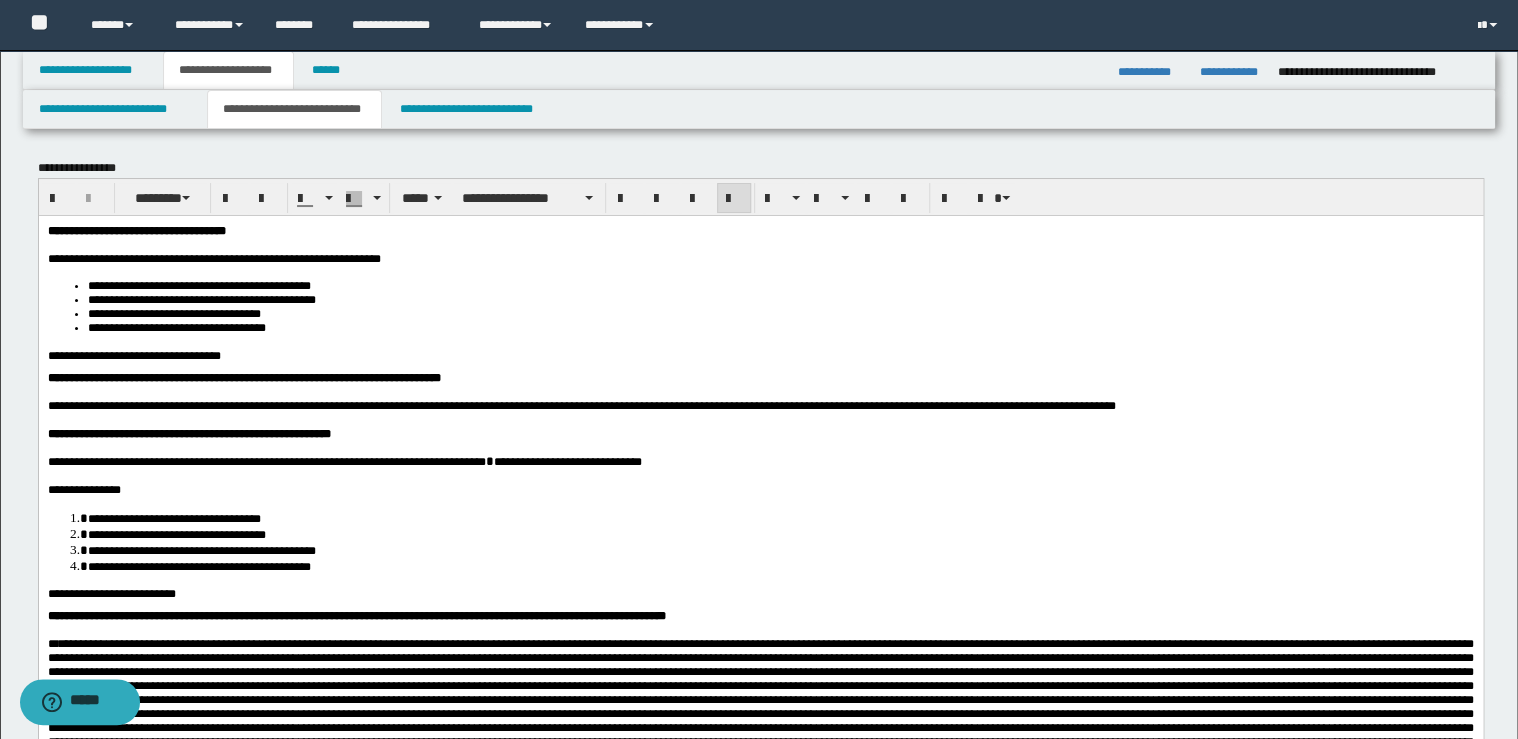 click on "**********" at bounding box center (176, 327) 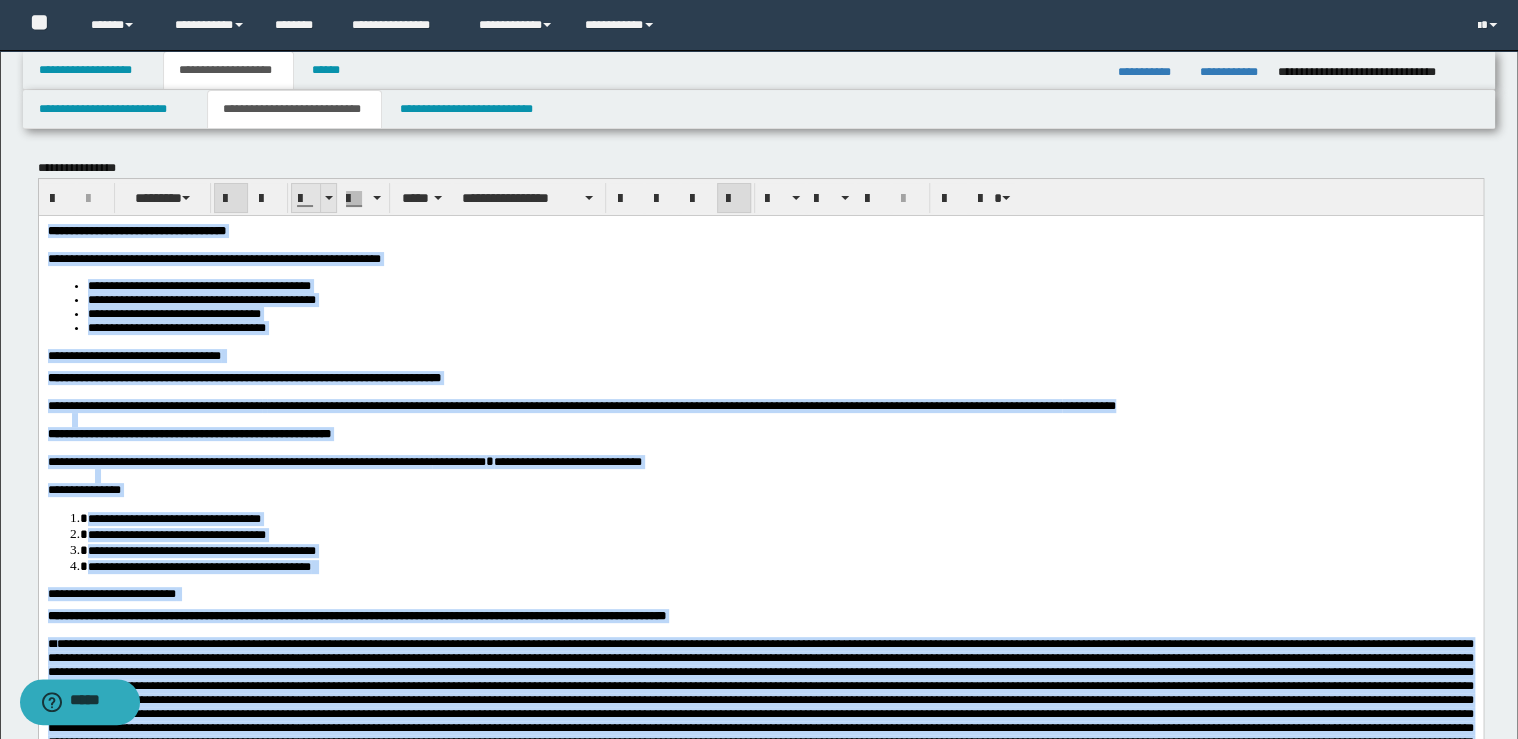 click at bounding box center [329, 198] 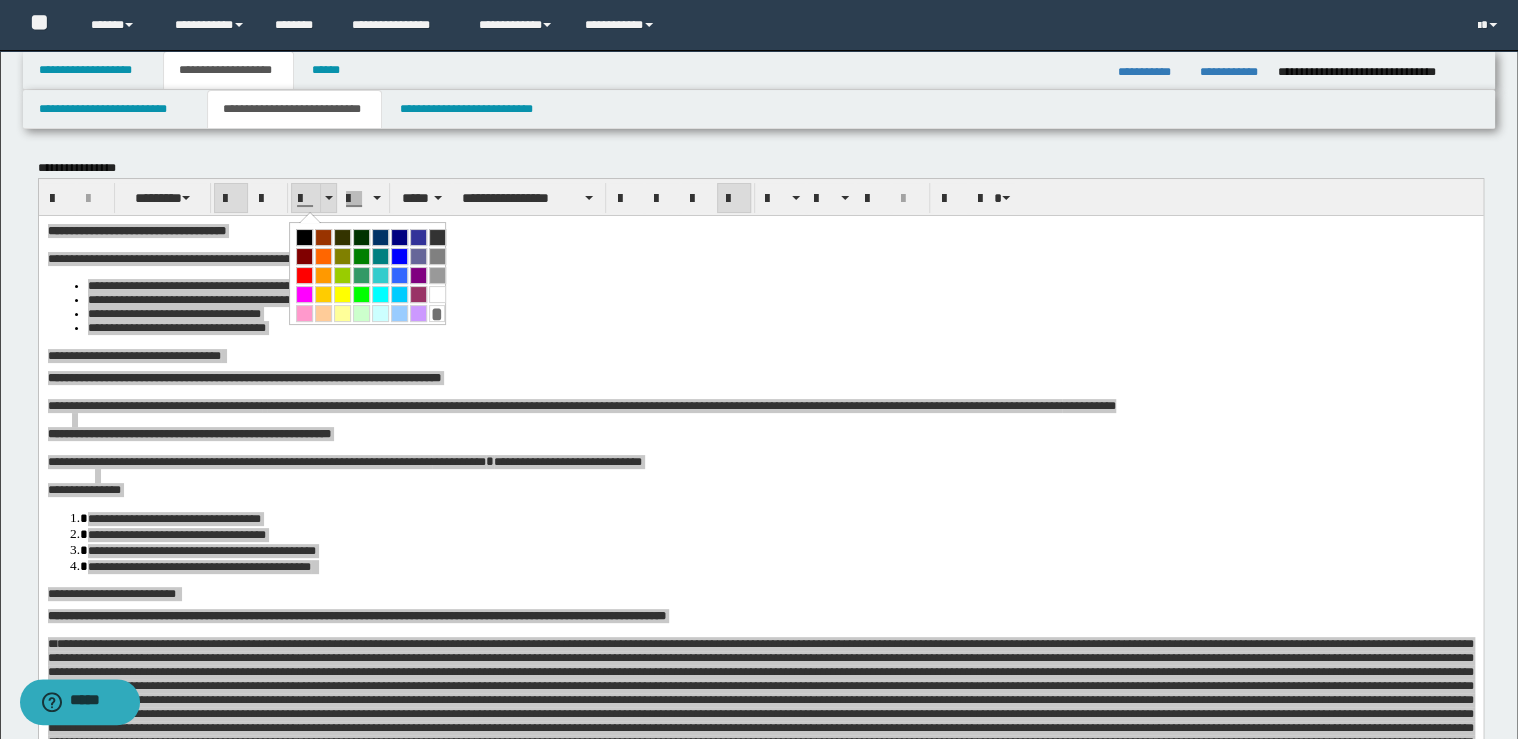 drag, startPoint x: 317, startPoint y: 207, endPoint x: 304, endPoint y: 233, distance: 29.068884 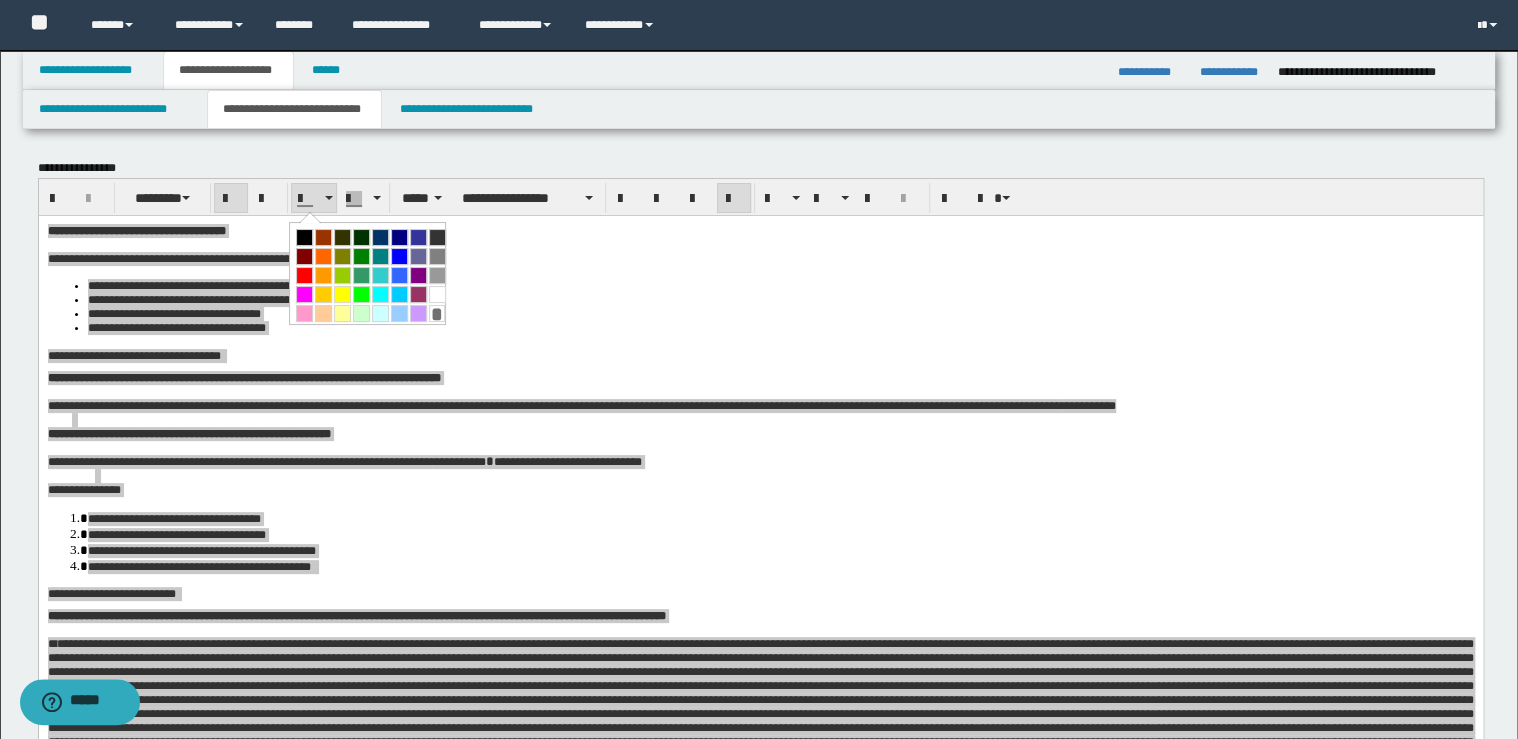 click at bounding box center (304, 237) 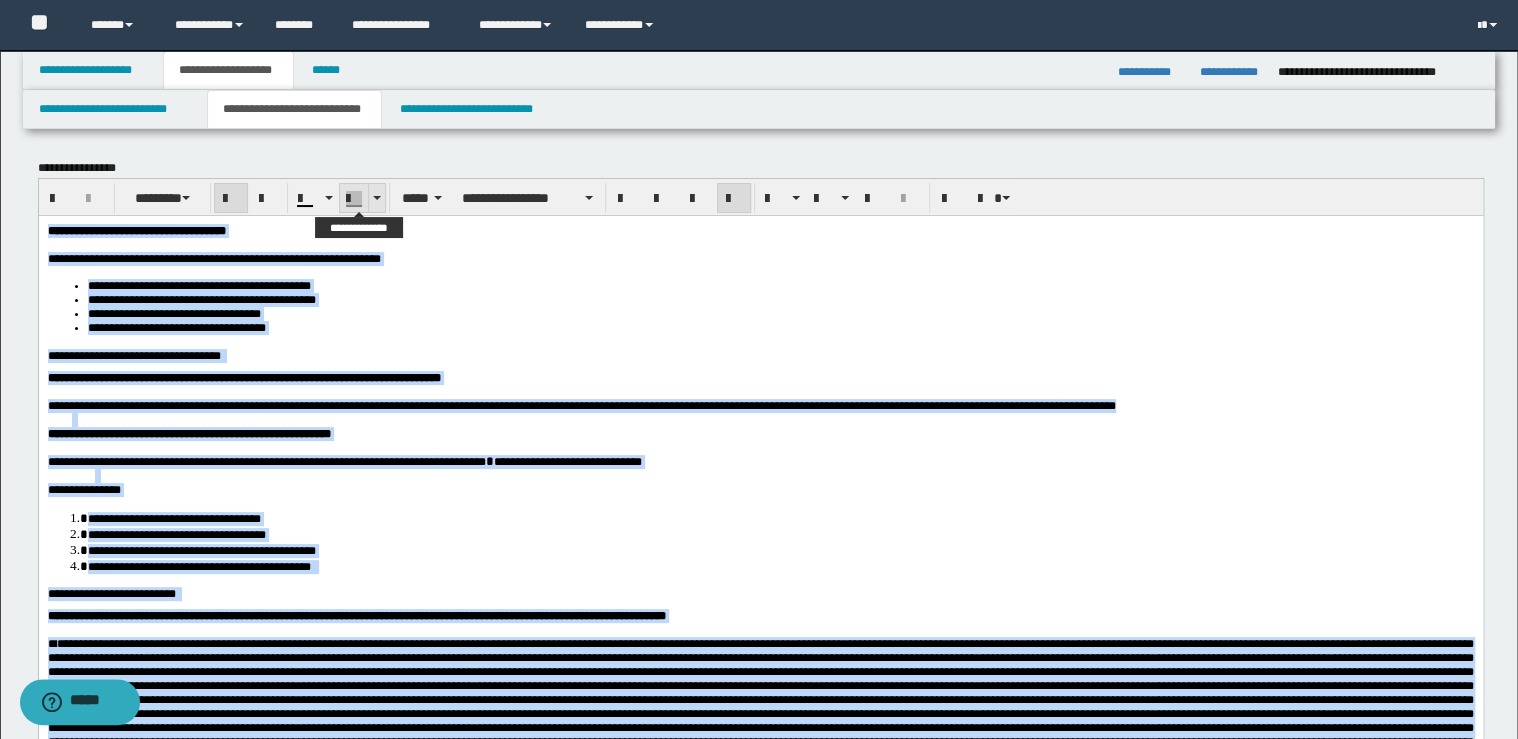 click at bounding box center (376, 198) 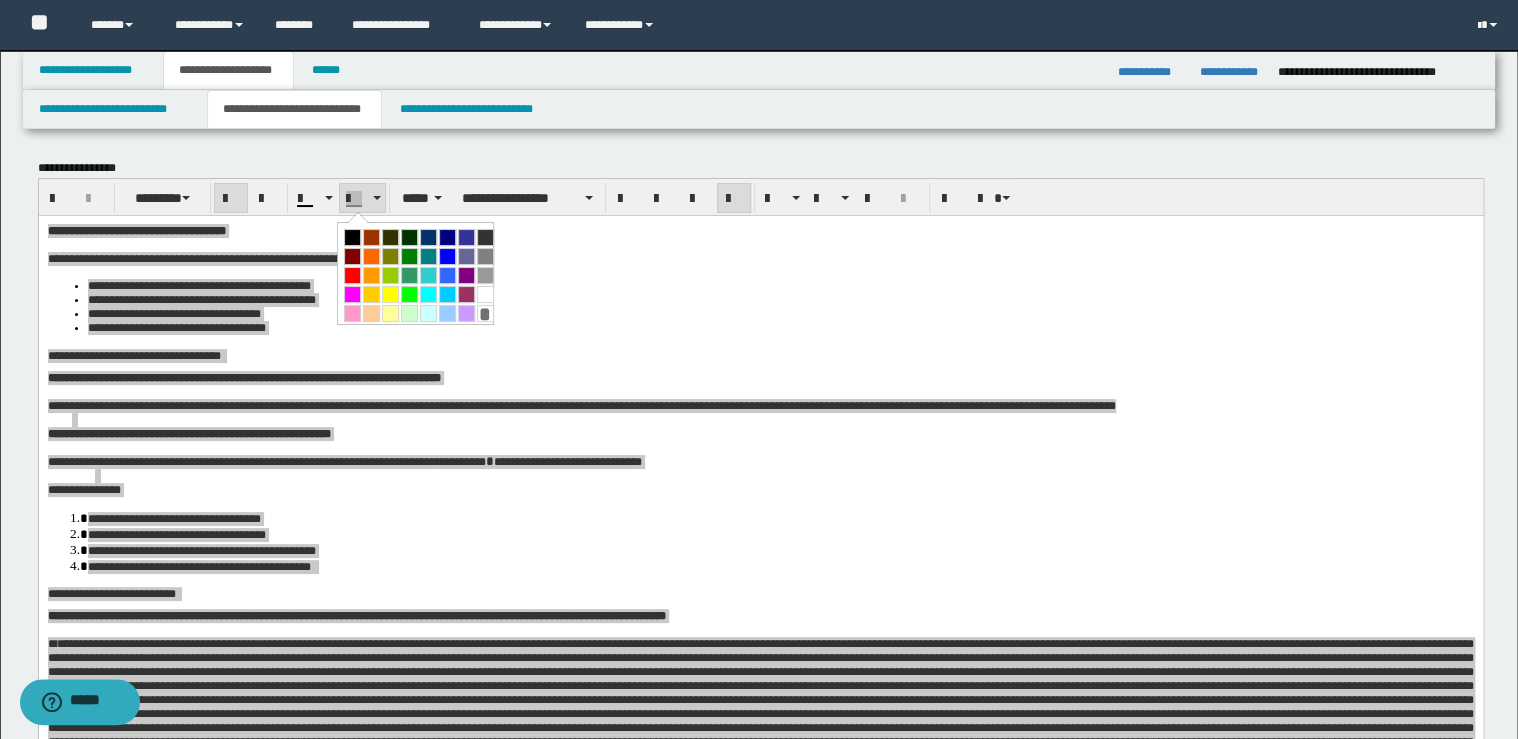 drag, startPoint x: 480, startPoint y: 309, endPoint x: 257, endPoint y: 3, distance: 378.6357 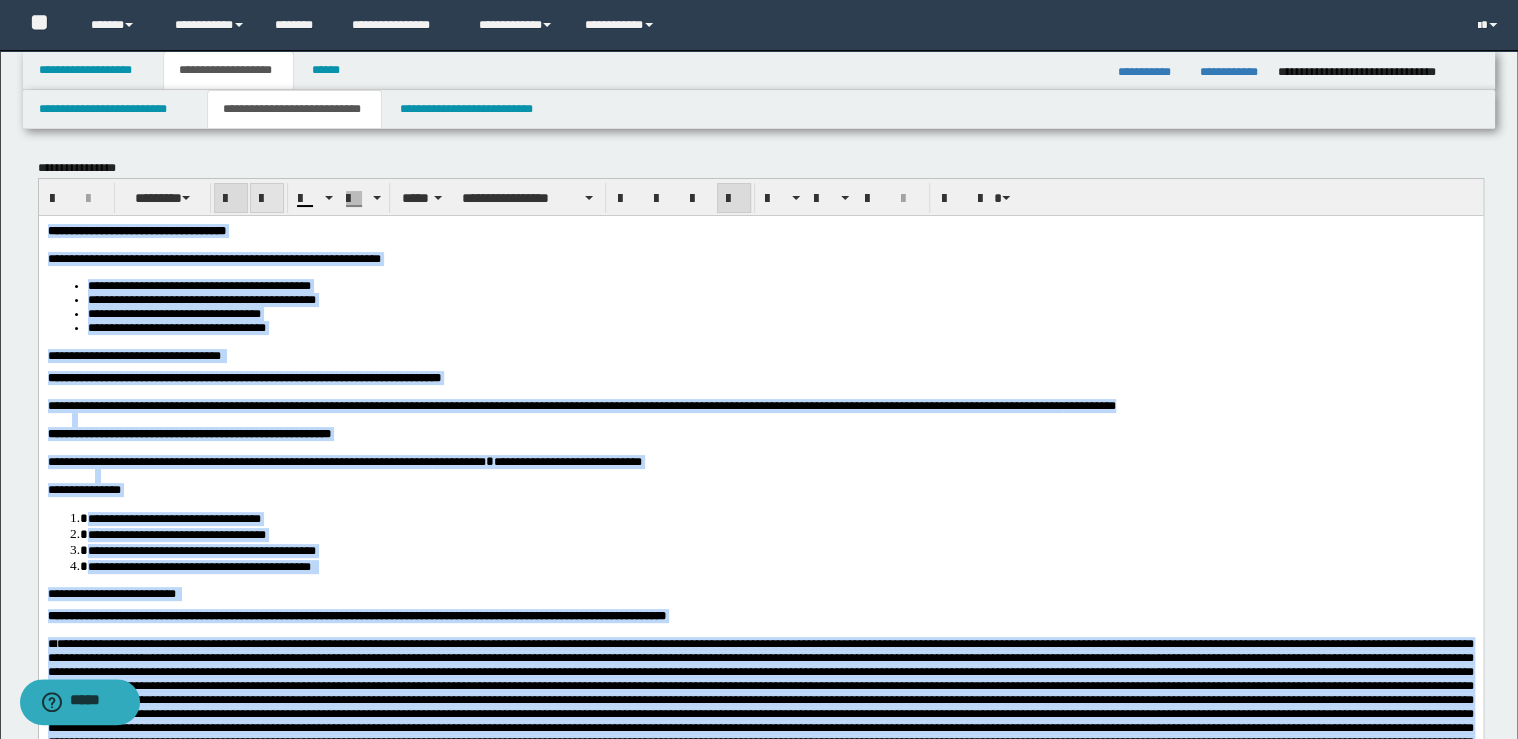 click at bounding box center [267, 199] 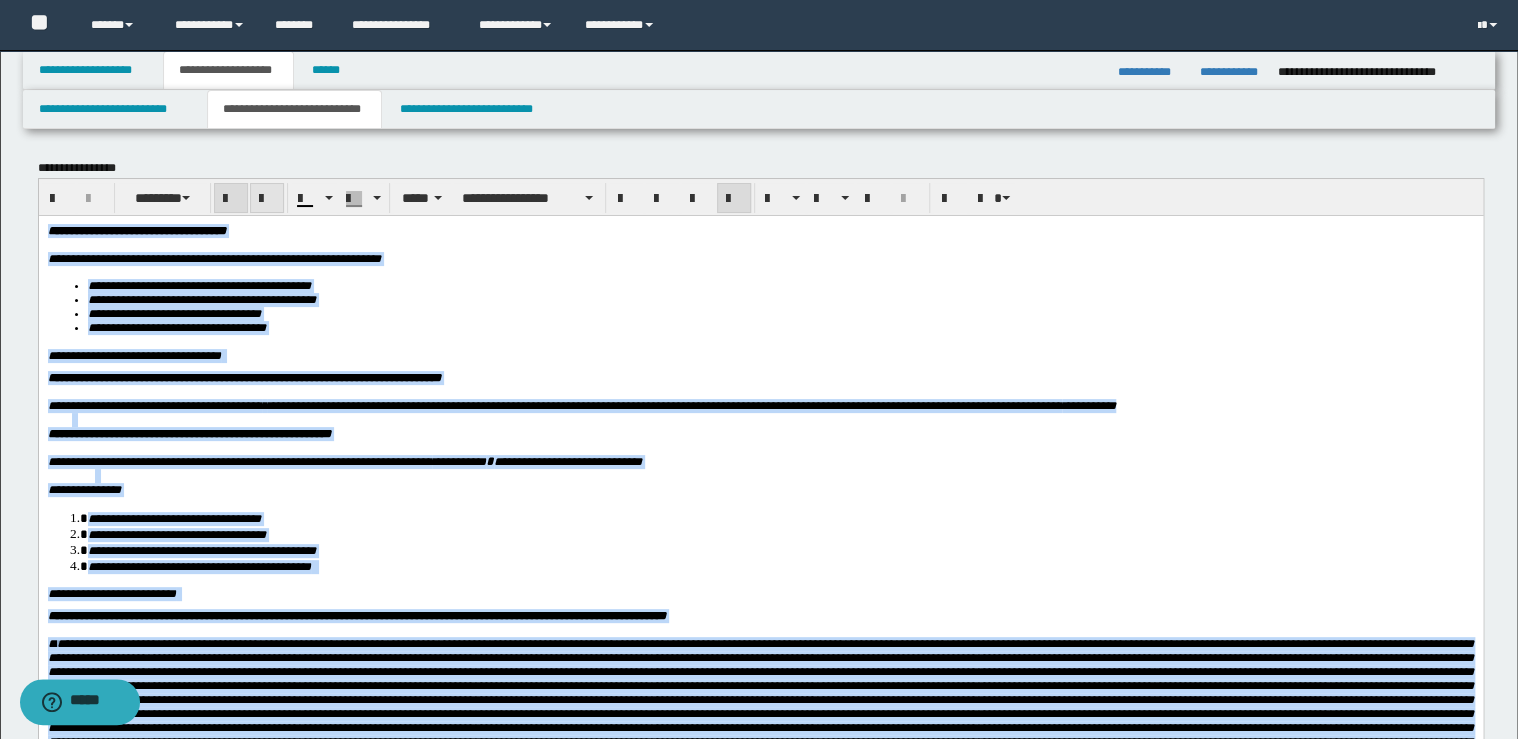 click at bounding box center (267, 199) 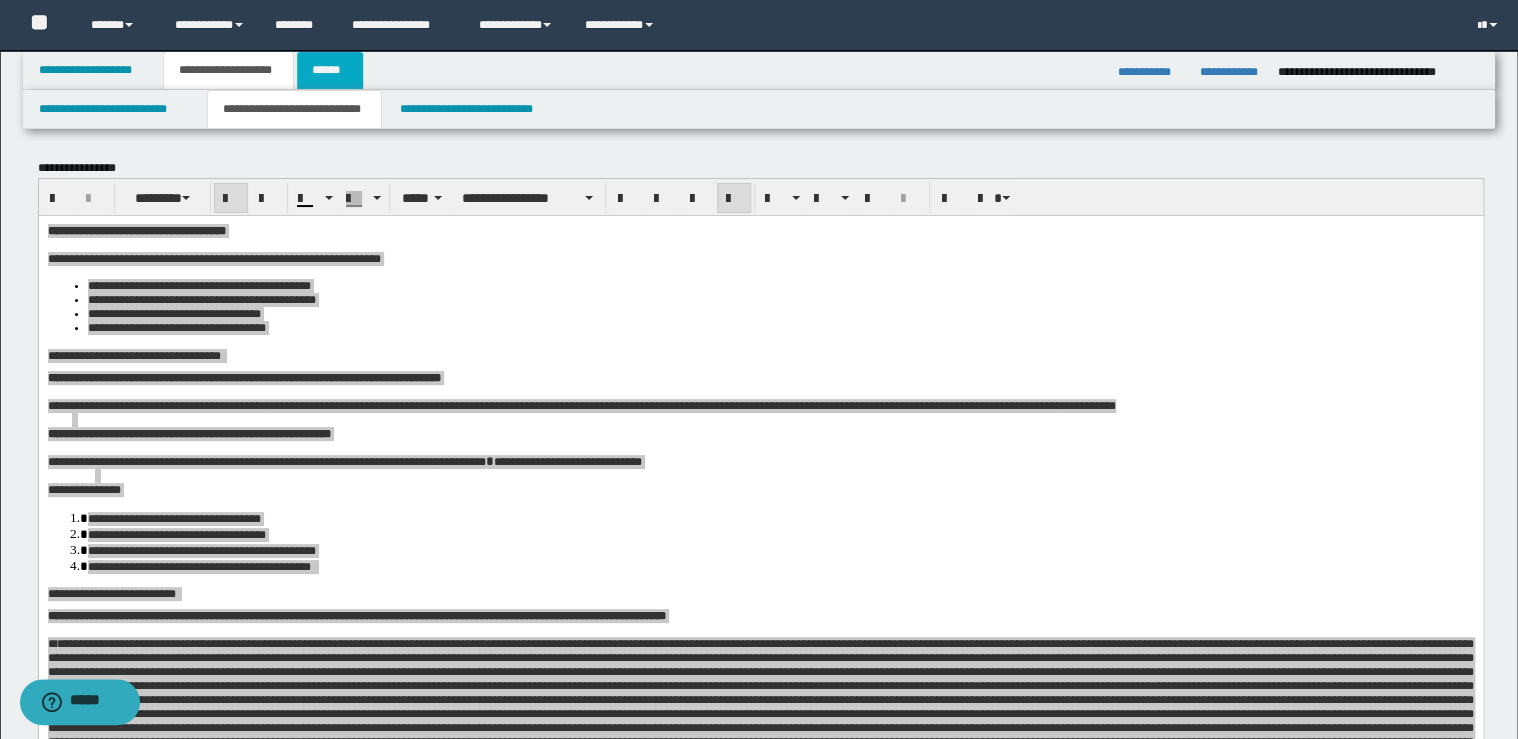 click on "******" at bounding box center (330, 70) 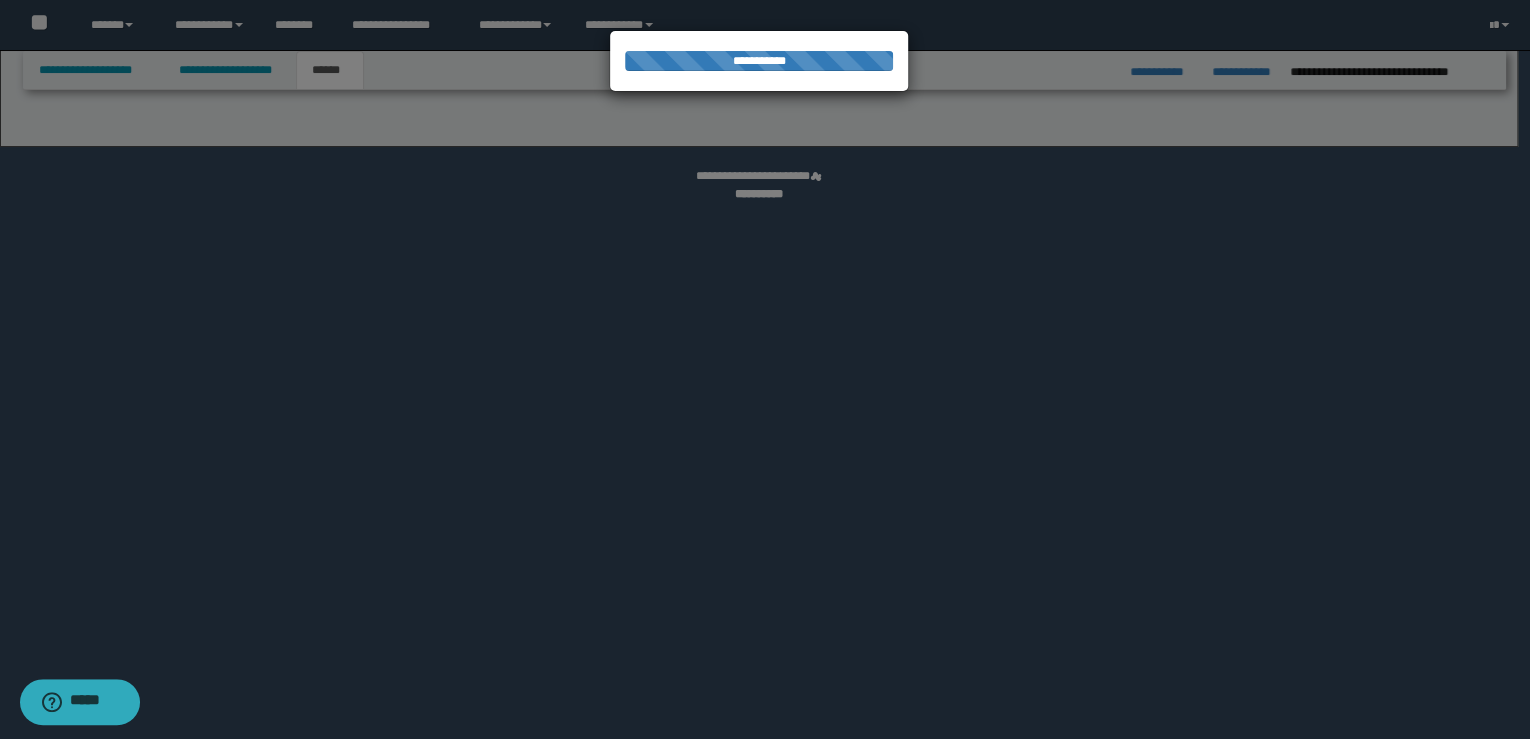 select on "*" 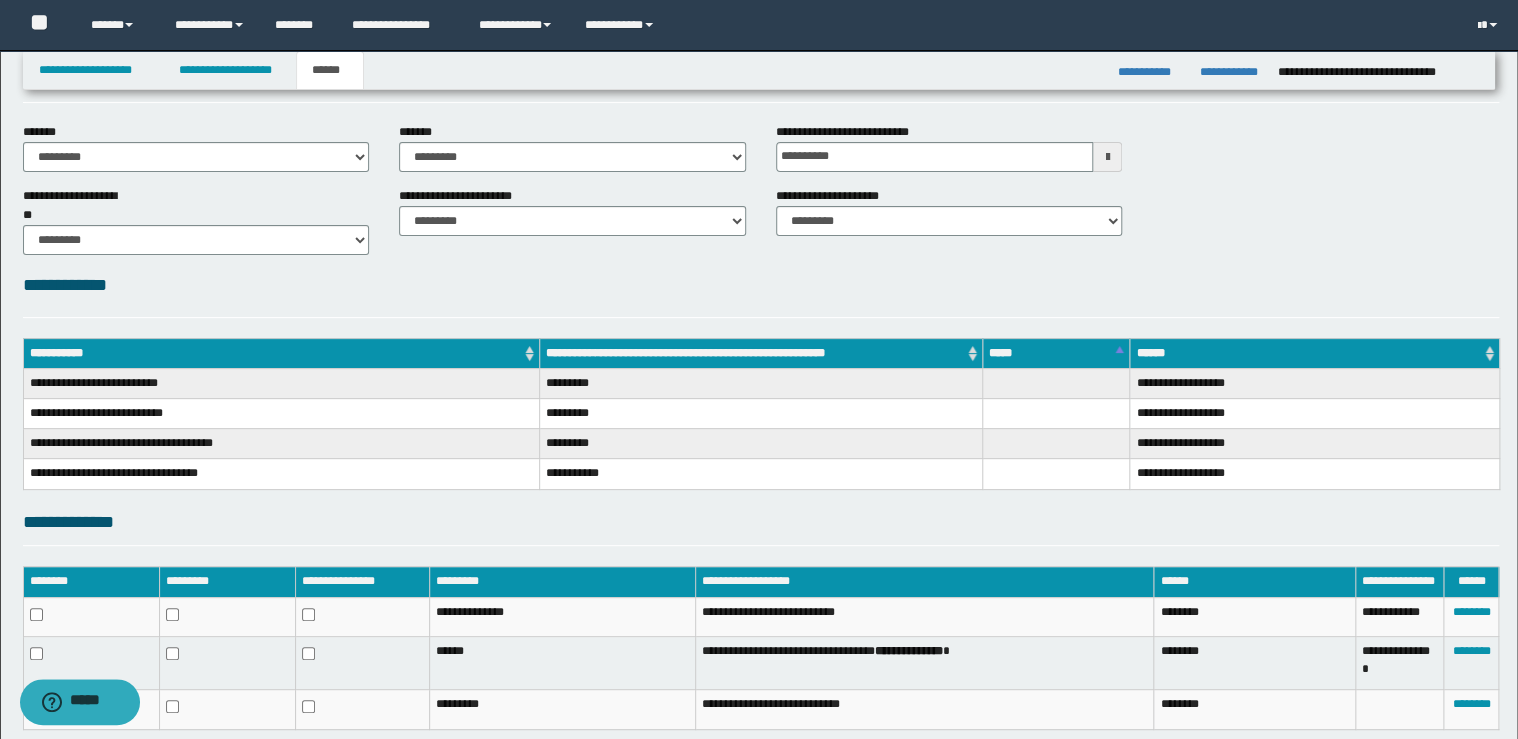 scroll, scrollTop: 227, scrollLeft: 0, axis: vertical 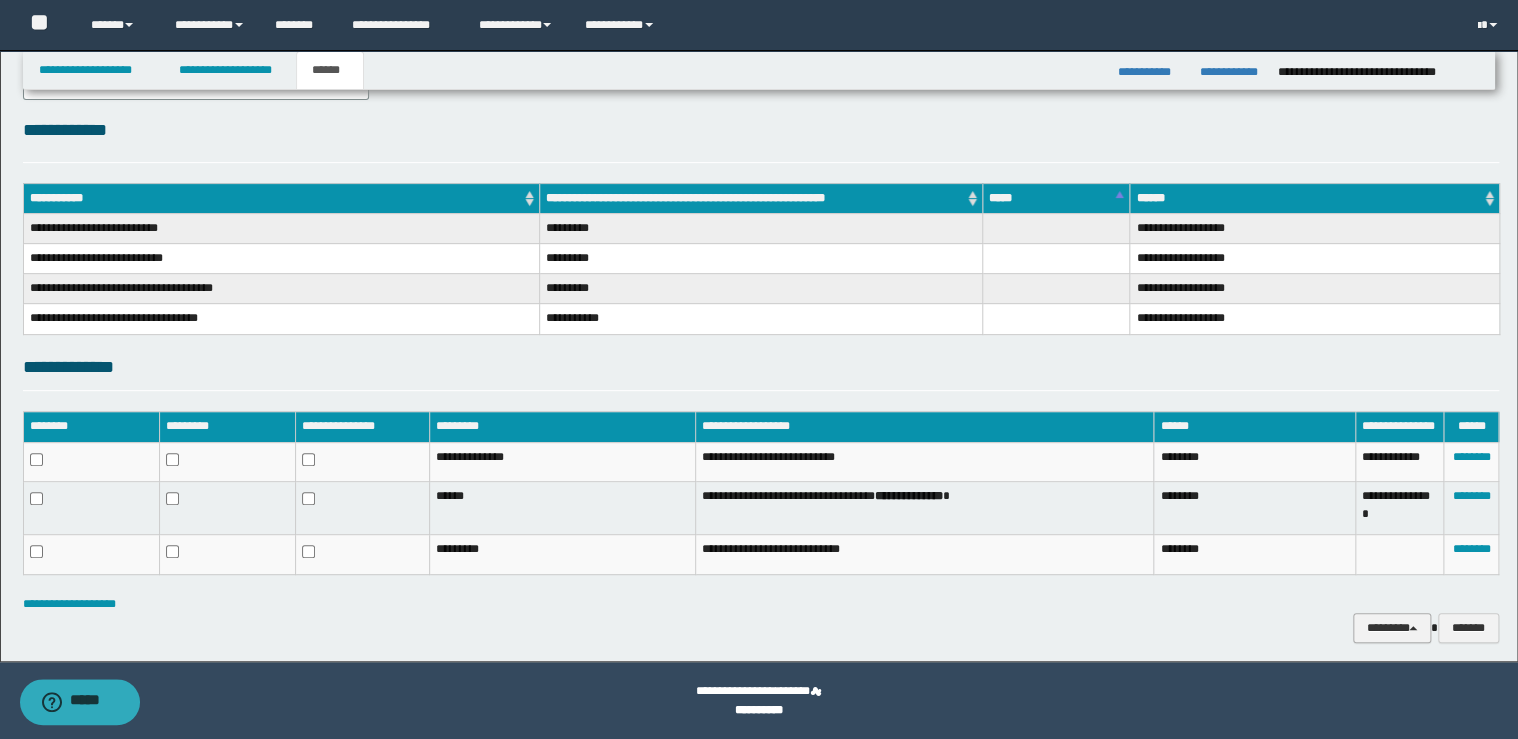 click on "********" at bounding box center (1392, 628) 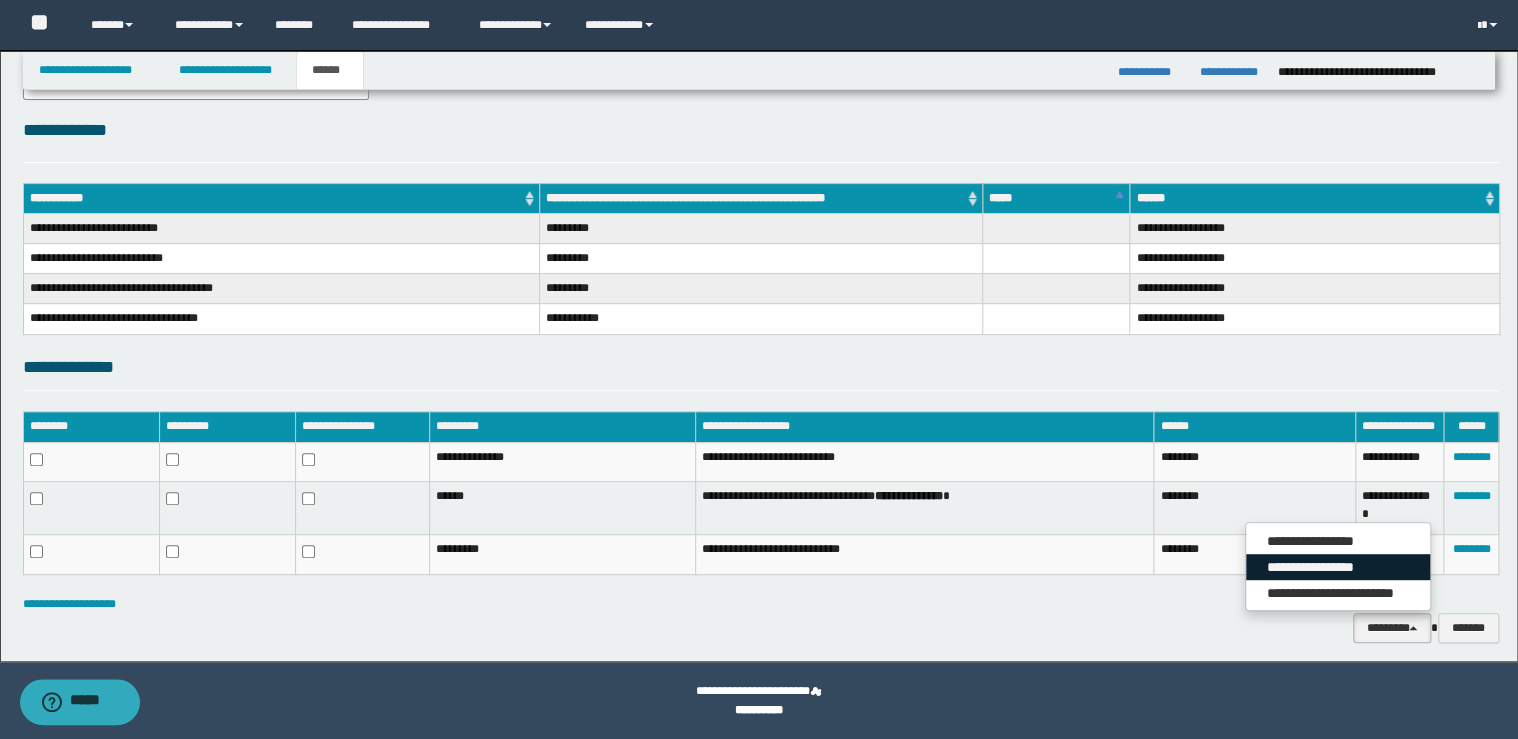 click on "**********" at bounding box center [1338, 567] 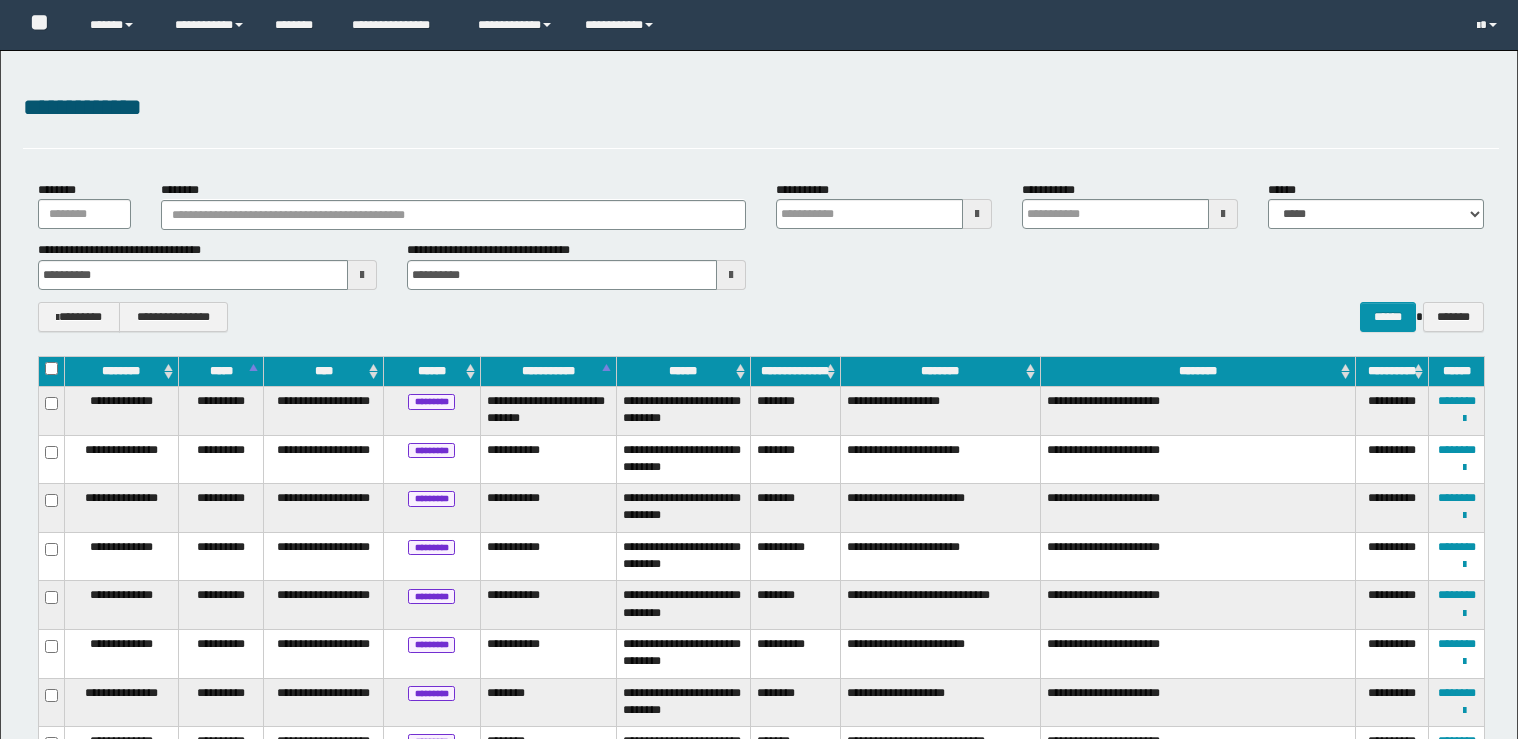 scroll, scrollTop: 0, scrollLeft: 0, axis: both 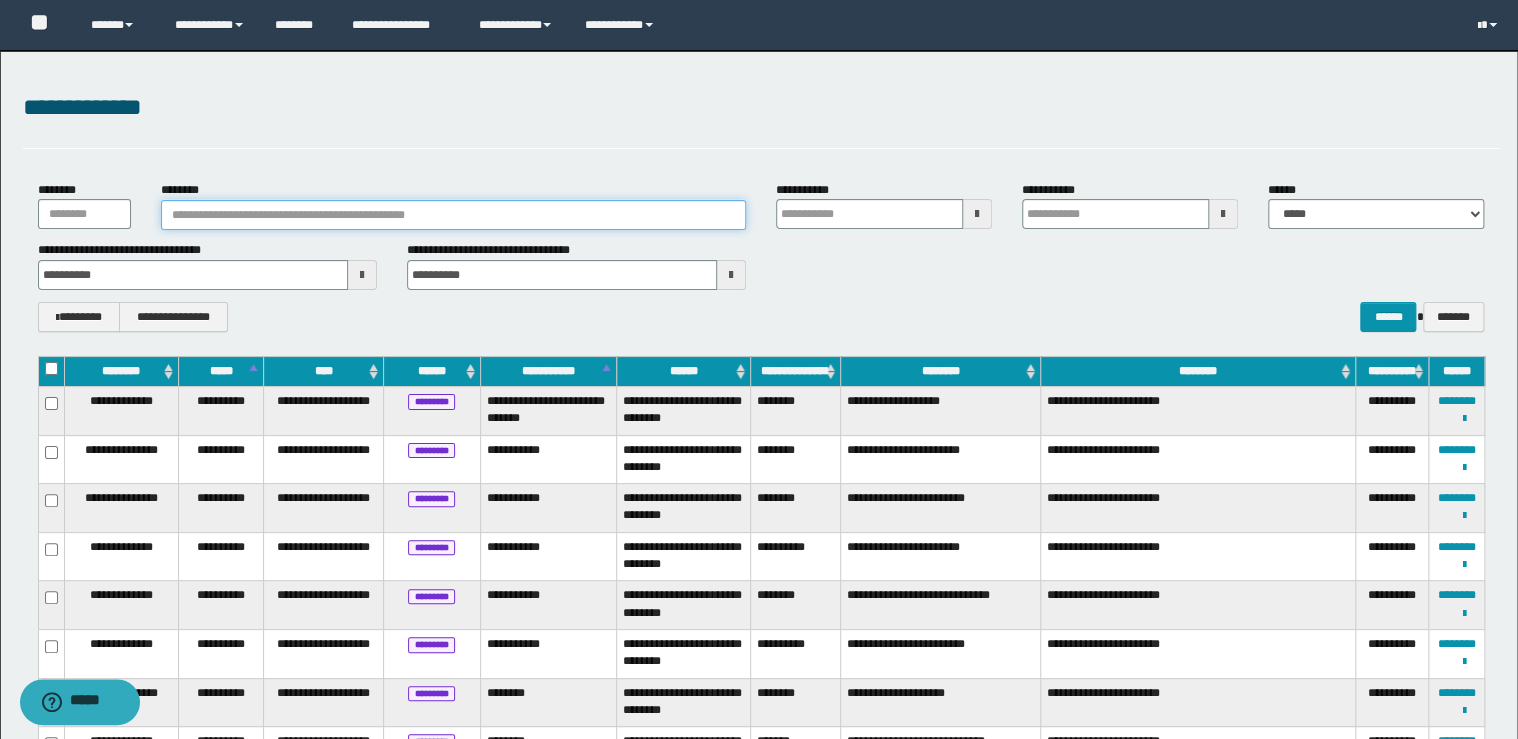 click on "********" at bounding box center (453, 215) 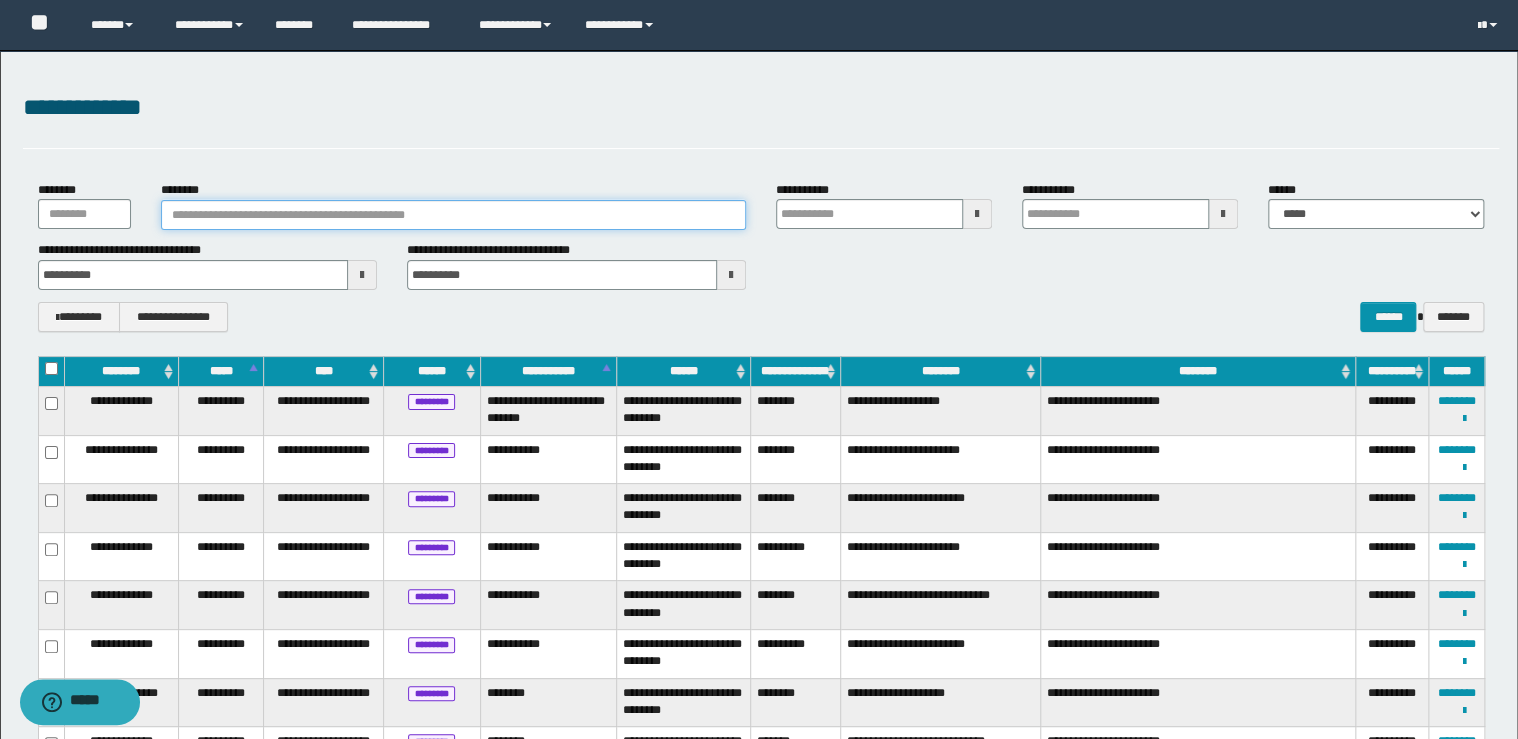 paste on "**********" 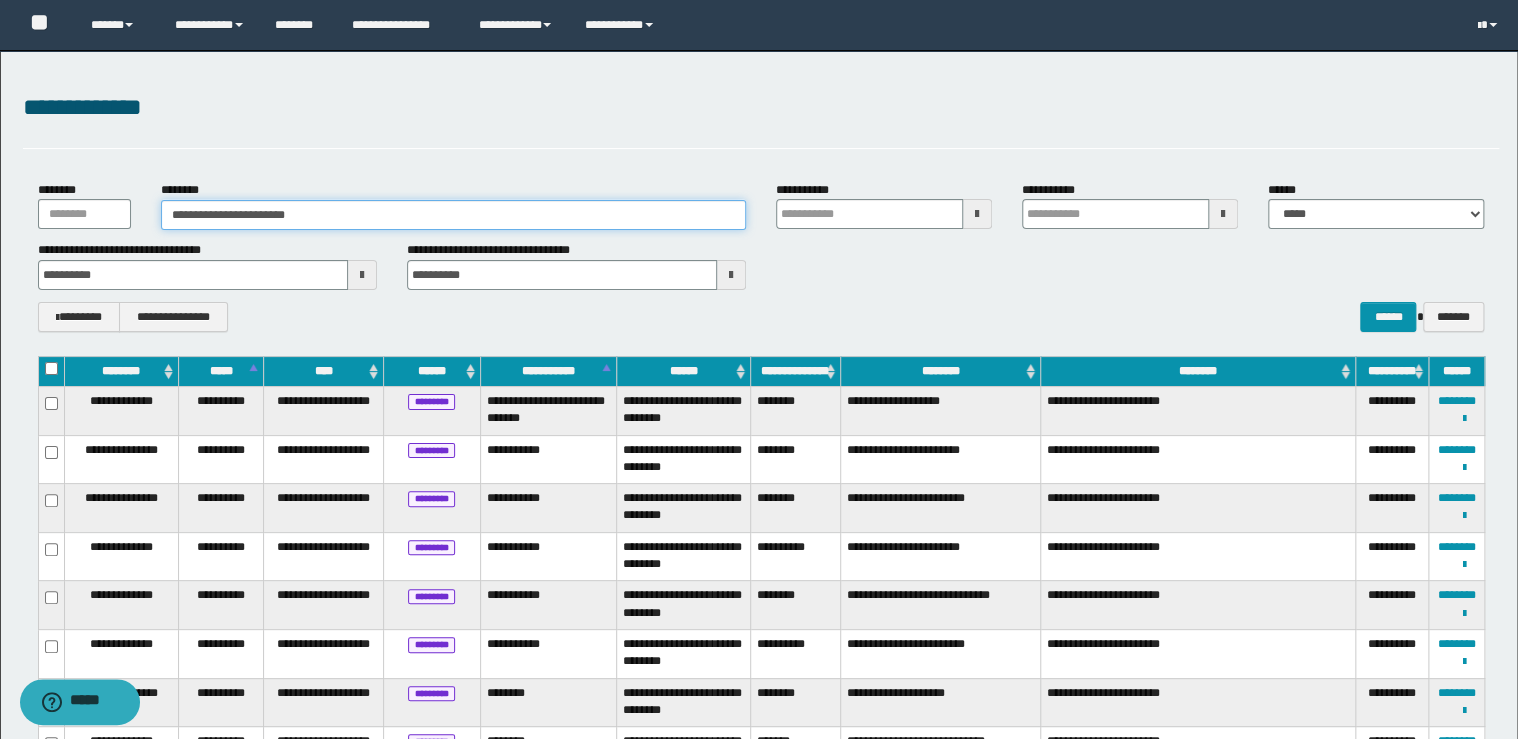 type on "**********" 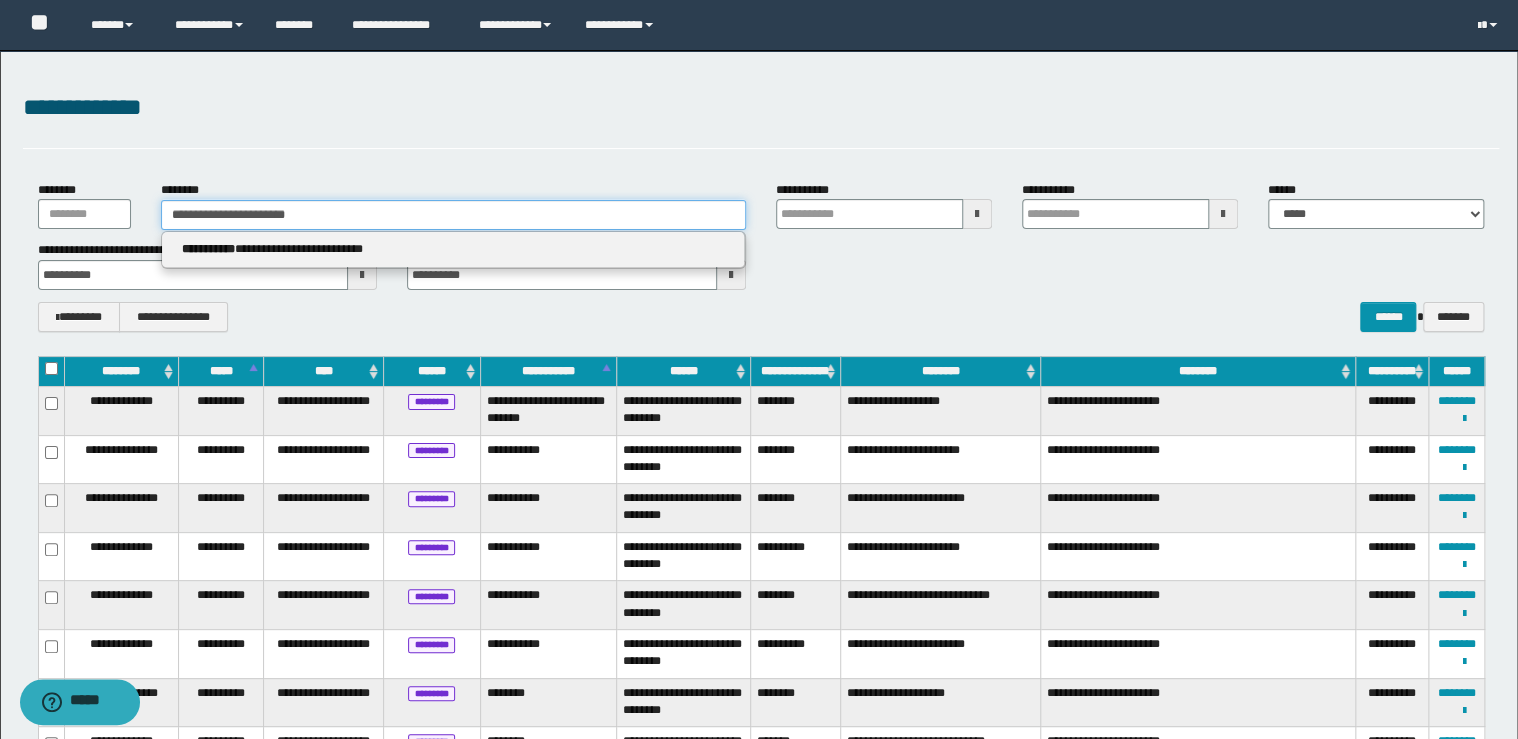 type on "**********" 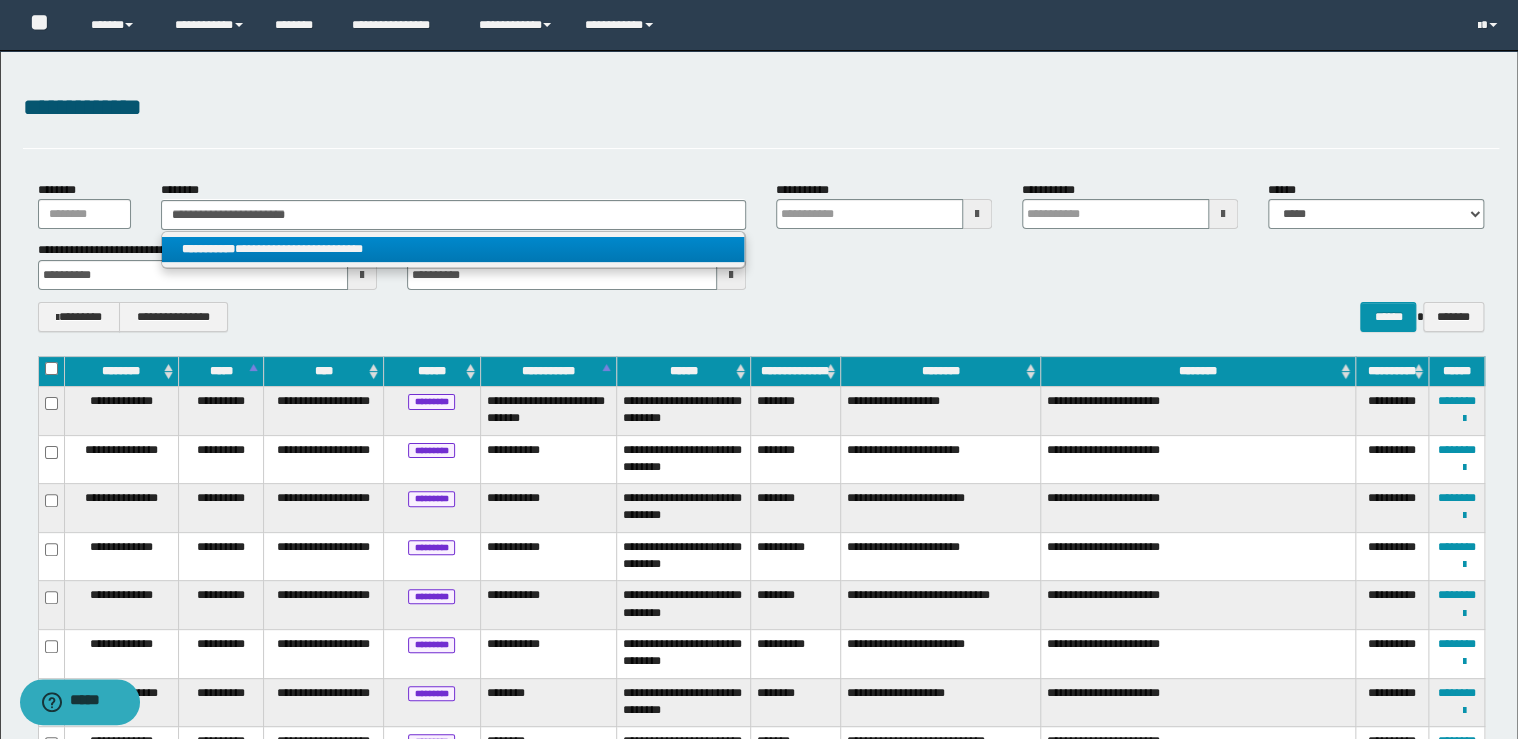 click on "**********" at bounding box center [453, 249] 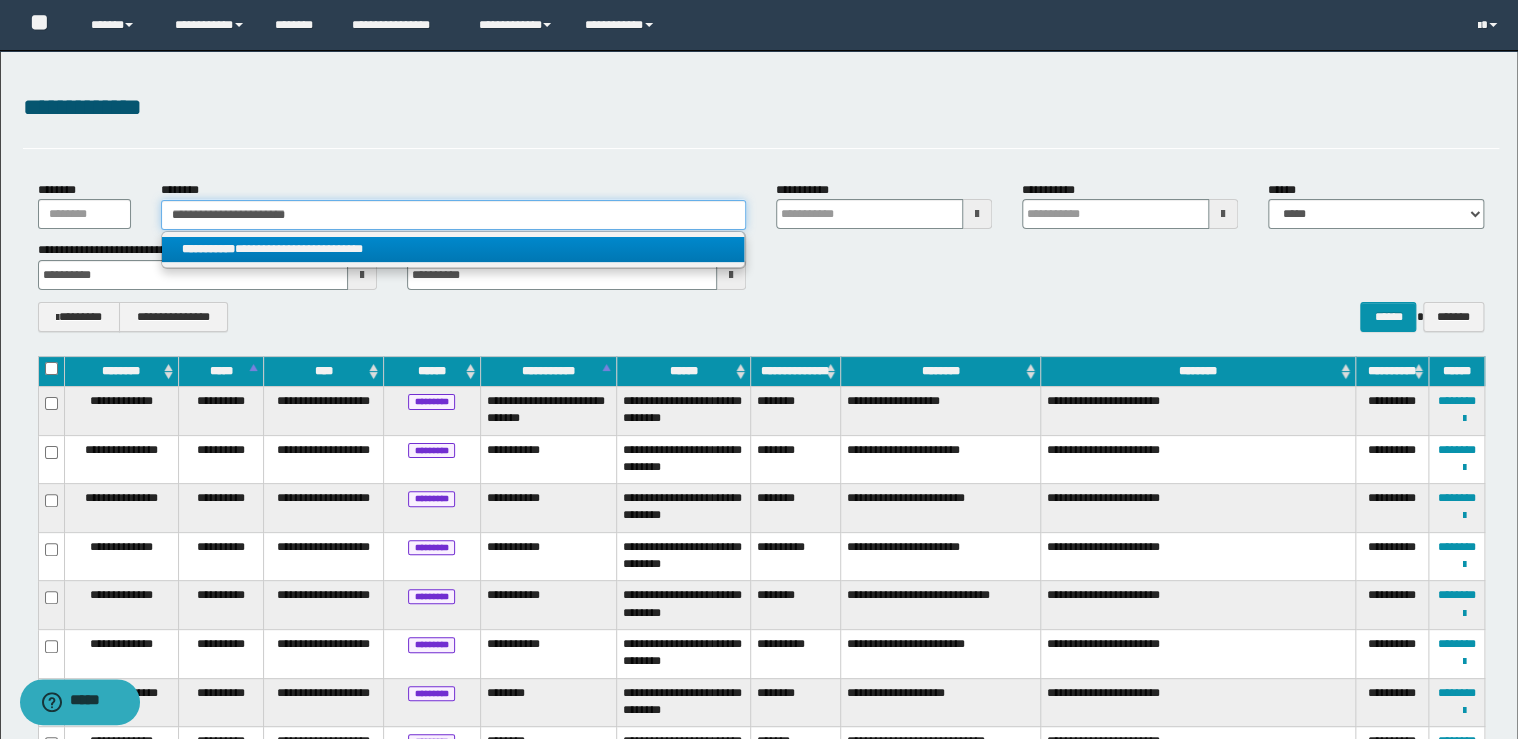type 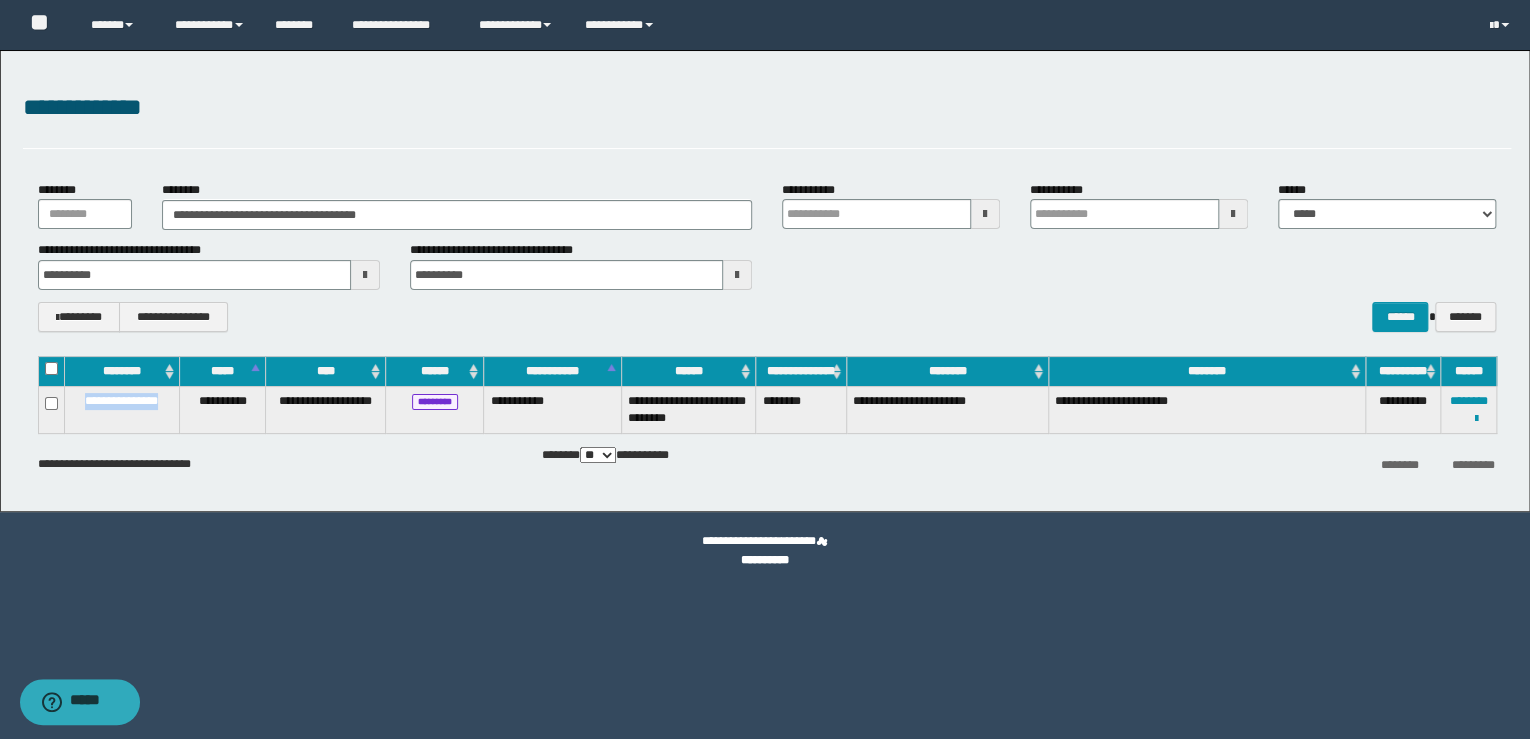 drag, startPoint x: 171, startPoint y: 402, endPoint x: 70, endPoint y: 401, distance: 101.00495 